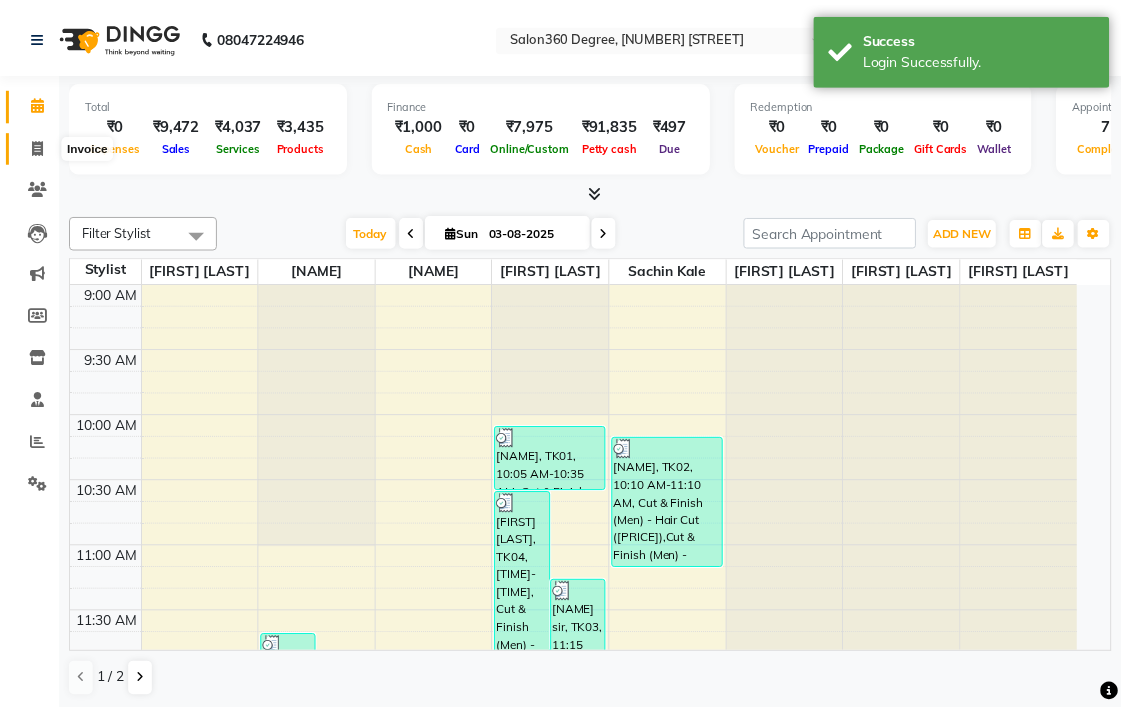 scroll, scrollTop: 0, scrollLeft: 0, axis: both 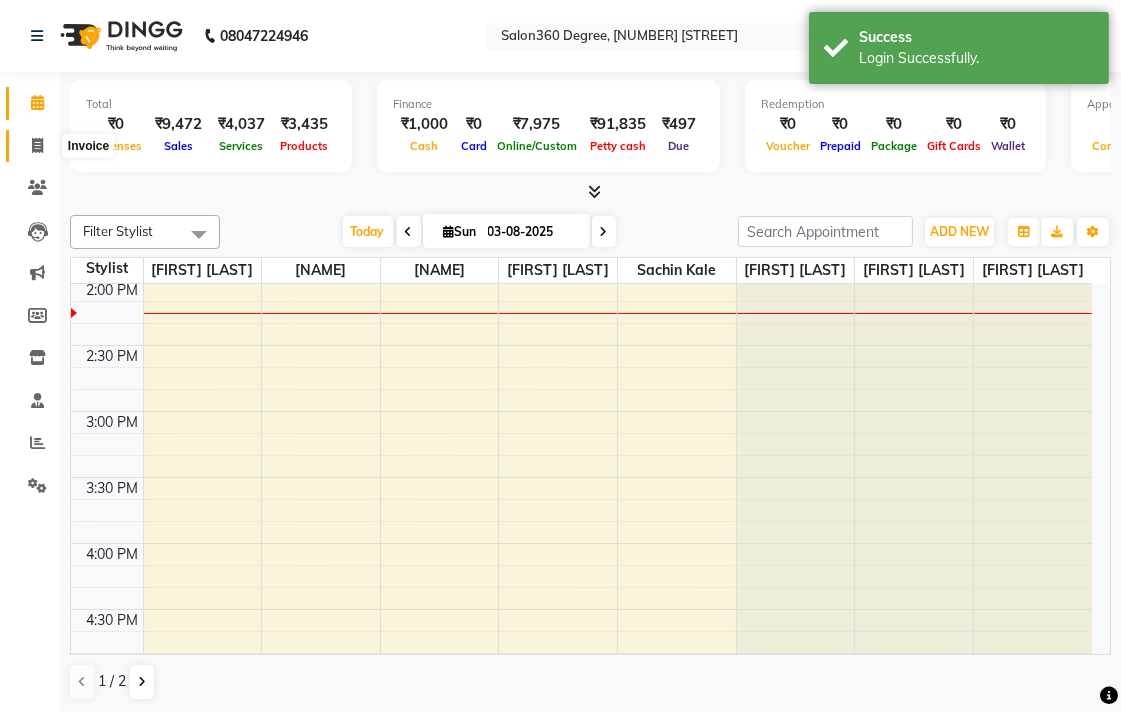 click 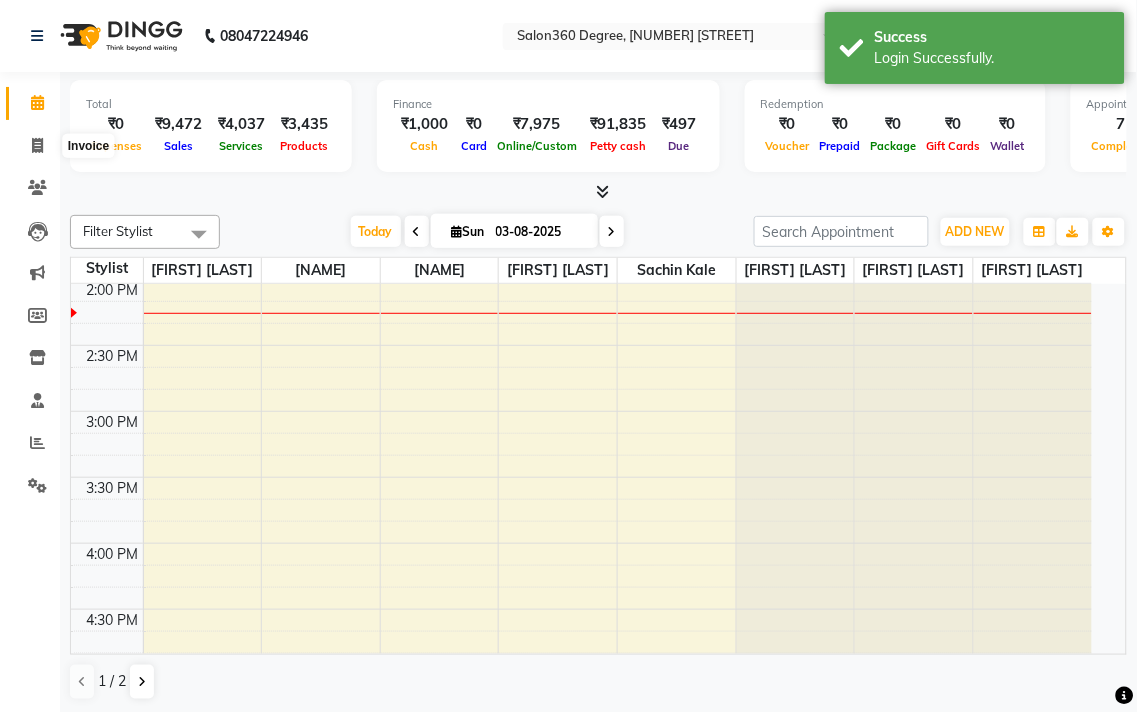 select on "5215" 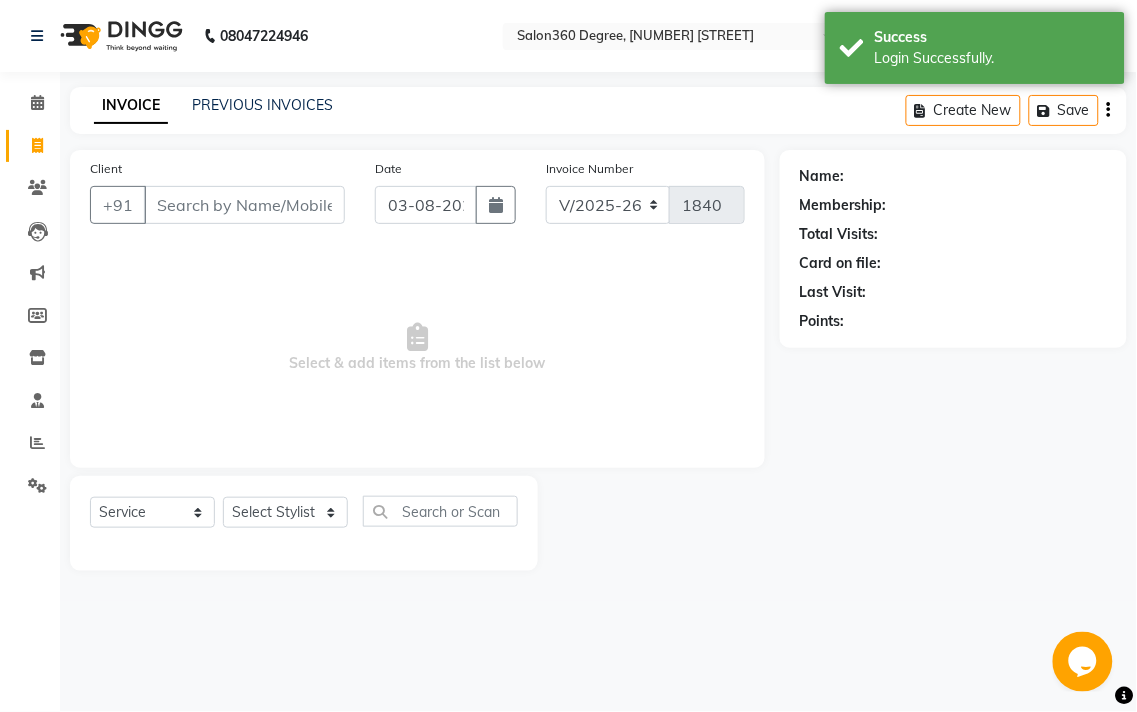 scroll, scrollTop: 0, scrollLeft: 0, axis: both 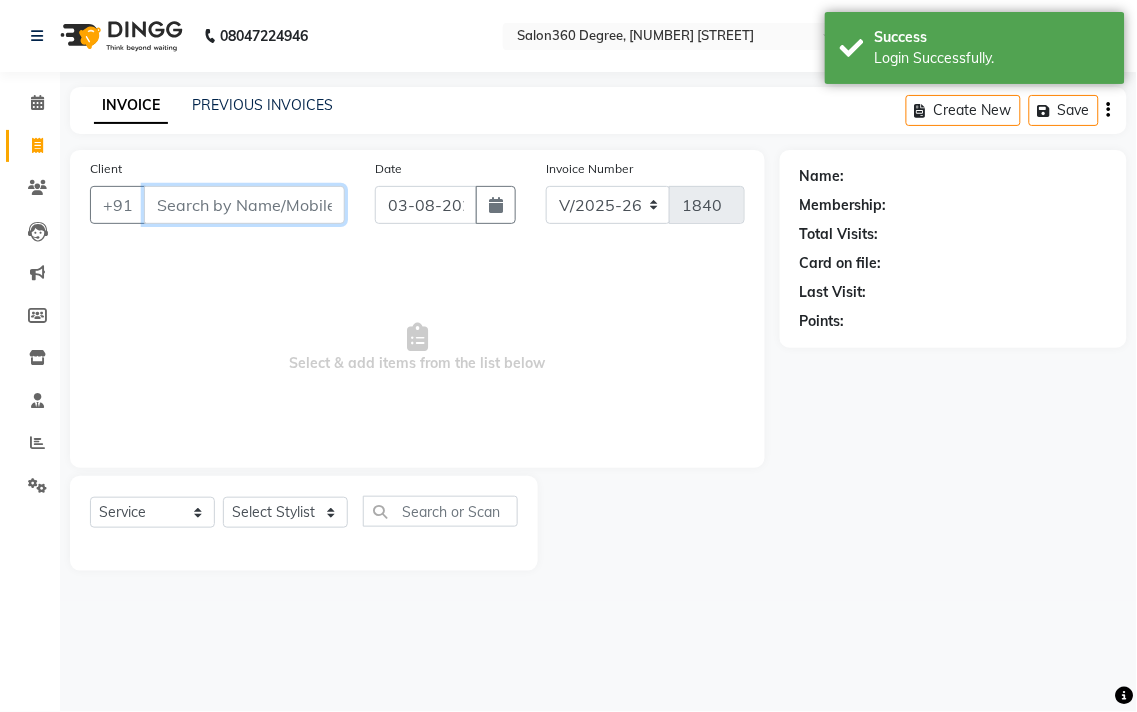 click on "Client" at bounding box center [244, 205] 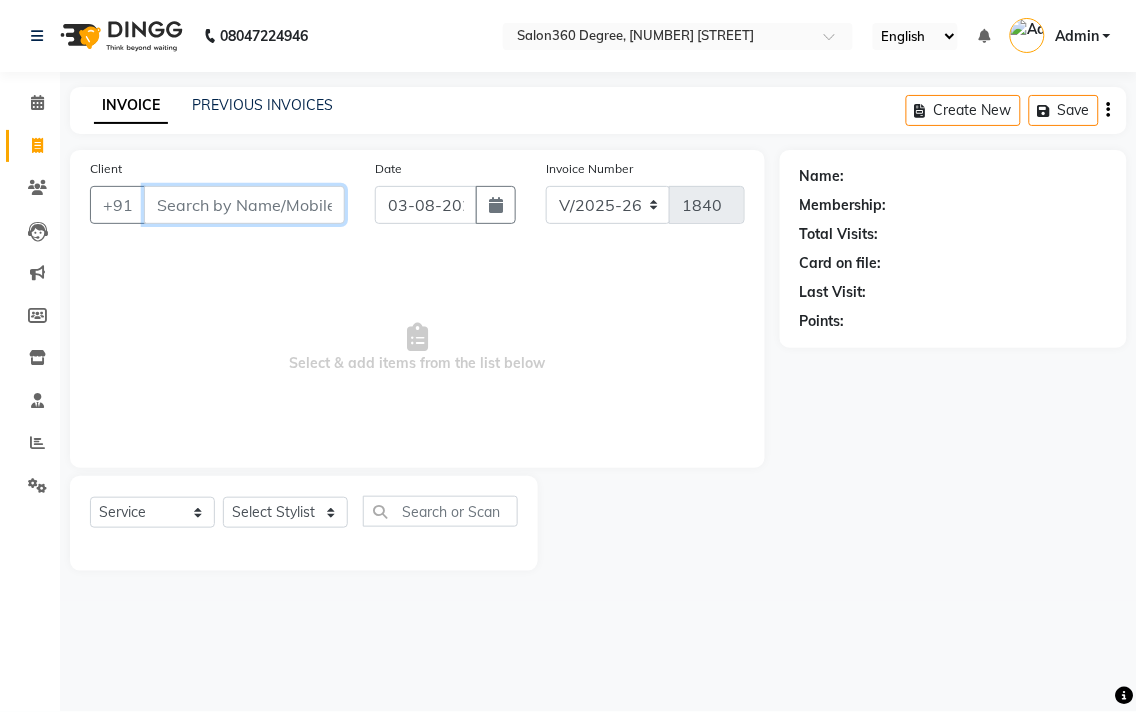 paste on "[PHONE]" 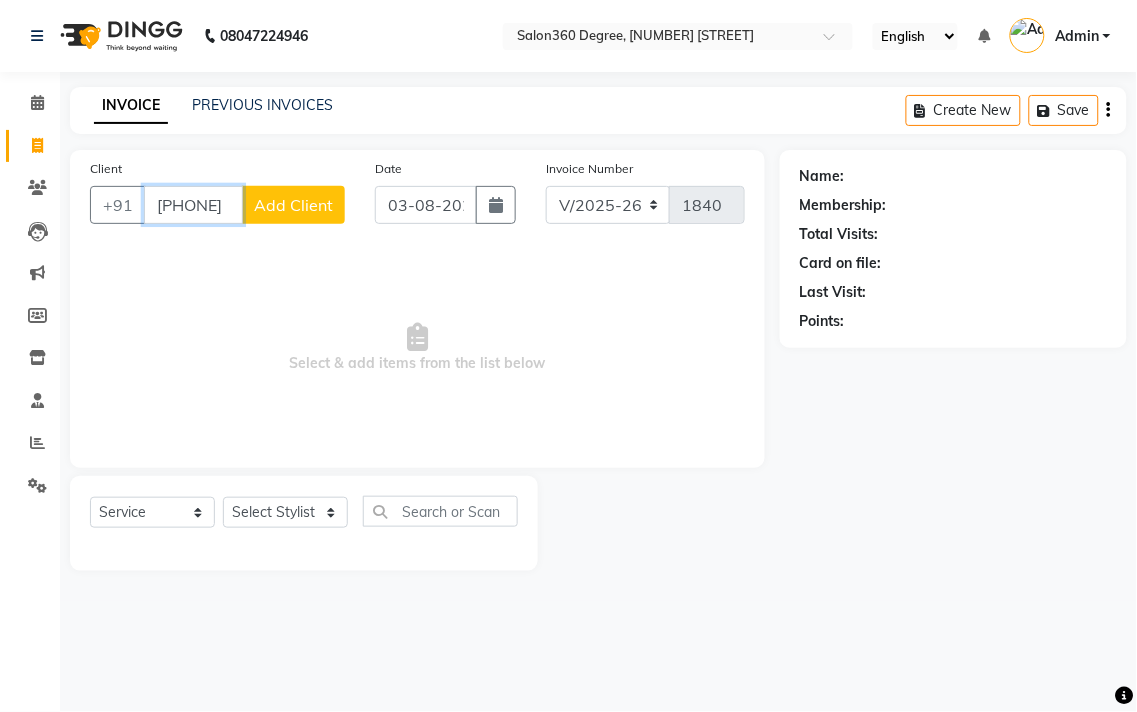 type on "[PHONE]" 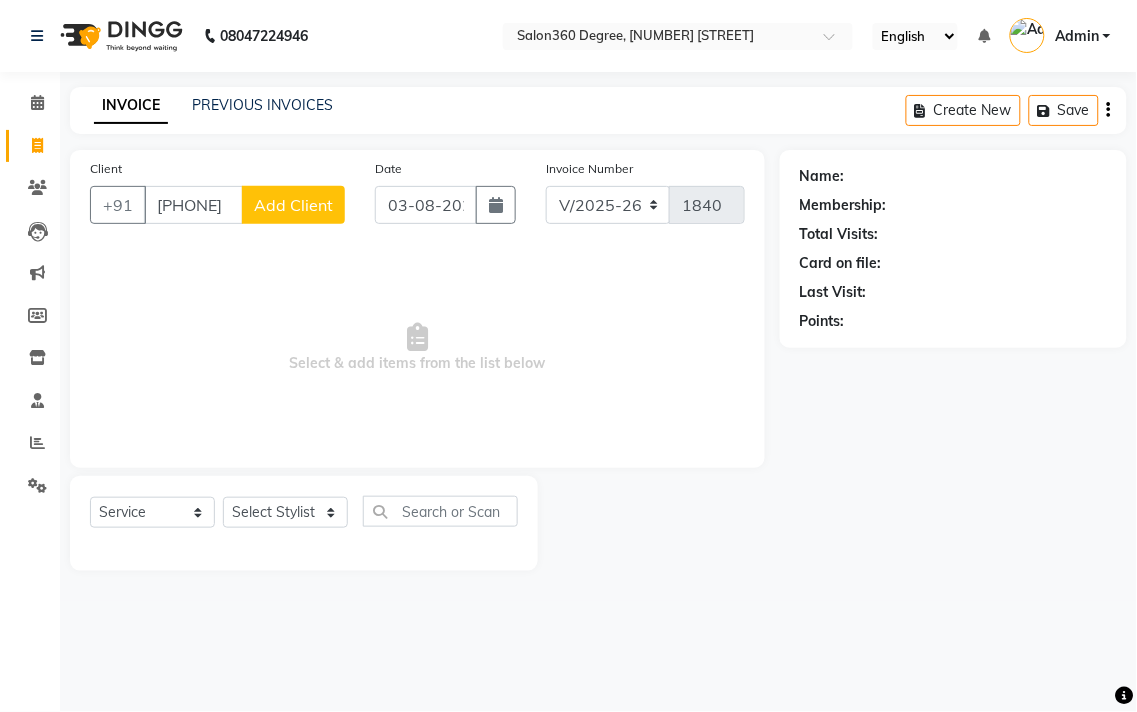 click on "Add Client" 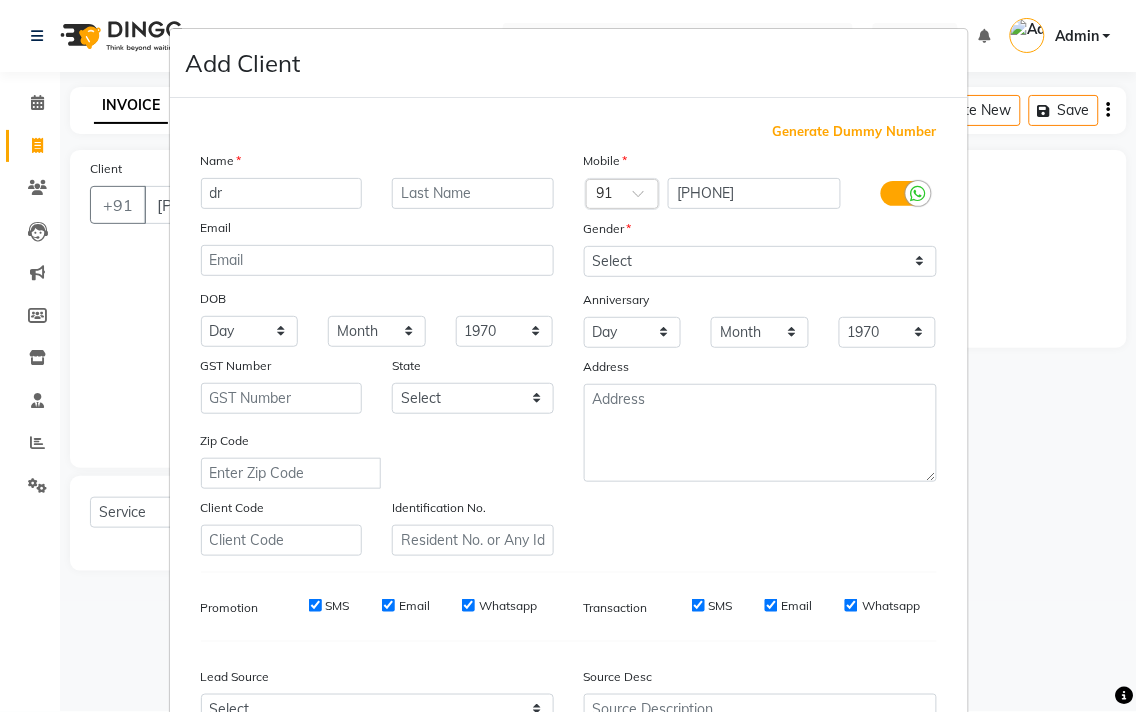 type on "dr" 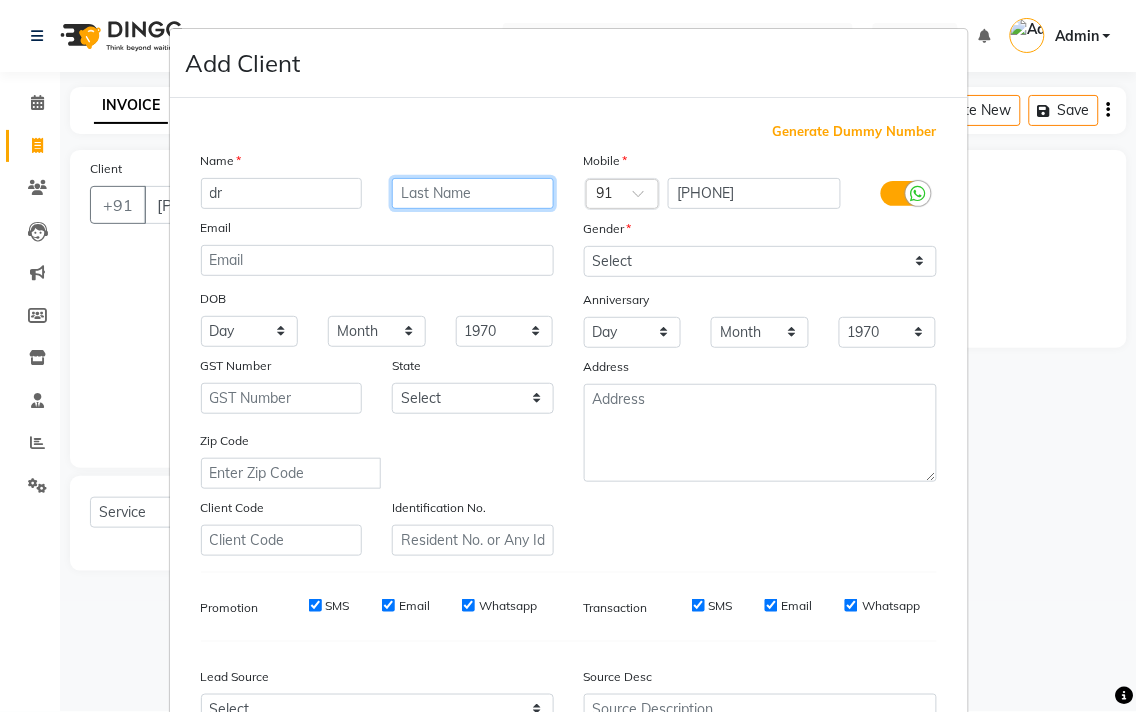 click at bounding box center [473, 193] 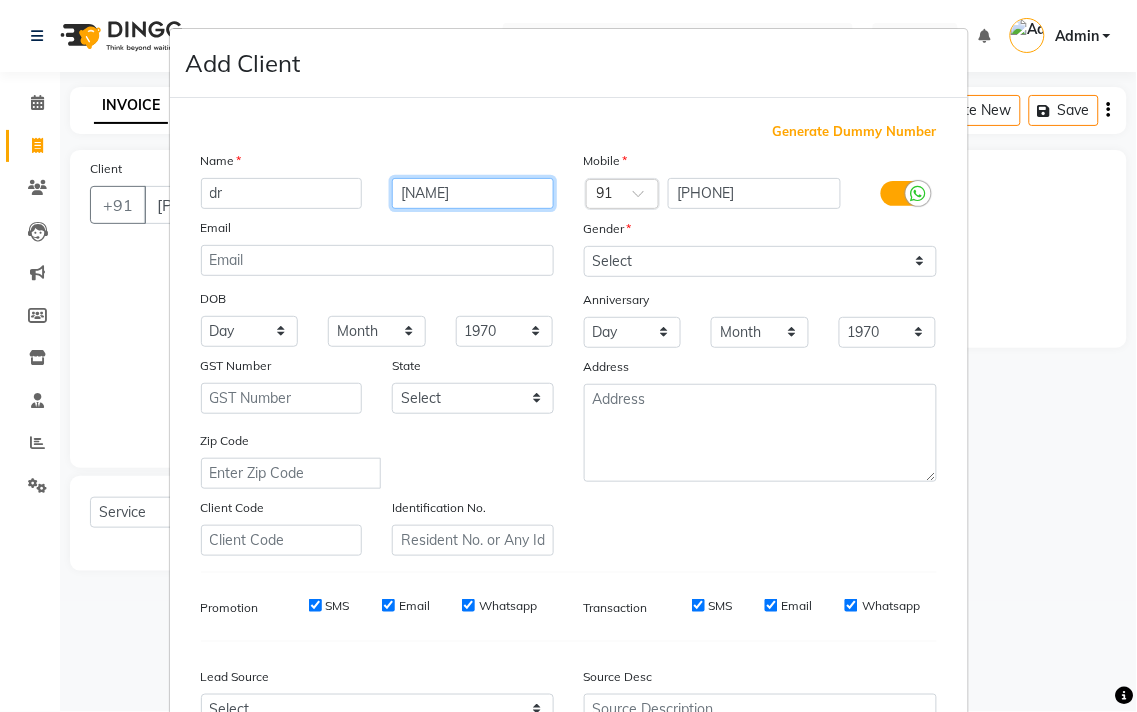 type on "[NAME]" 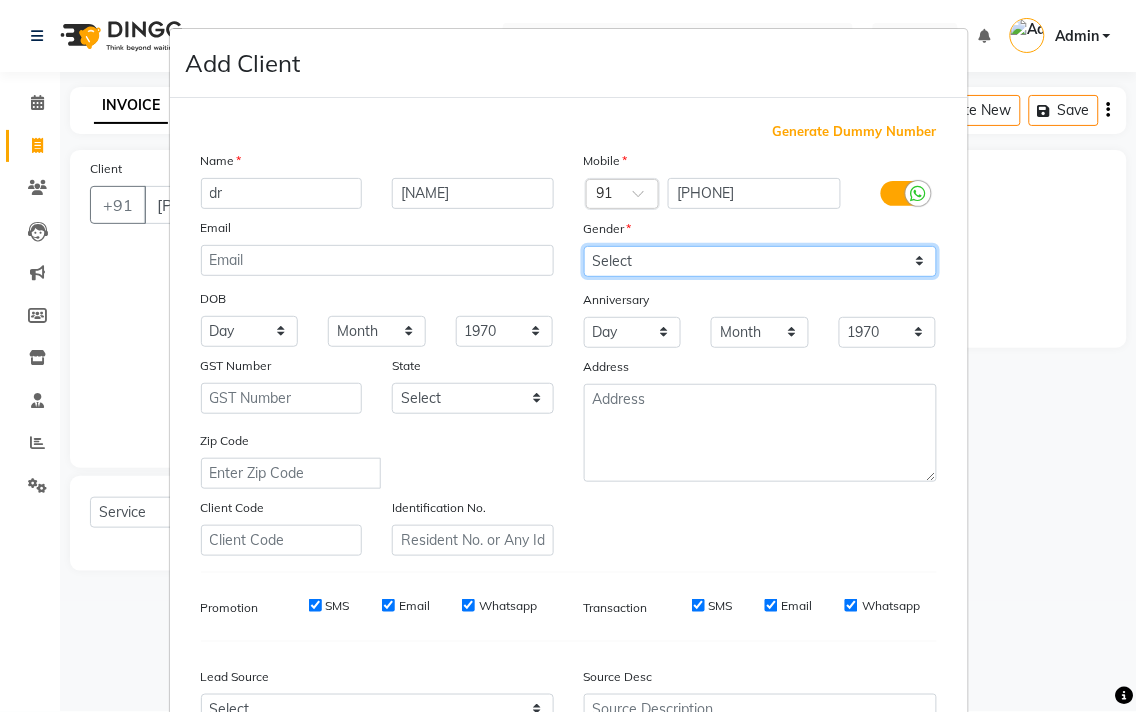 click on "Select Male Female Other Prefer Not To Say" at bounding box center [760, 261] 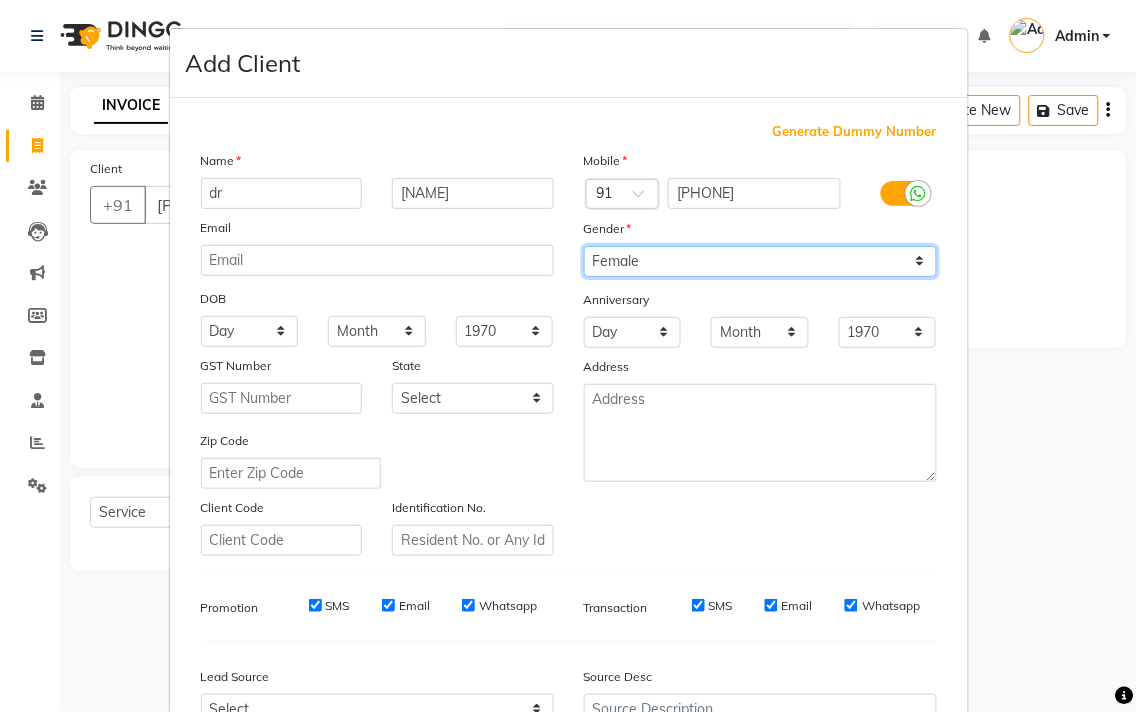 click on "Select Male Female Other Prefer Not To Say" at bounding box center [760, 261] 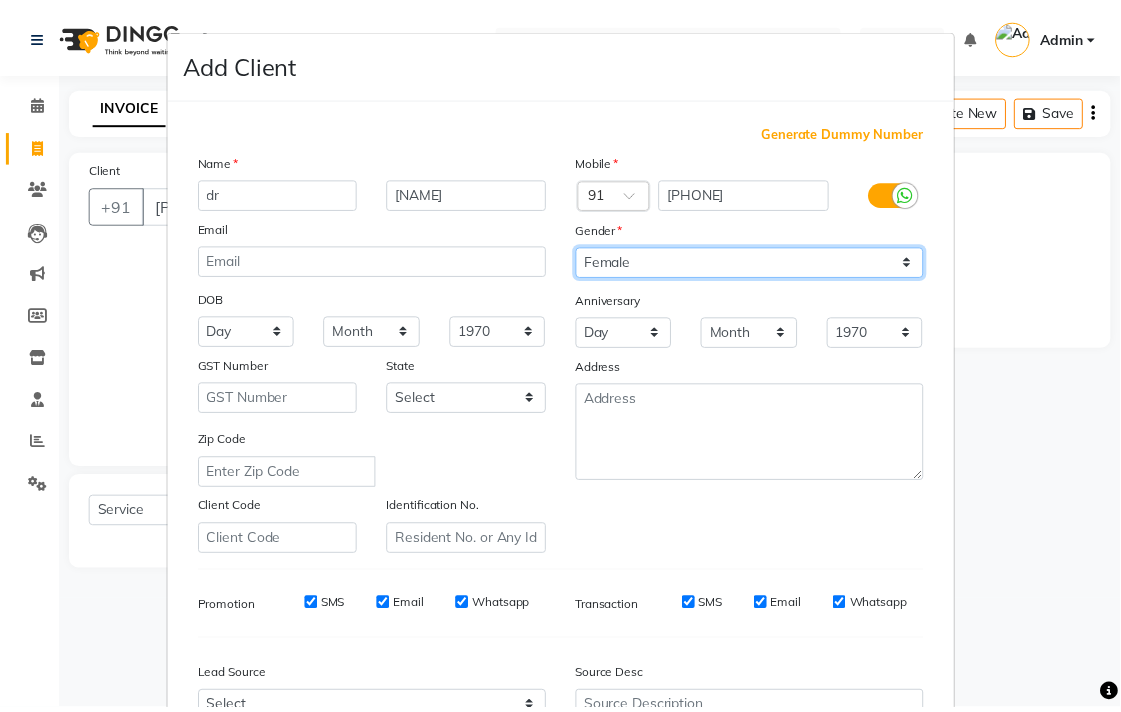 scroll, scrollTop: 212, scrollLeft: 0, axis: vertical 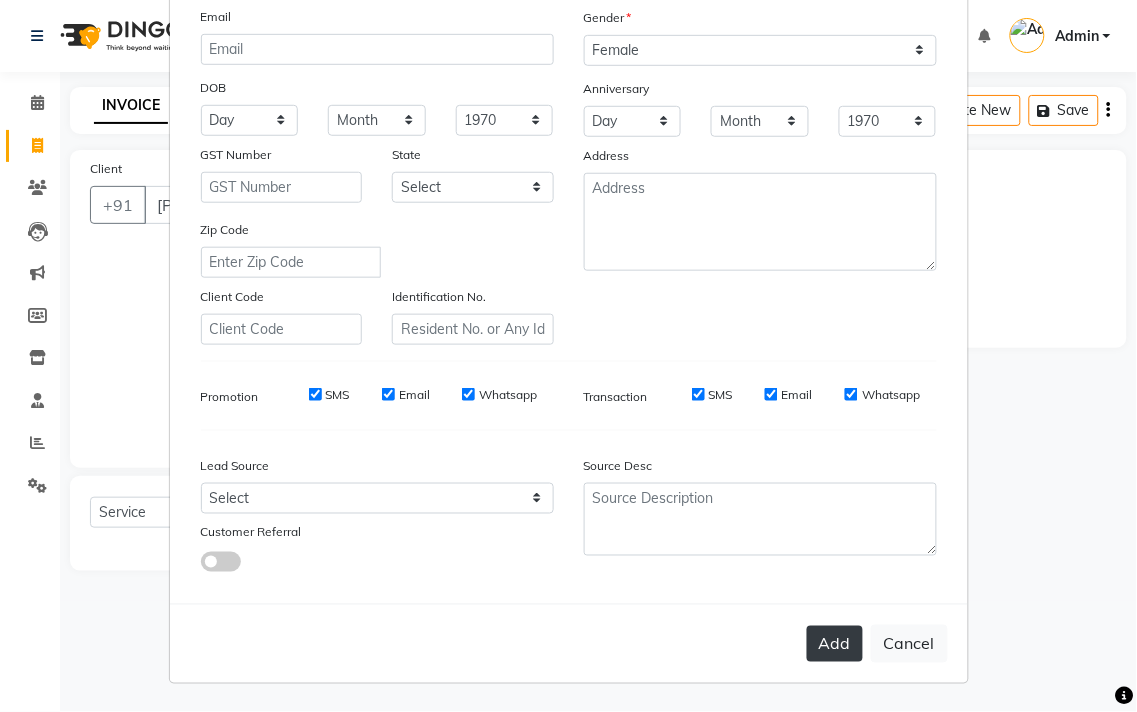 click on "Add" at bounding box center (835, 644) 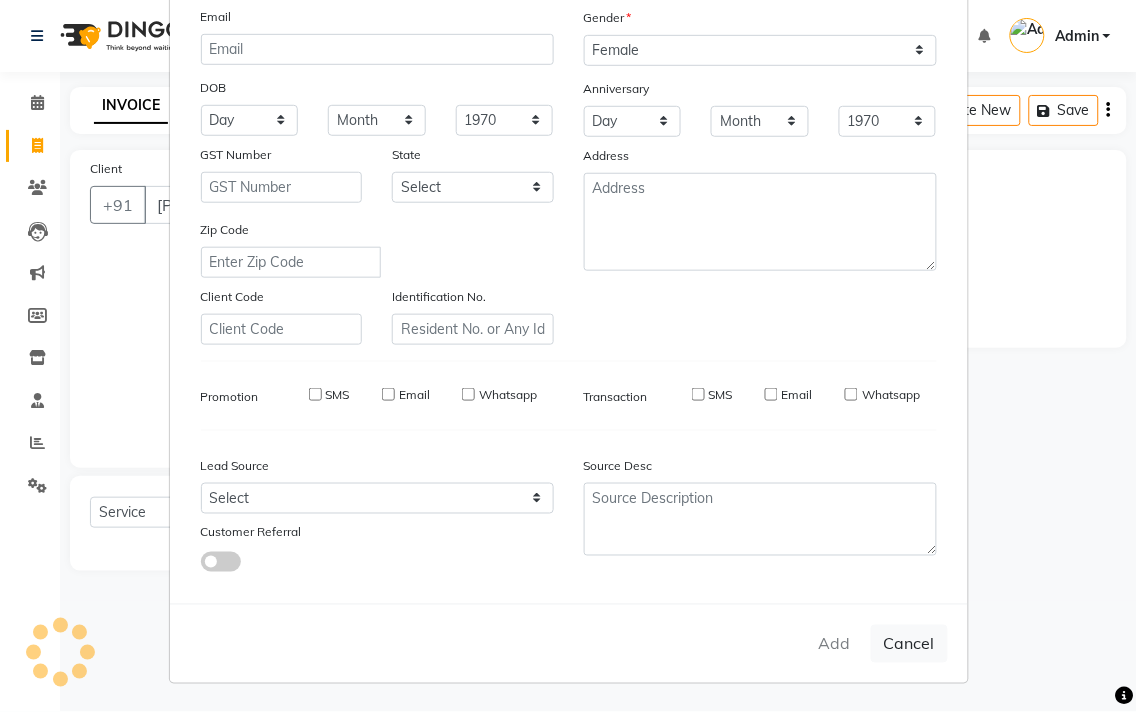 type 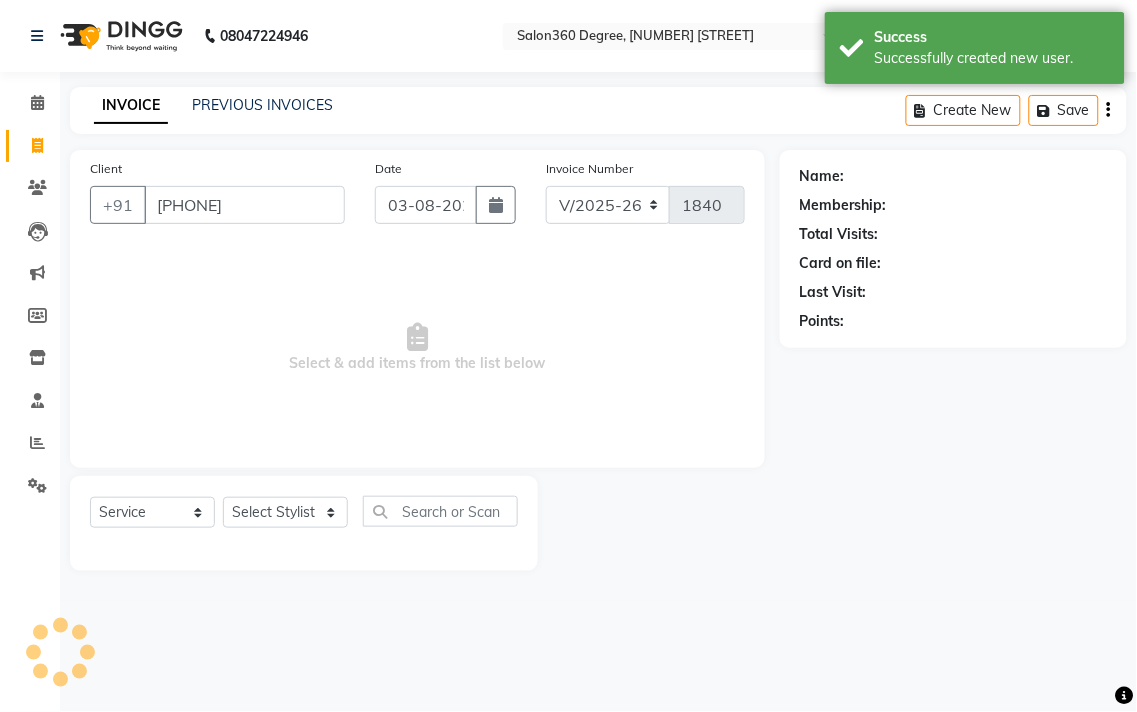 select on "1: Object" 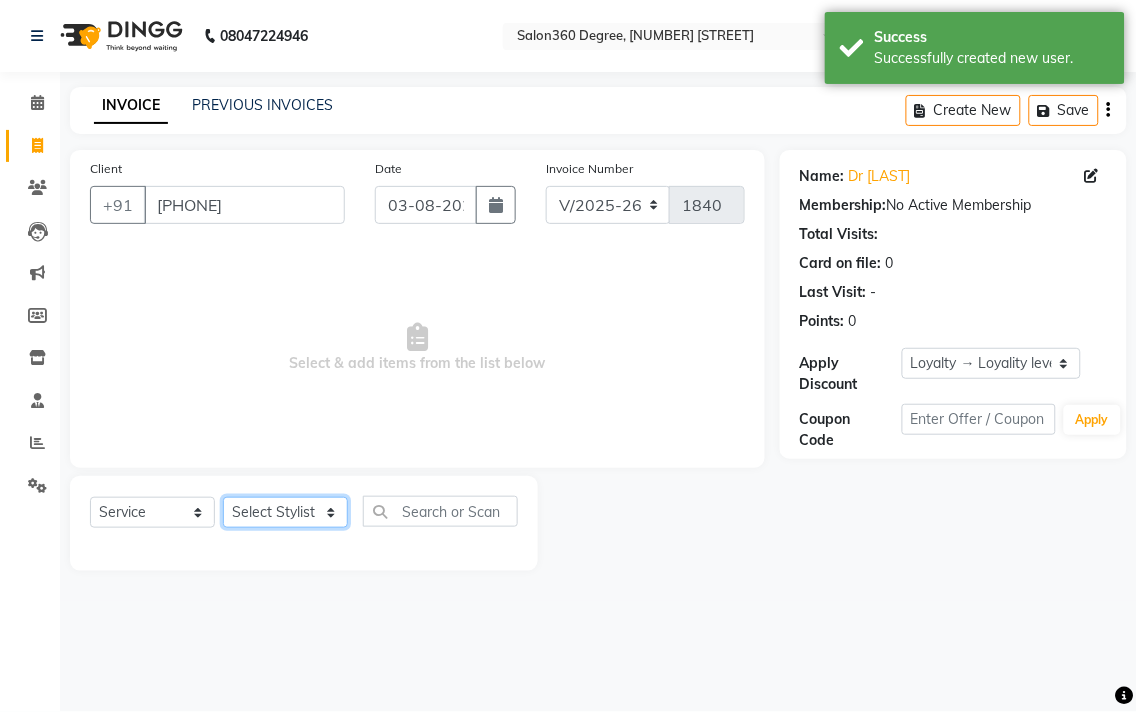 click on "Select Stylist [FIRST] [LAST] [FIRST] [LAST] [FIRST] [LAST] [FIRST] [LAST] [FIRST] [LAST] [FIRST] [LAST] [FIRST] [LAST] [FIRST] [LAST] [FIRST] [LAST] [FIRST] [LAST]" 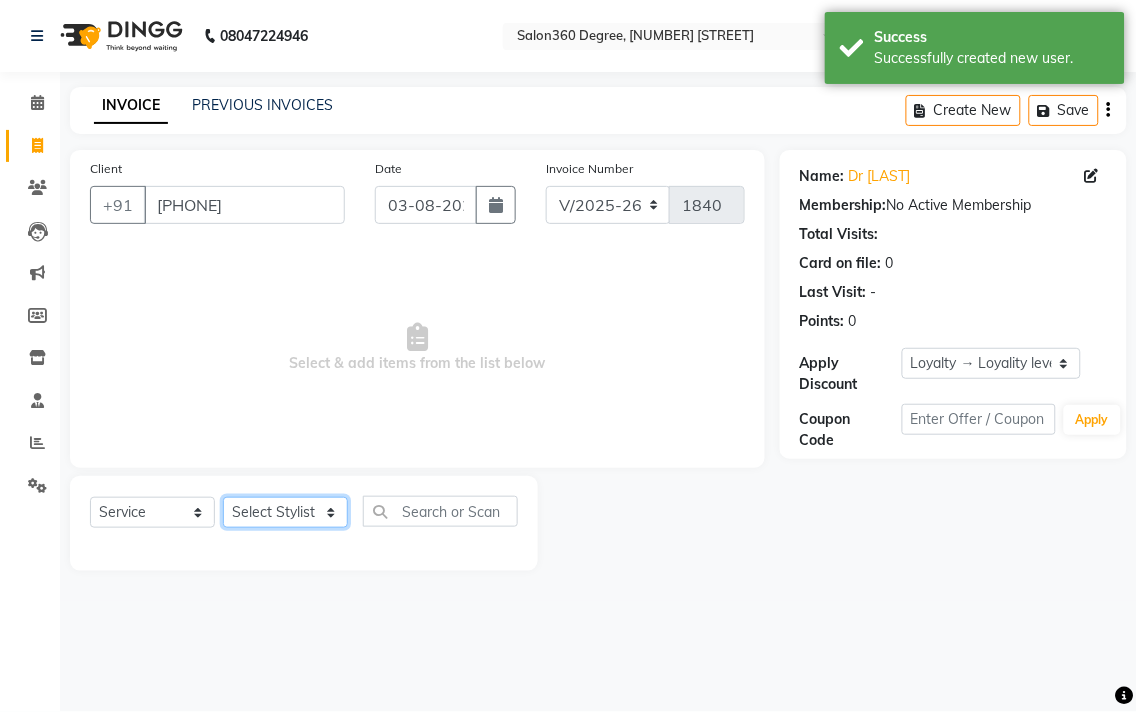 select on "[NUMBER]" 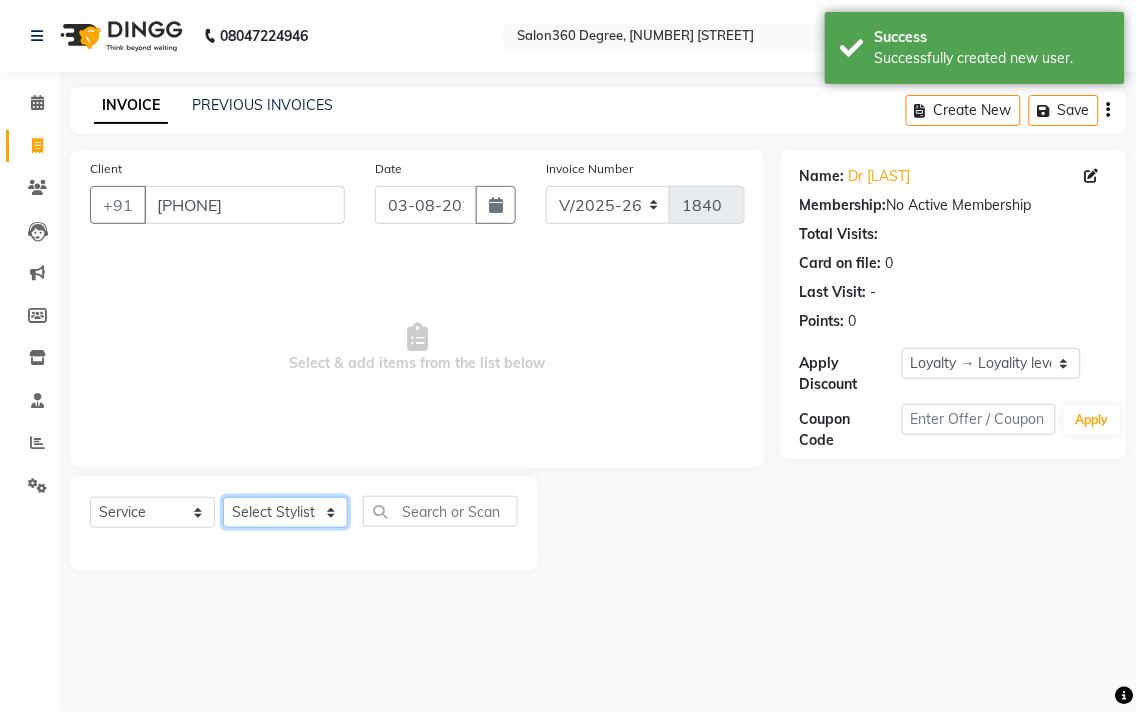 click on "Select Stylist [FIRST] [LAST] [FIRST] [LAST] [FIRST] [LAST] [FIRST] [LAST] [FIRST] [LAST] [FIRST] [LAST] [FIRST] [LAST] [FIRST] [LAST] [FIRST] [LAST] [FIRST] [LAST]" 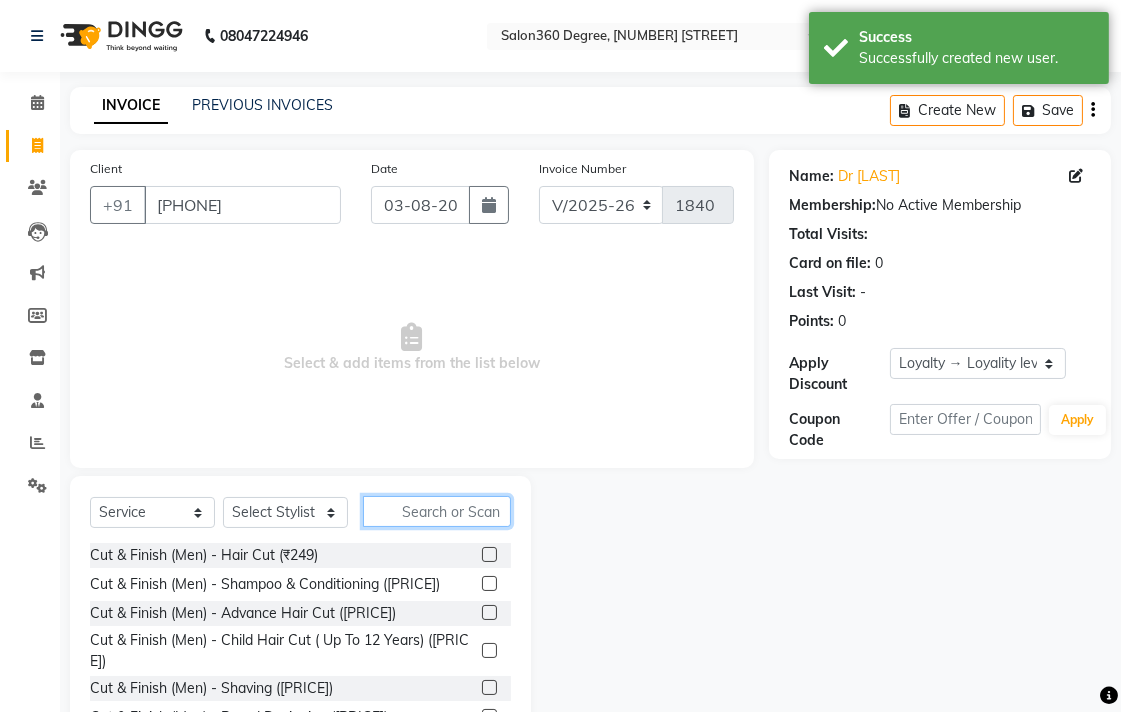 click 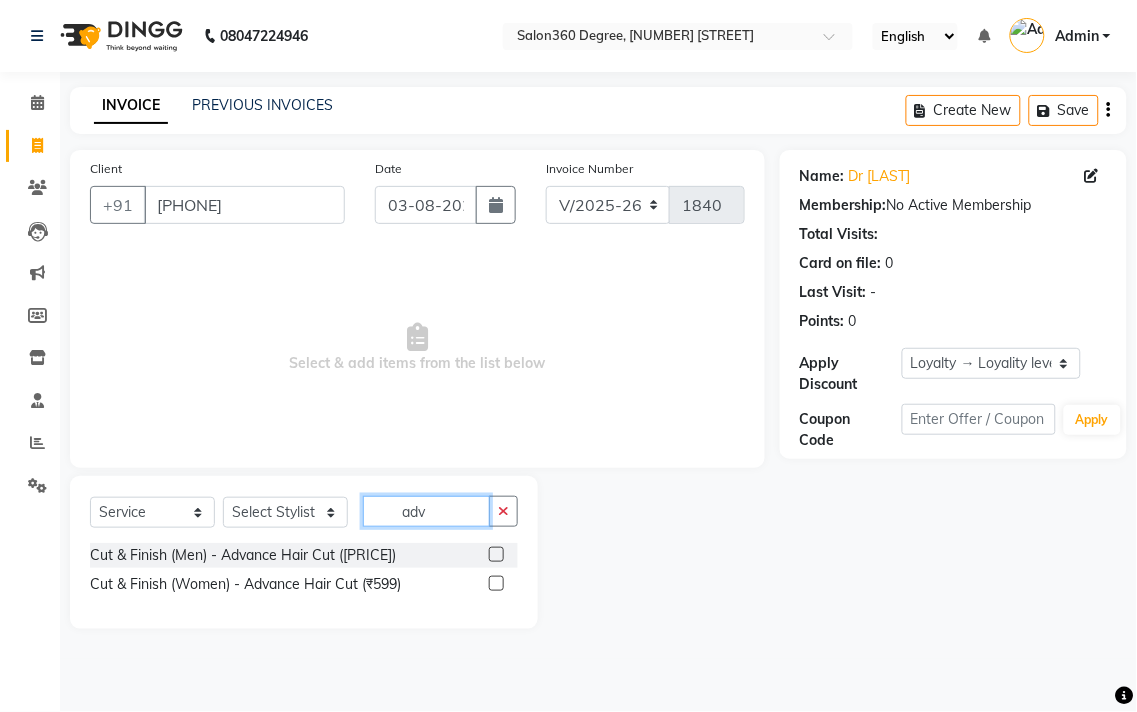 type on "adv" 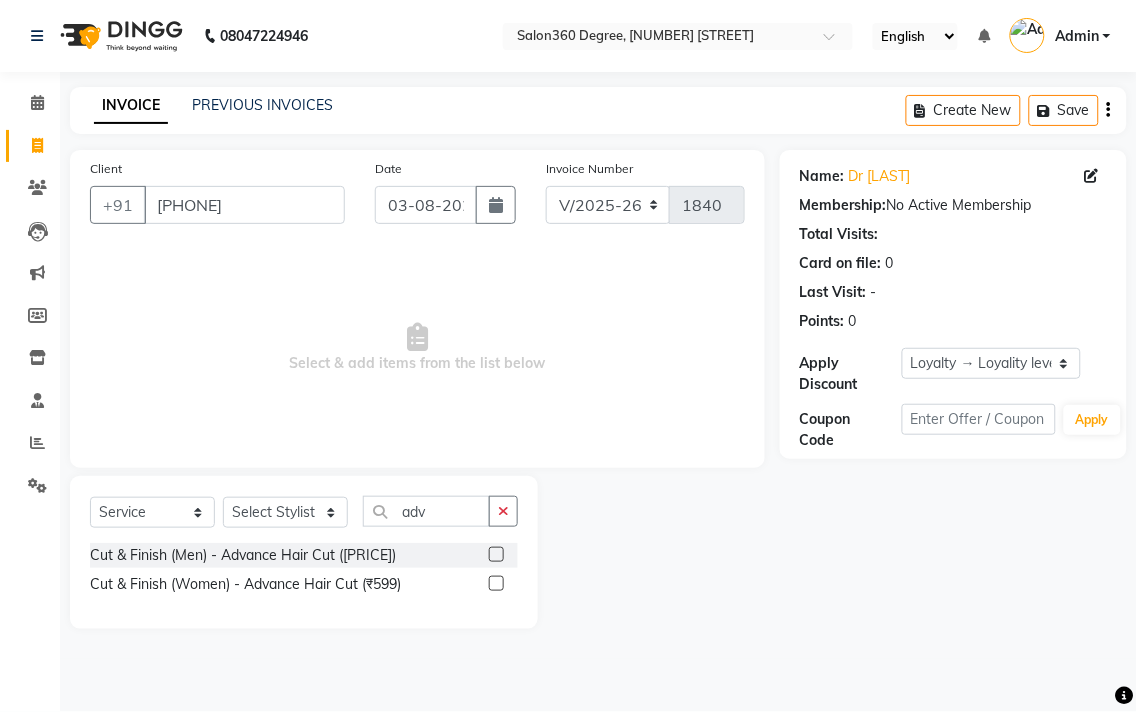 click 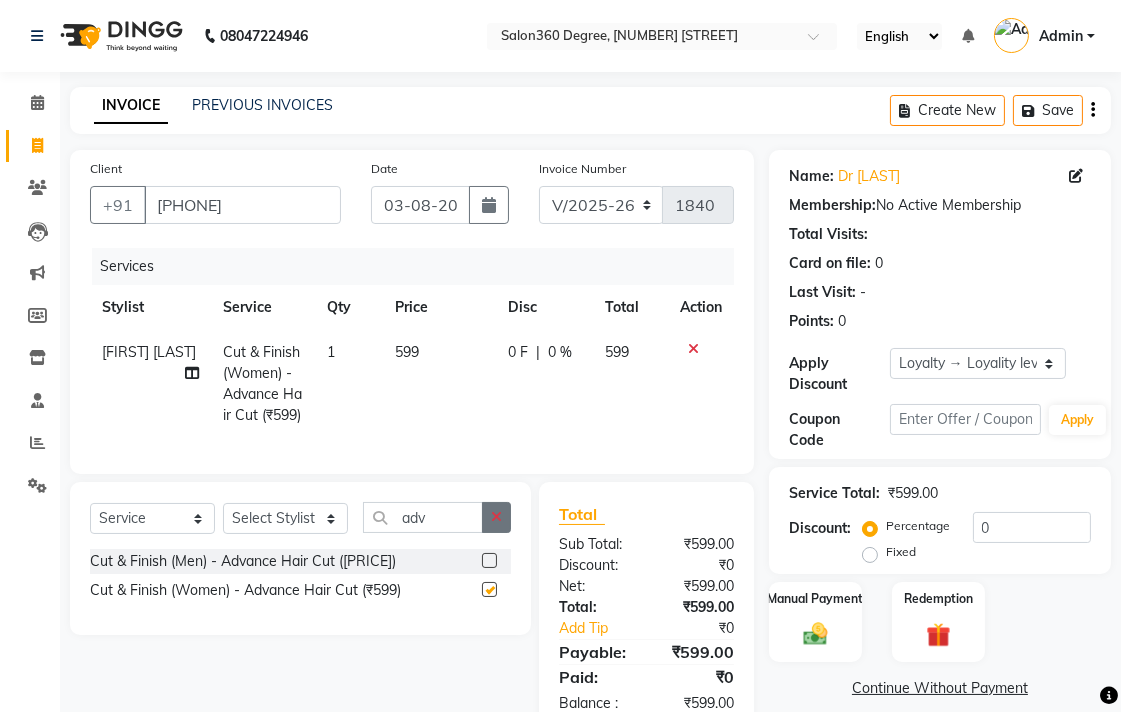 checkbox on "false" 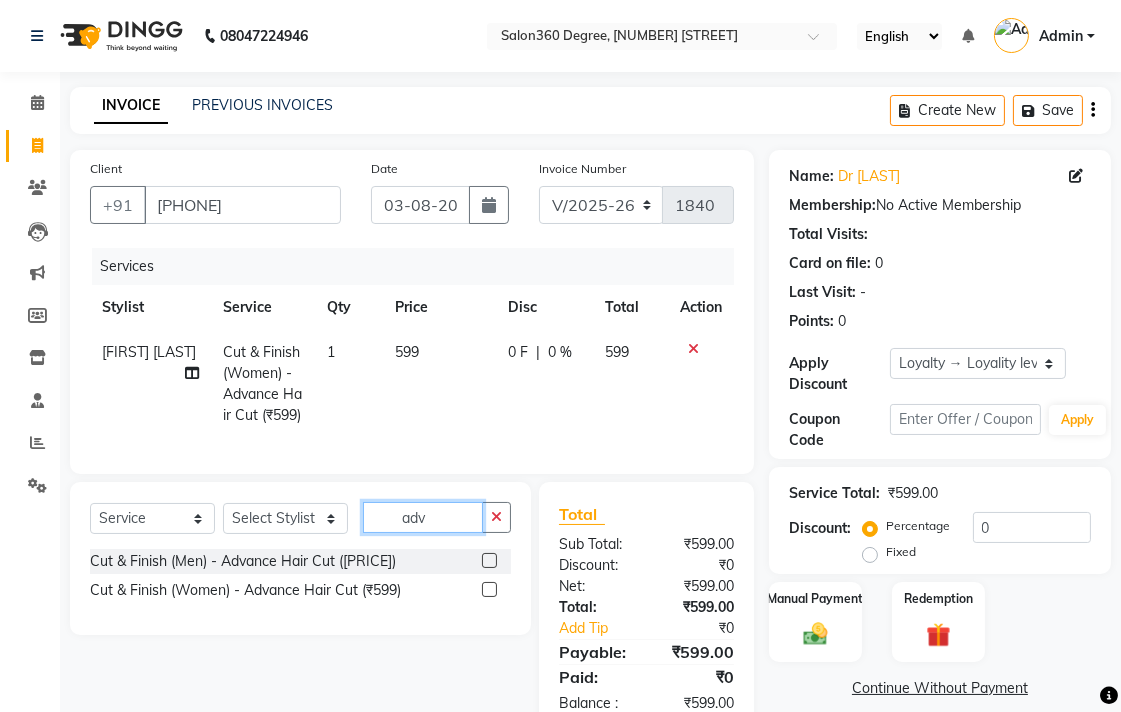 click on "adv" 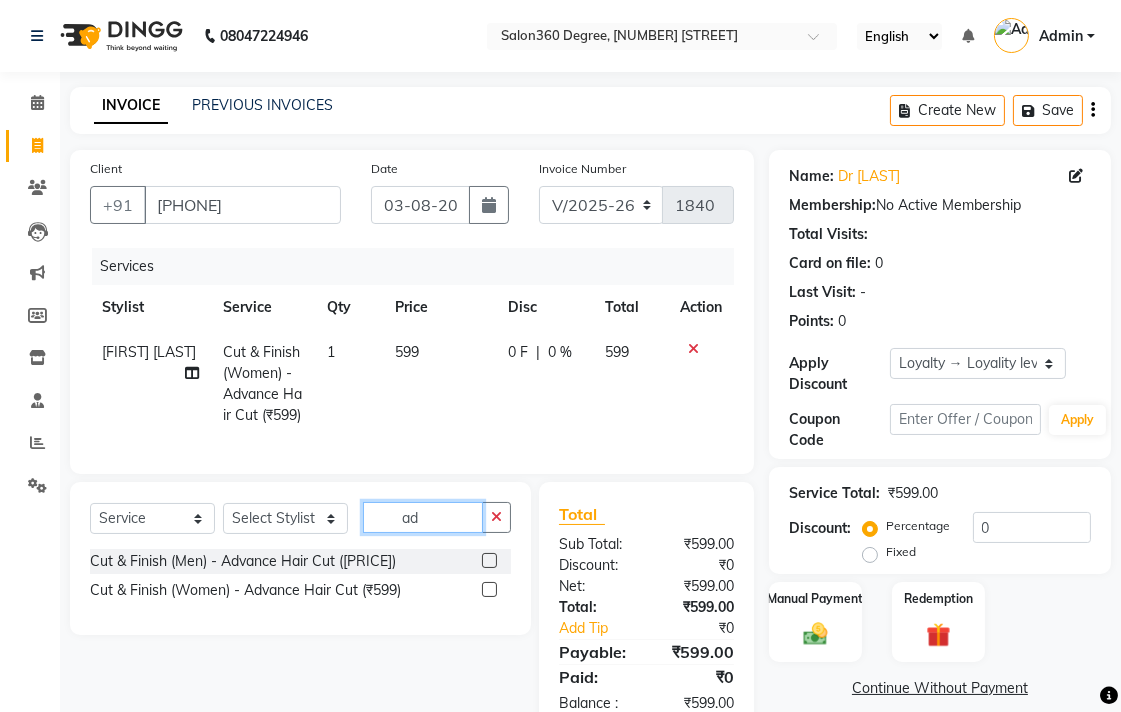 type on "a" 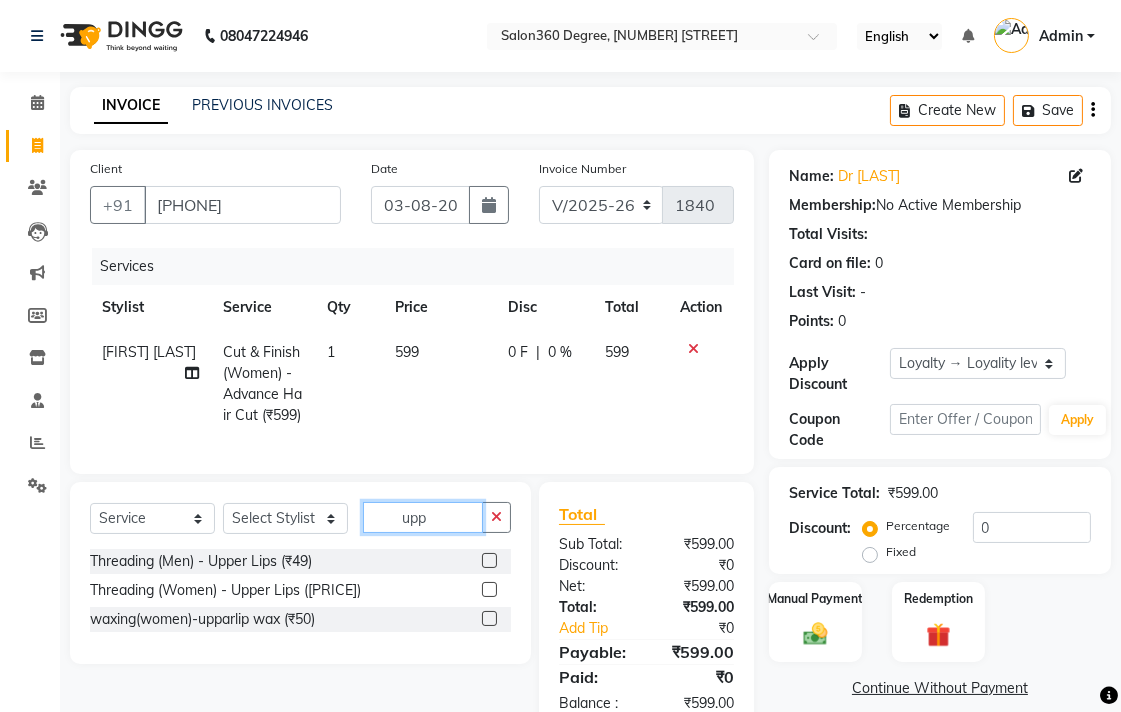 type on "upp" 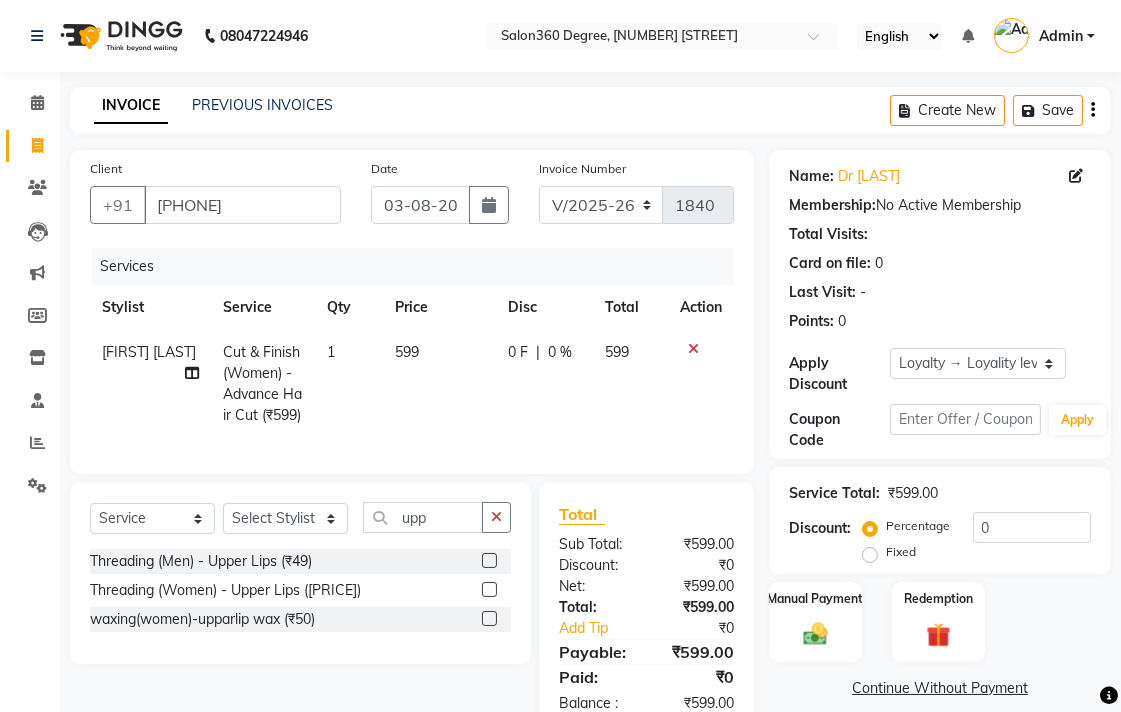 click 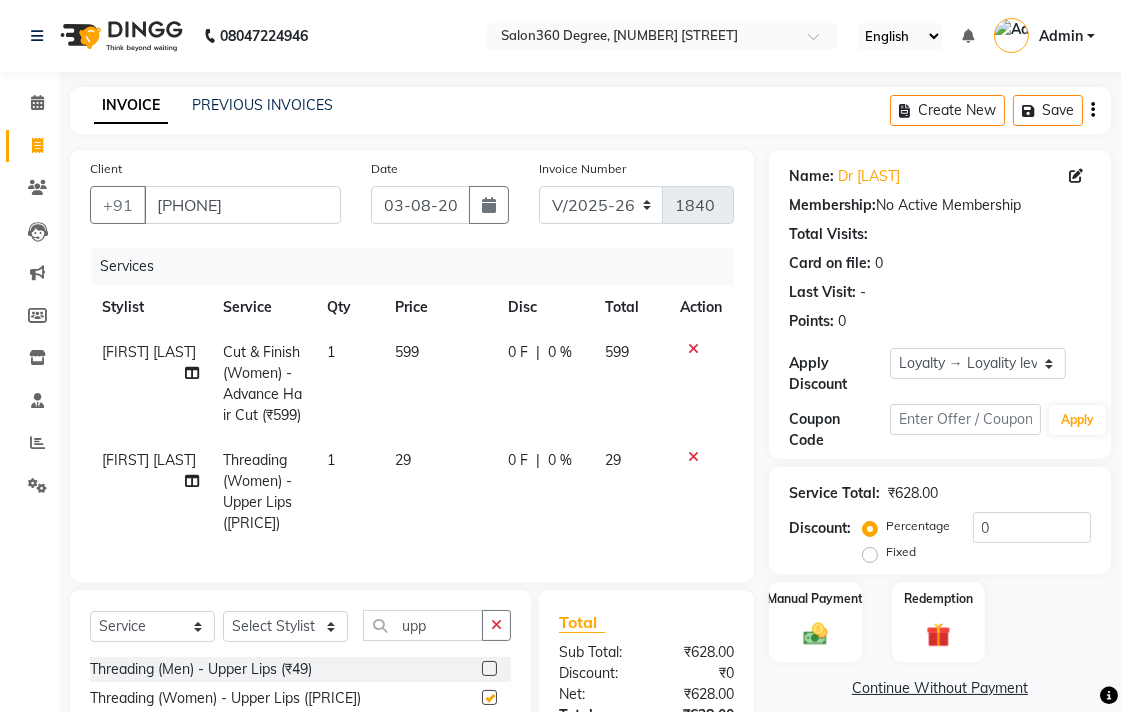 checkbox on "false" 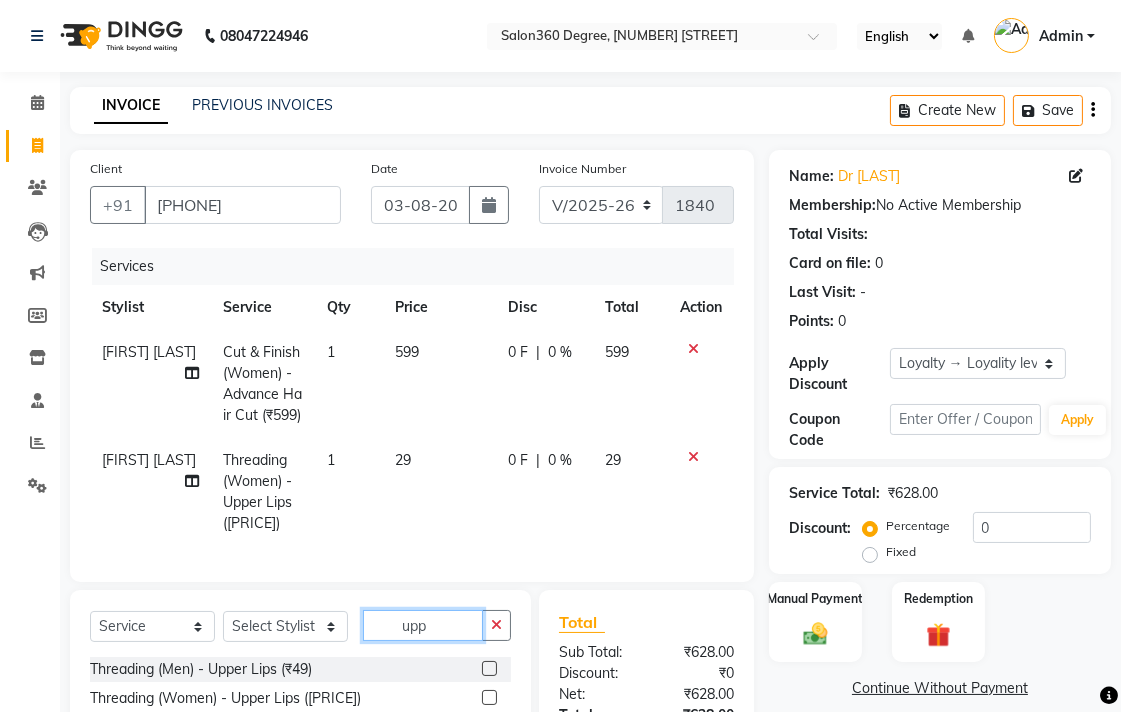 click on "upp" 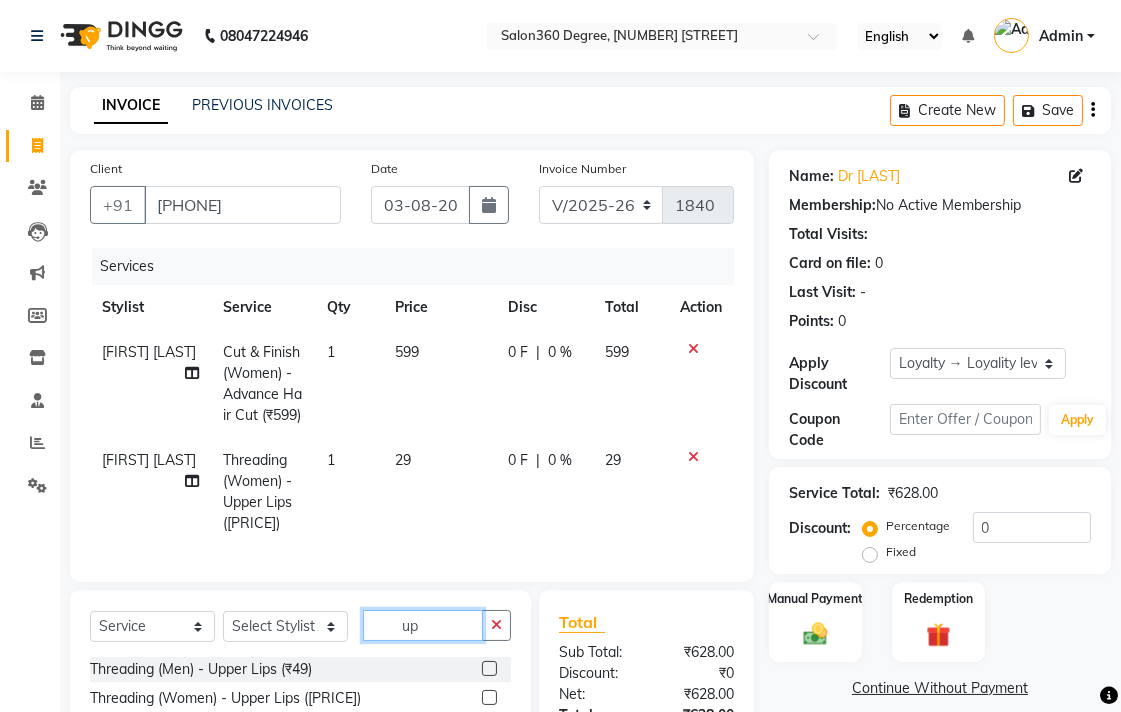 type on "u" 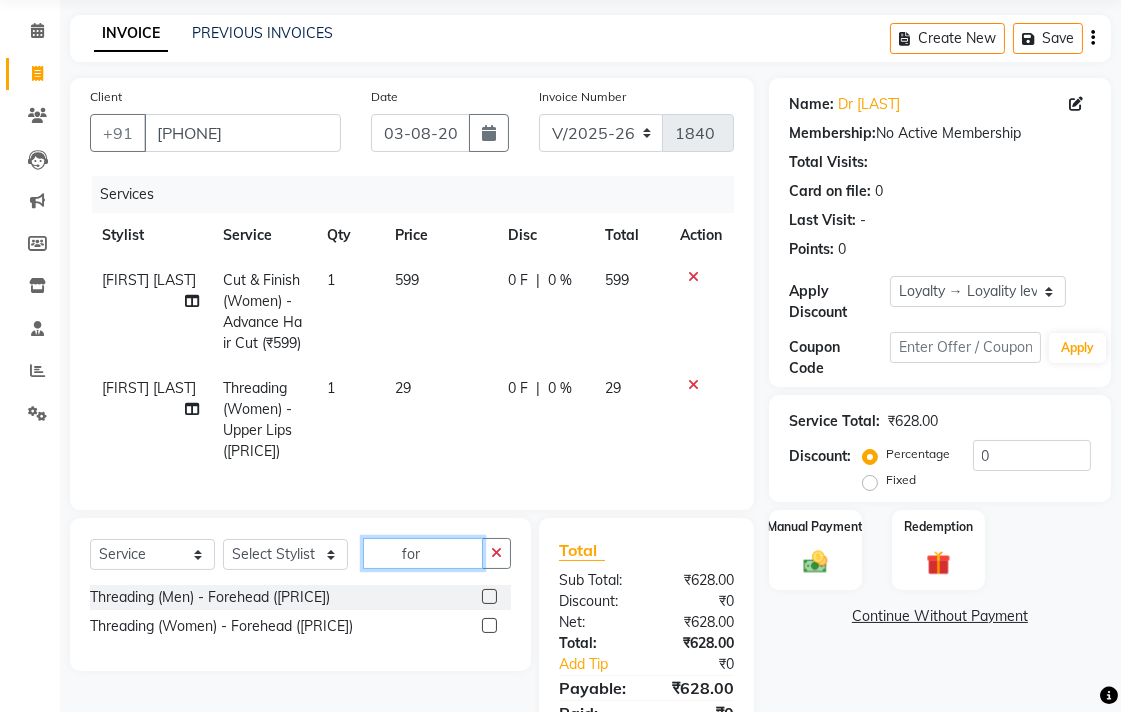scroll, scrollTop: 111, scrollLeft: 0, axis: vertical 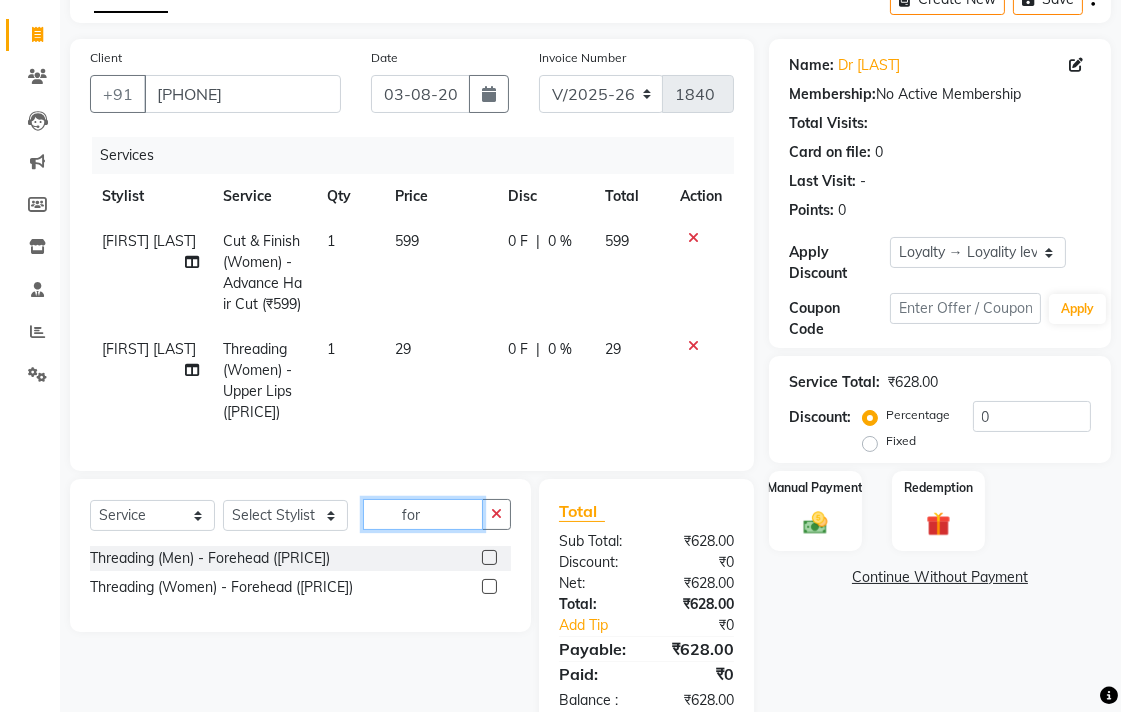 type on "for" 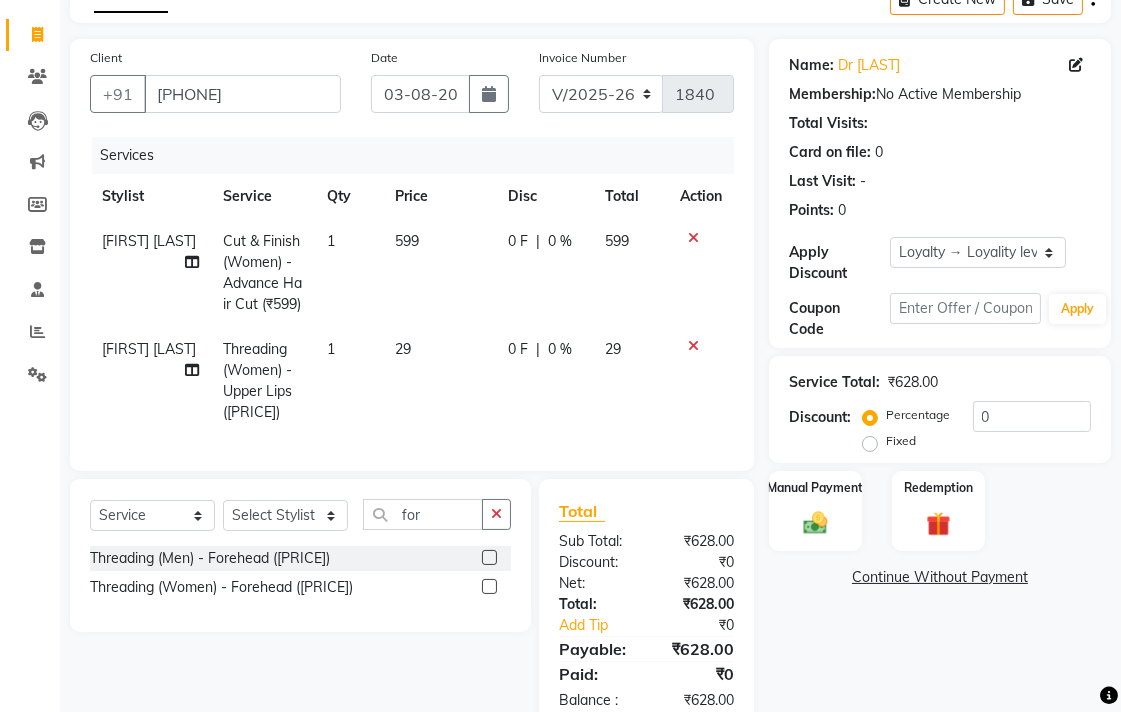 click 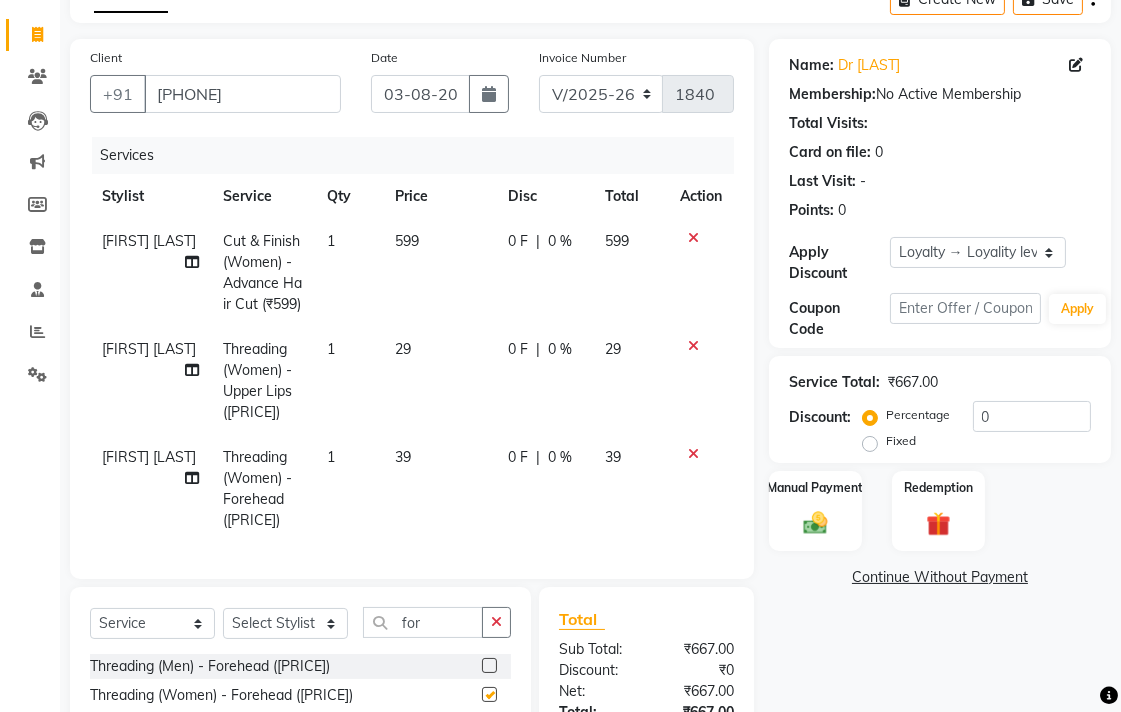 checkbox on "false" 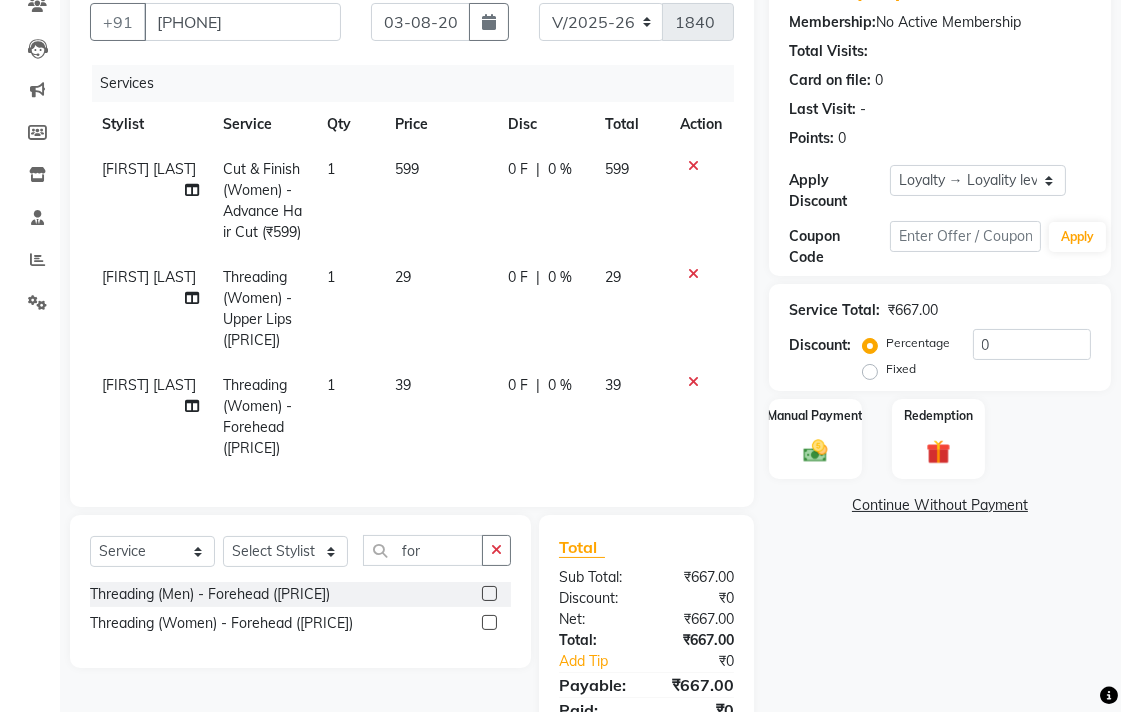 scroll, scrollTop: 222, scrollLeft: 0, axis: vertical 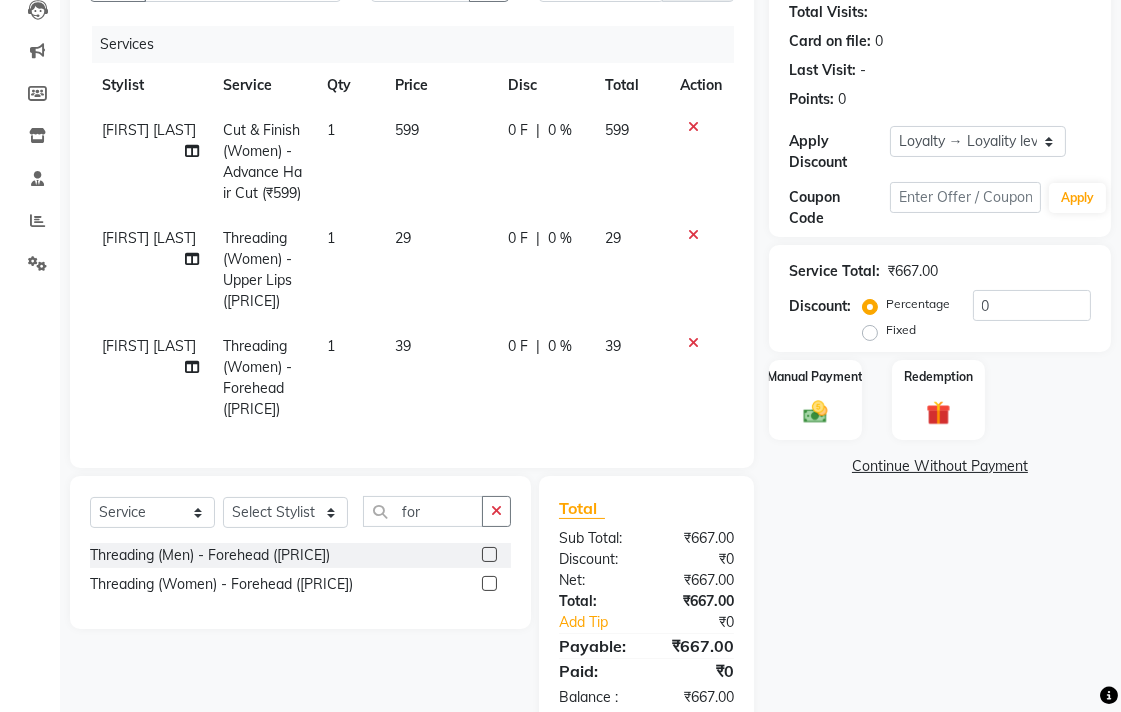 click on "599" 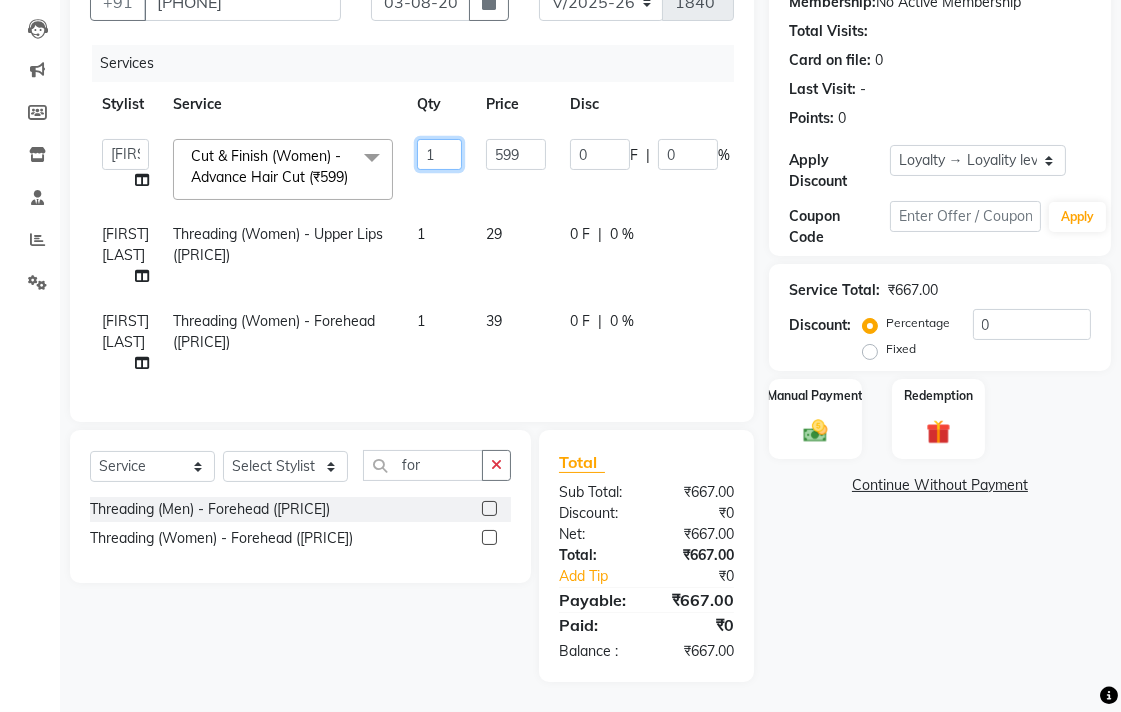 click on "1" 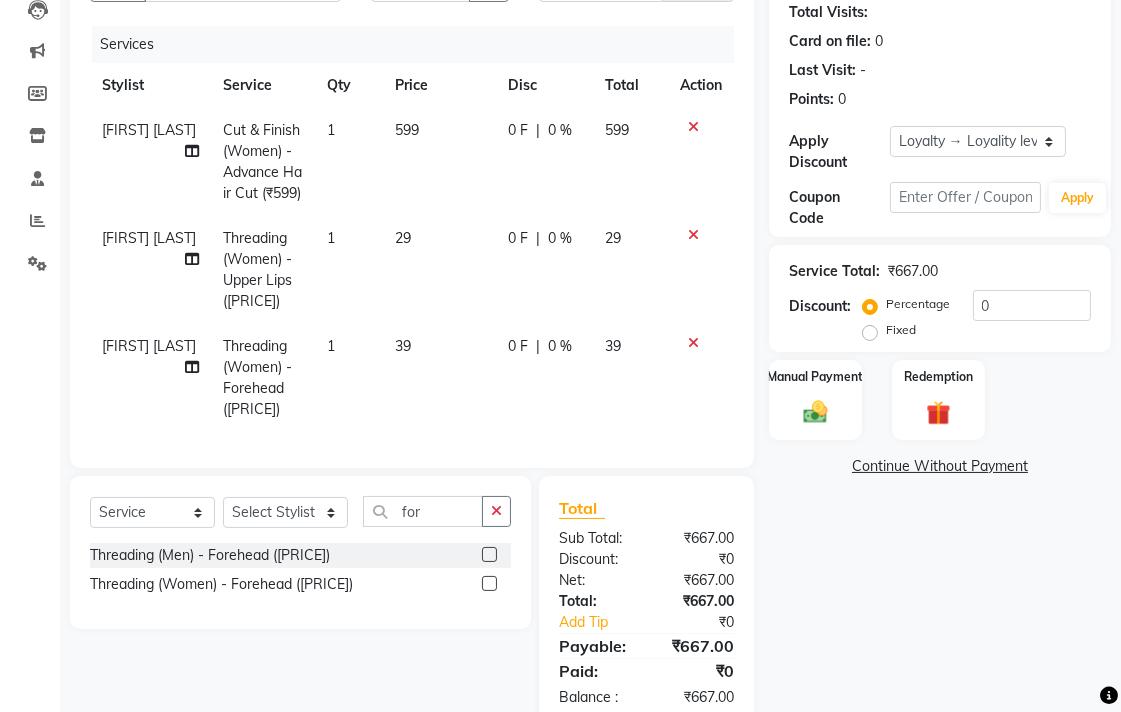 click on "599" 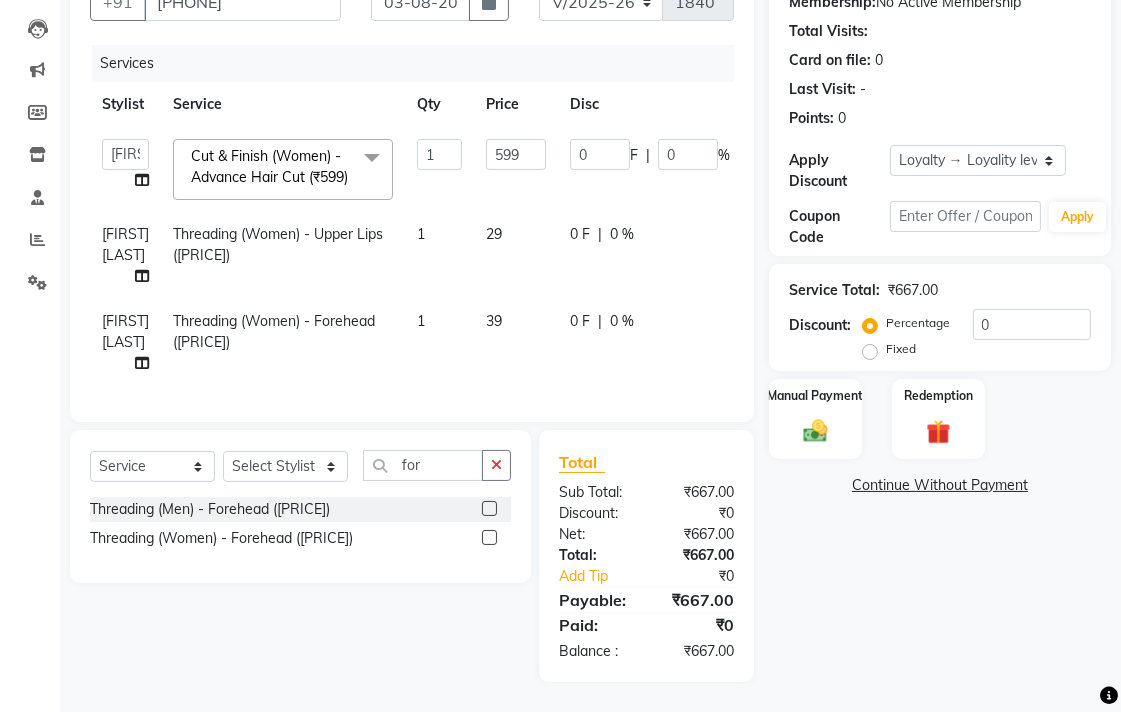 click on "1" 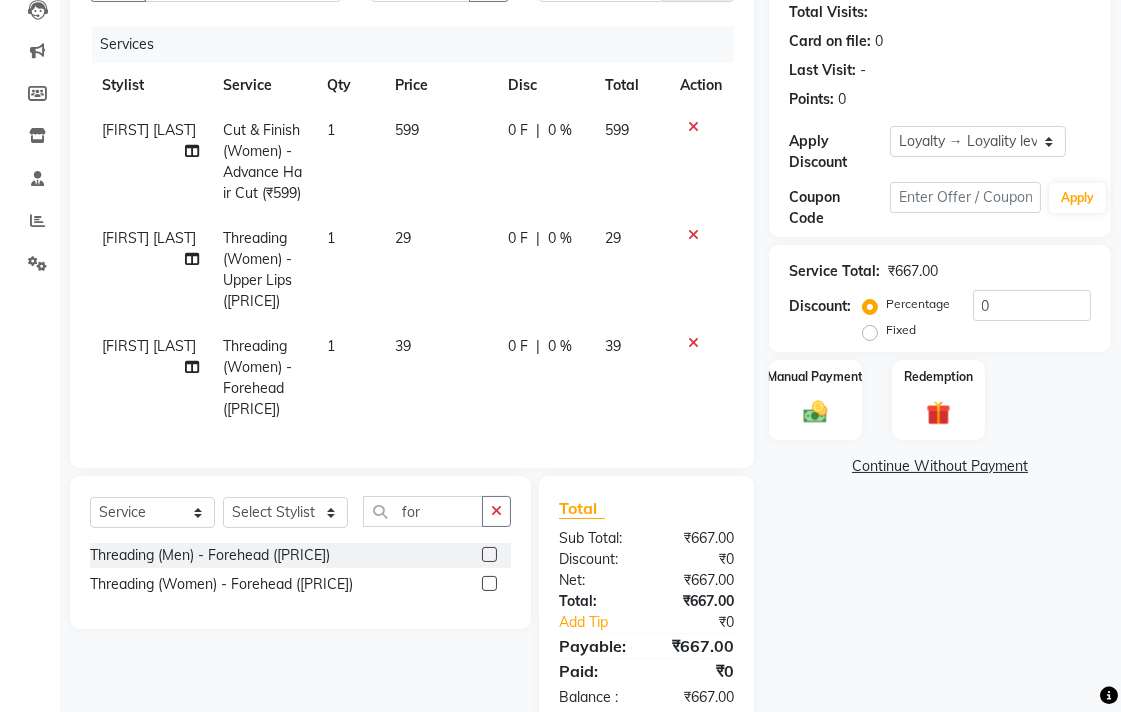 click on "599" 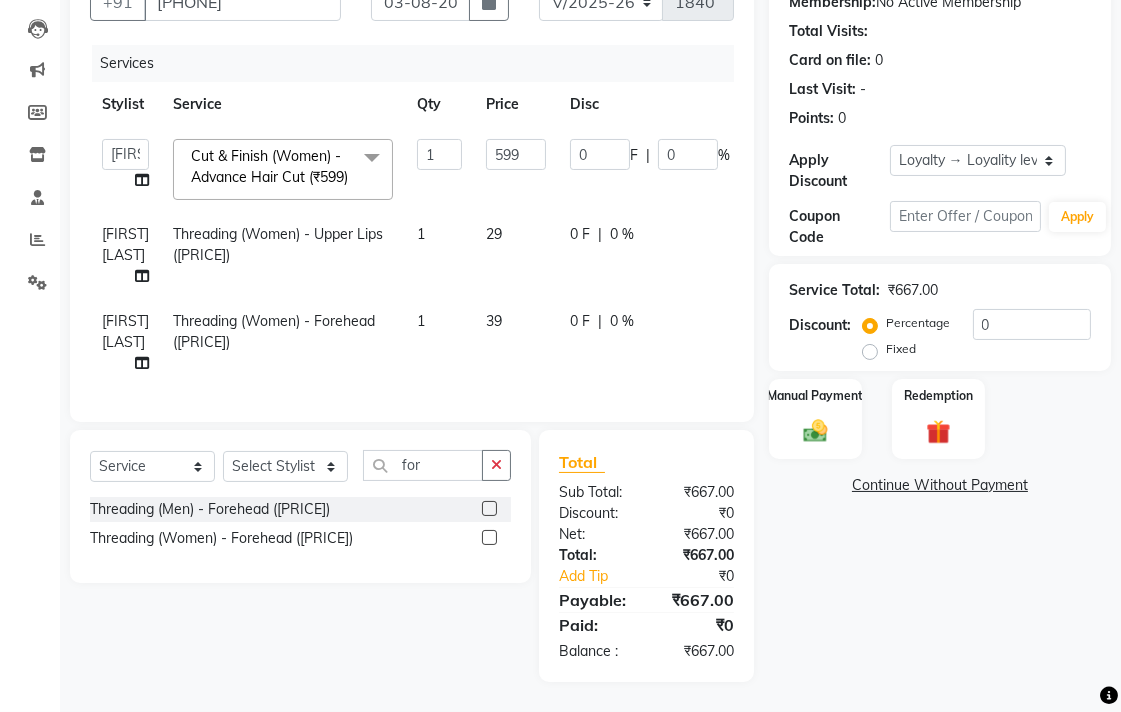click on "F" 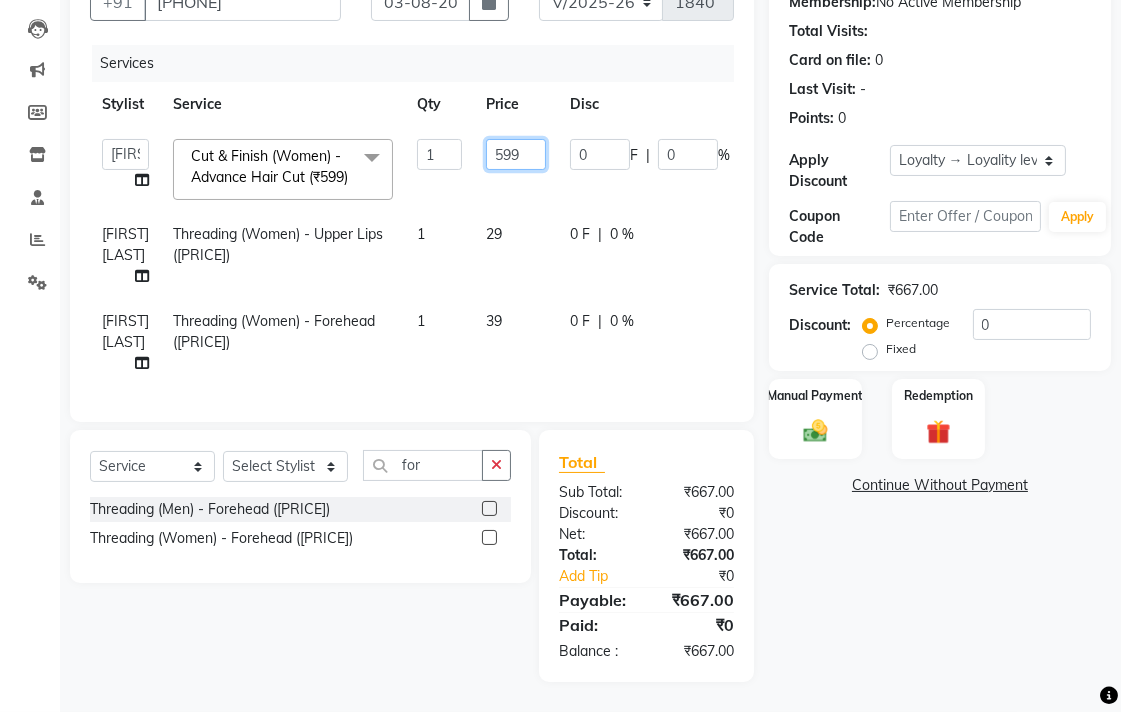 click on "599" 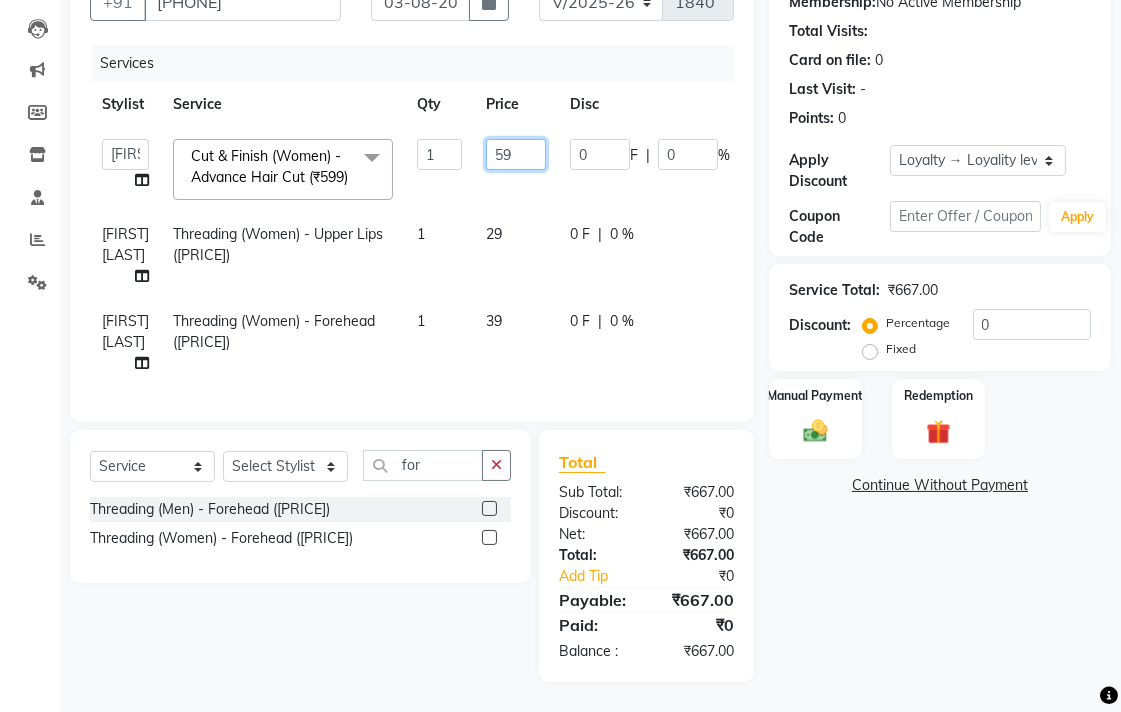 type on "5" 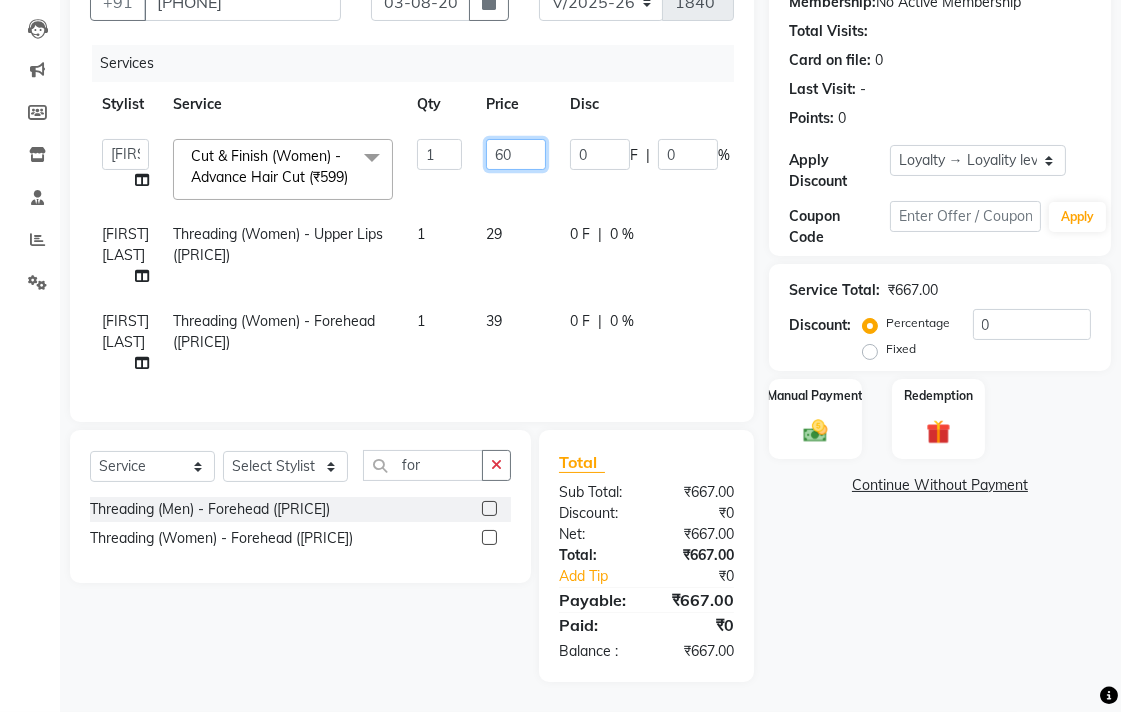 type on "600" 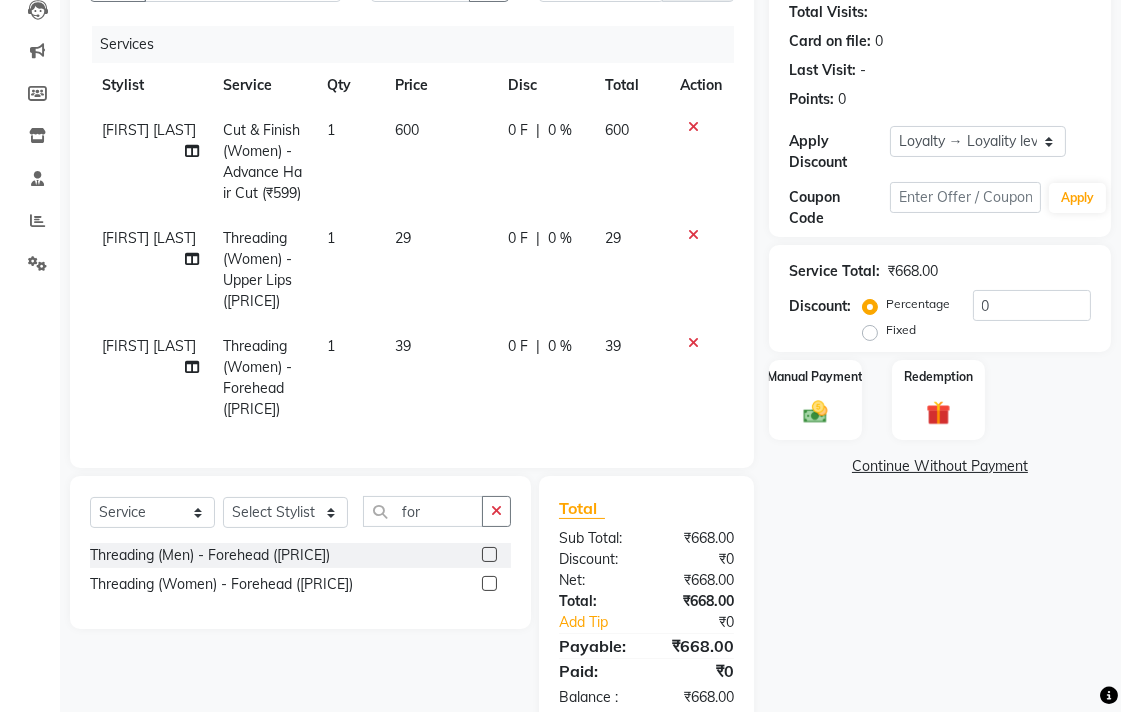 click on "pooja pansai Cut & Finish (Women) - Advance Hair Cut ([PRICE]) pooja pansai Threading (Women) - Upper Lips ([PRICE]) pooja pansai Threading (Women) - Forehead ([PRICE])" 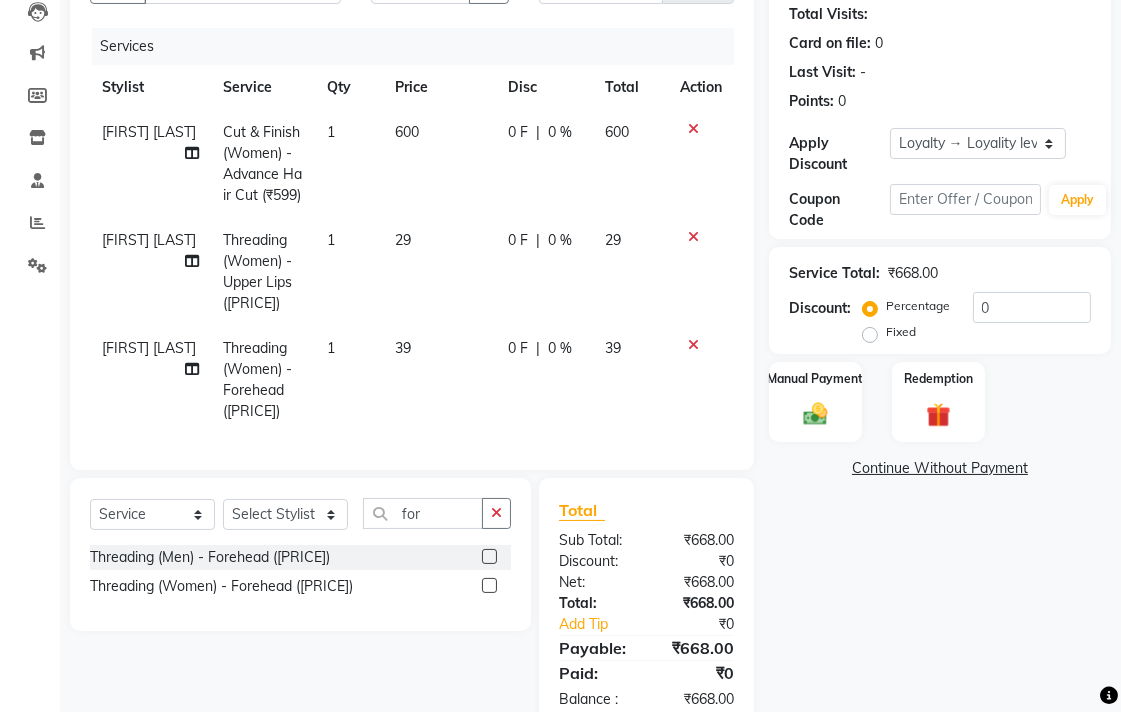 select on "[NUMBER]" 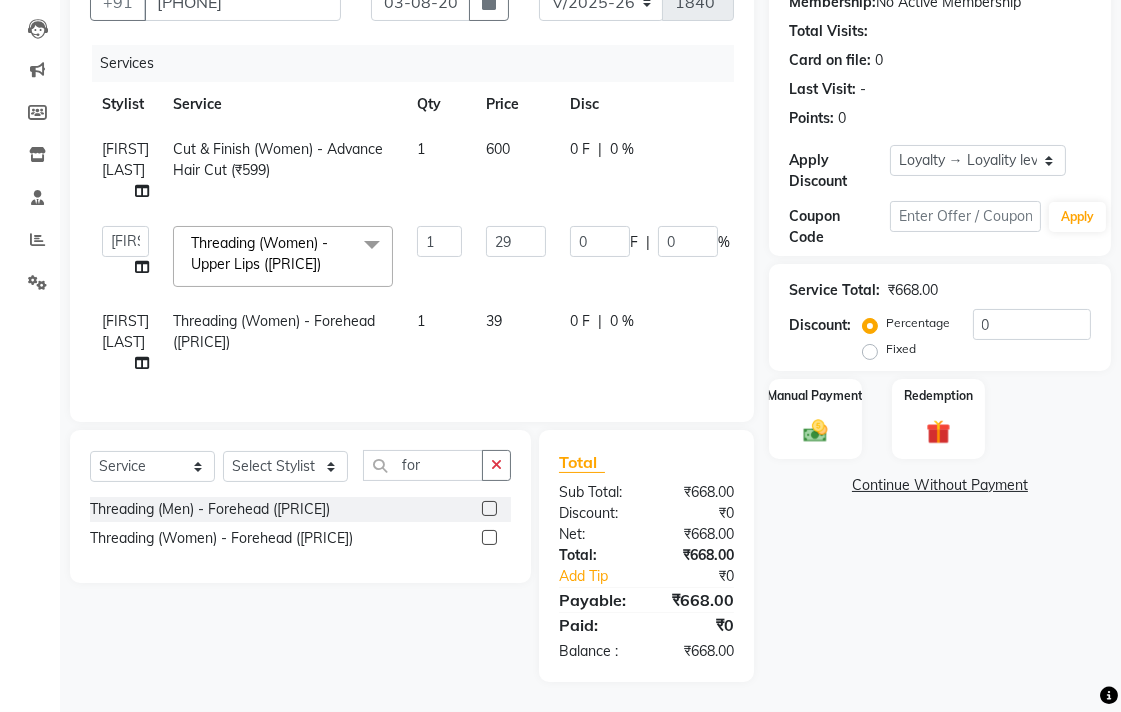 click on "1" 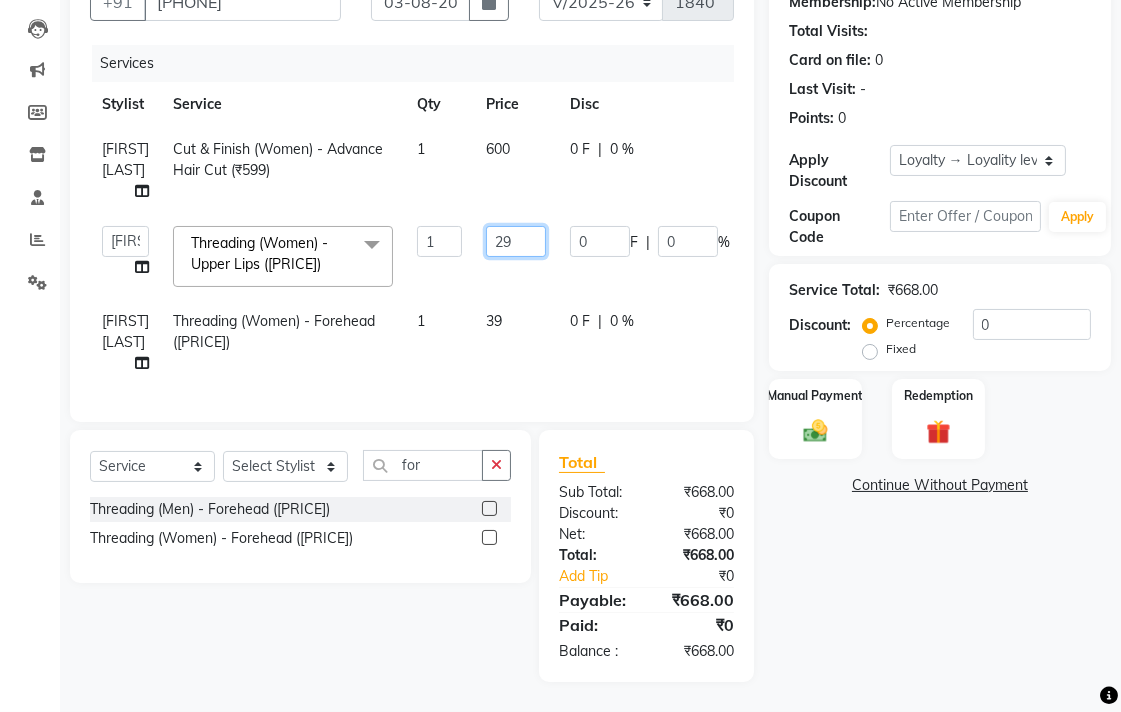 click on "29" 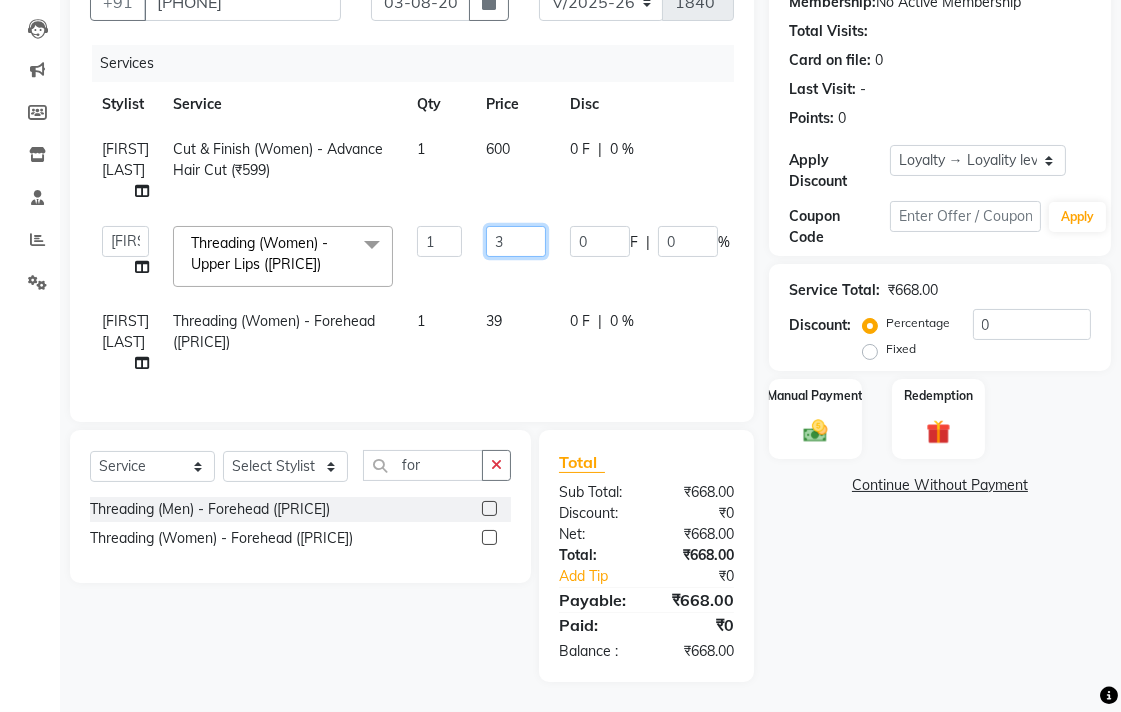 type on "30" 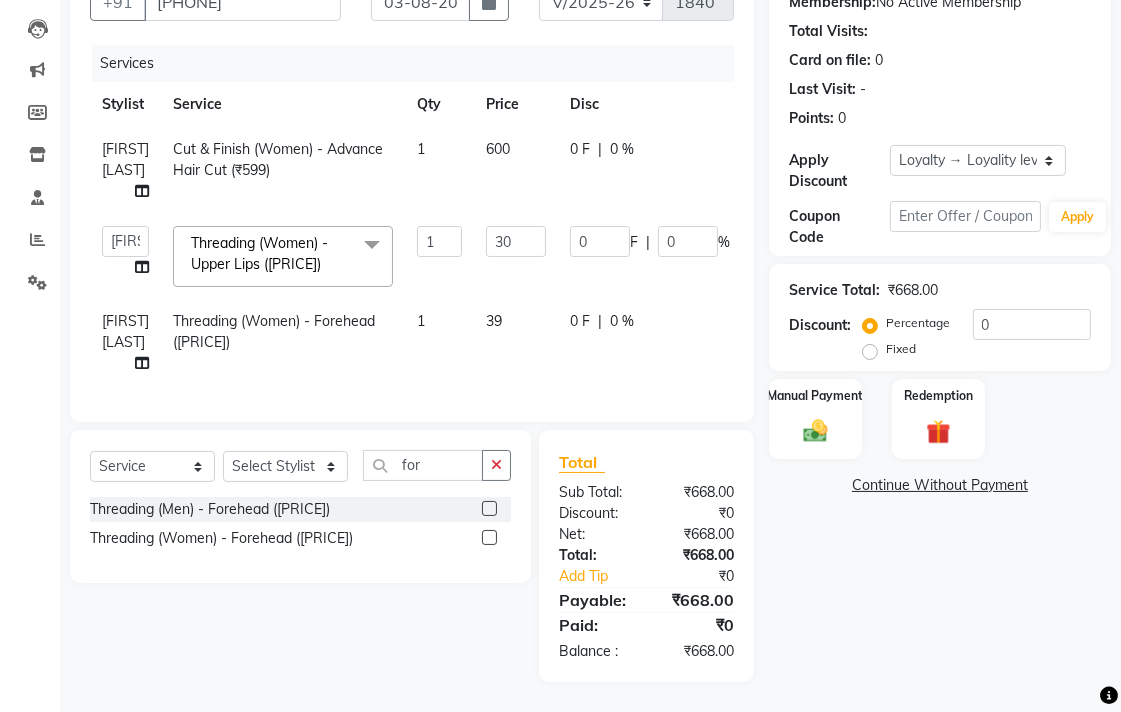 click on "pooja pansai Cut & Finish (Women) - Advance Hair Cut ([PRICE]) [NAME] [NAME] [NAME] [NAME] [NAME] [NAME] [NAME] [NAME] [NAME] [NAME] [NAME] Threading (Women) - Upper Lips x Cut & Finish (Men) - Hair Cut ([PRICE]) Cut & Finish (Men) - Shampoo & Conditioning ([PRICE]) Cut & Finish (Men) - Advance Hair Cut ([PRICE]) Cut & Finish (Men) - Child Hair Cut ( Up To 12 Years) ([PRICE]) Cut & Finish (Men) - Shaving ([PRICE]) Cut & Finish (Men) - Beard Designing ([PRICE]) nail art ([PRICE]) FREE EYEBRO ([PRICE]) FACE SCARBING ([PRICE]) pearsing ([PRICE]) beard color ([PRICE]) mustace color ([PRICE]) Fiber complex tretment ([PRICE]) eyerpeirsing par pear ([PRICE]) shea bater spa men ([PRICE]) shea bater hair spa women ([PRICE]) color aply only ([PRICE]) bio plstia ([PRICE]) campaki hair spa ([PRICE]) Cut & Finish (Women) - Hair Cut ([PRICE]) Cut & Finish (Women) - Shampoo & Conditioning ([PRICE]) Old Service ([PRICE])" 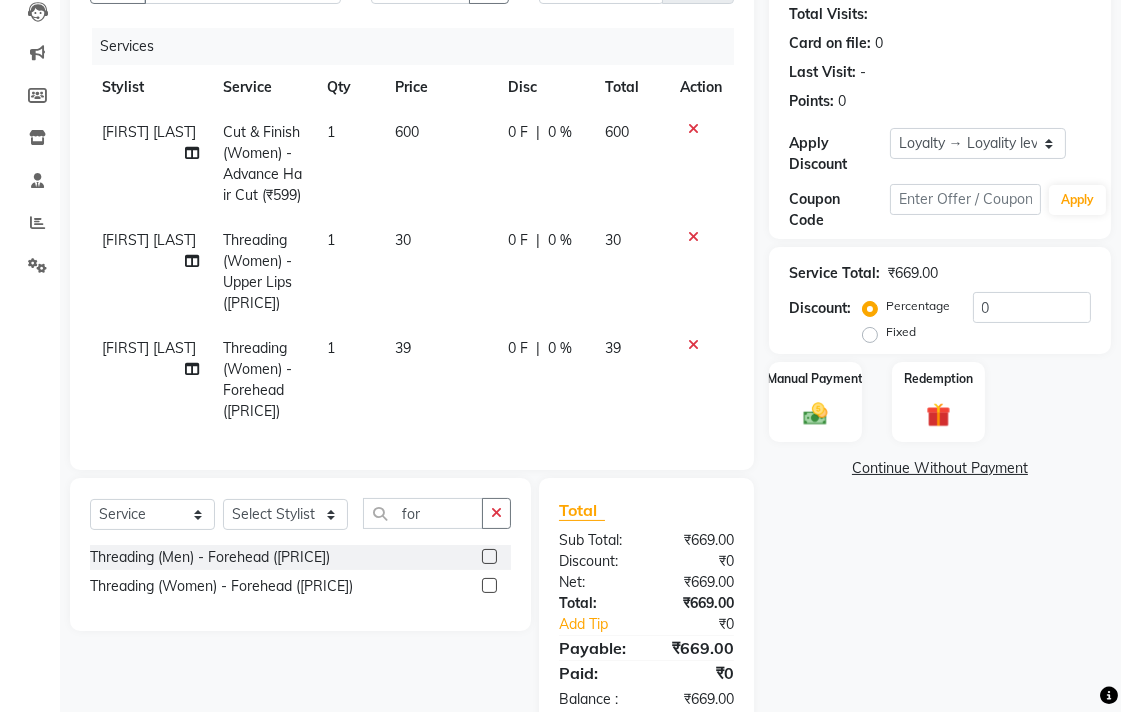 click on "39" 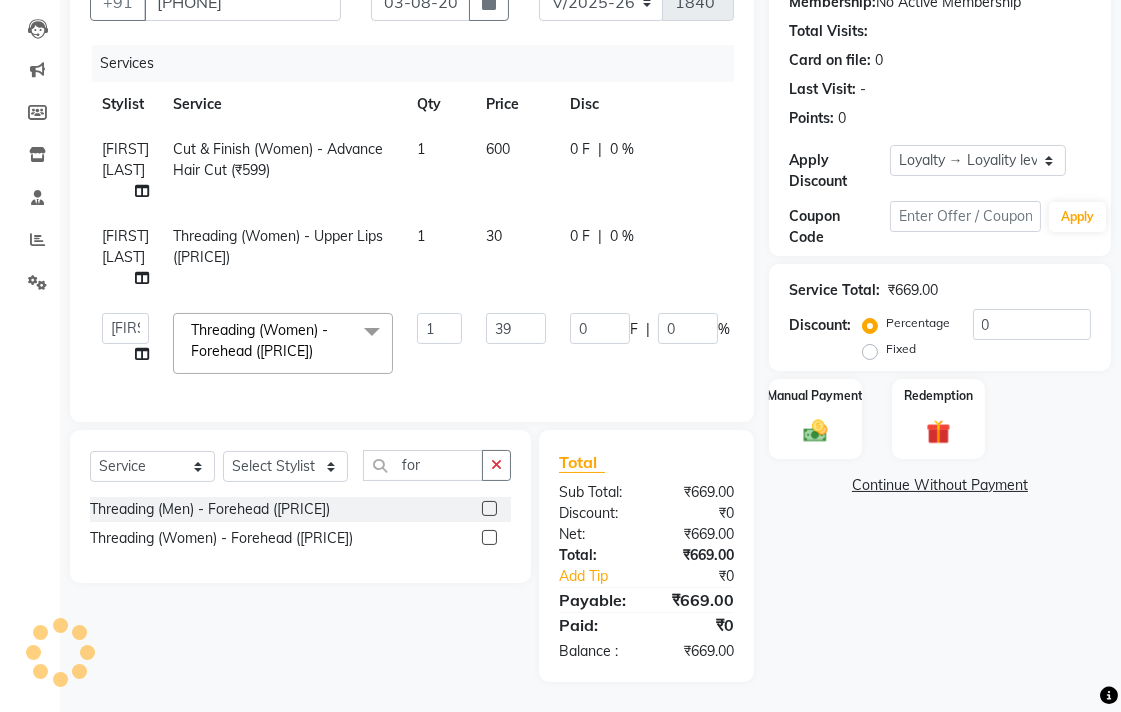 drag, startPoint x: 412, startPoint y: 358, endPoint x: 444, endPoint y: 355, distance: 32.140316 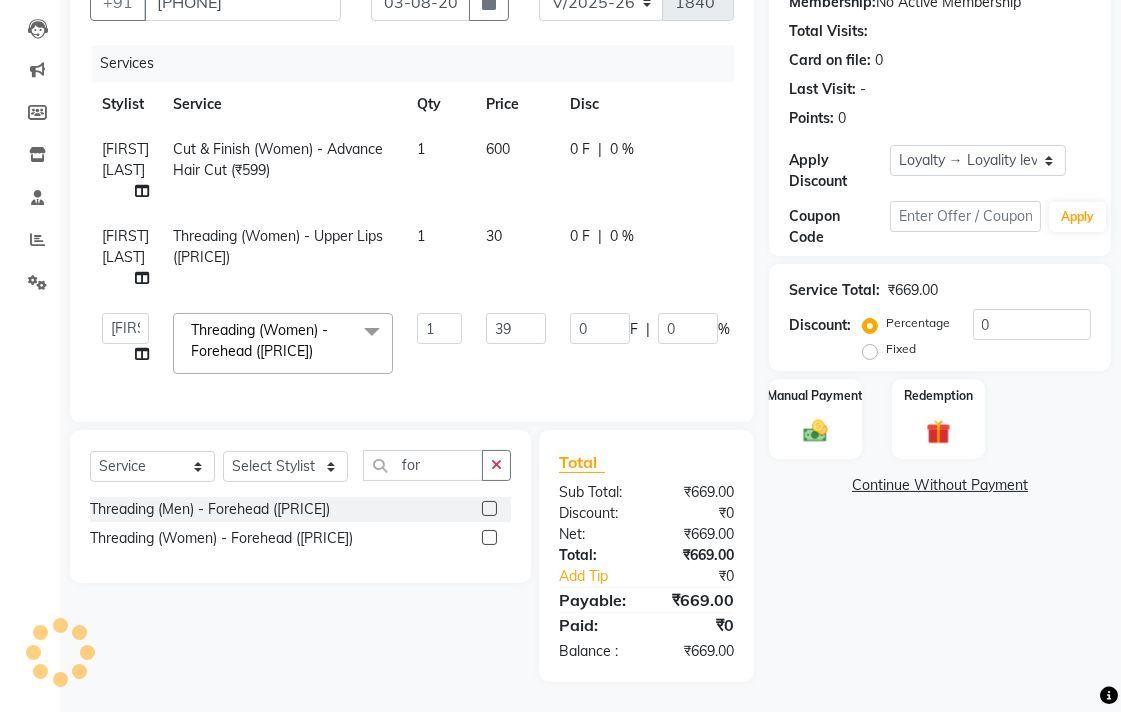 click on "1" 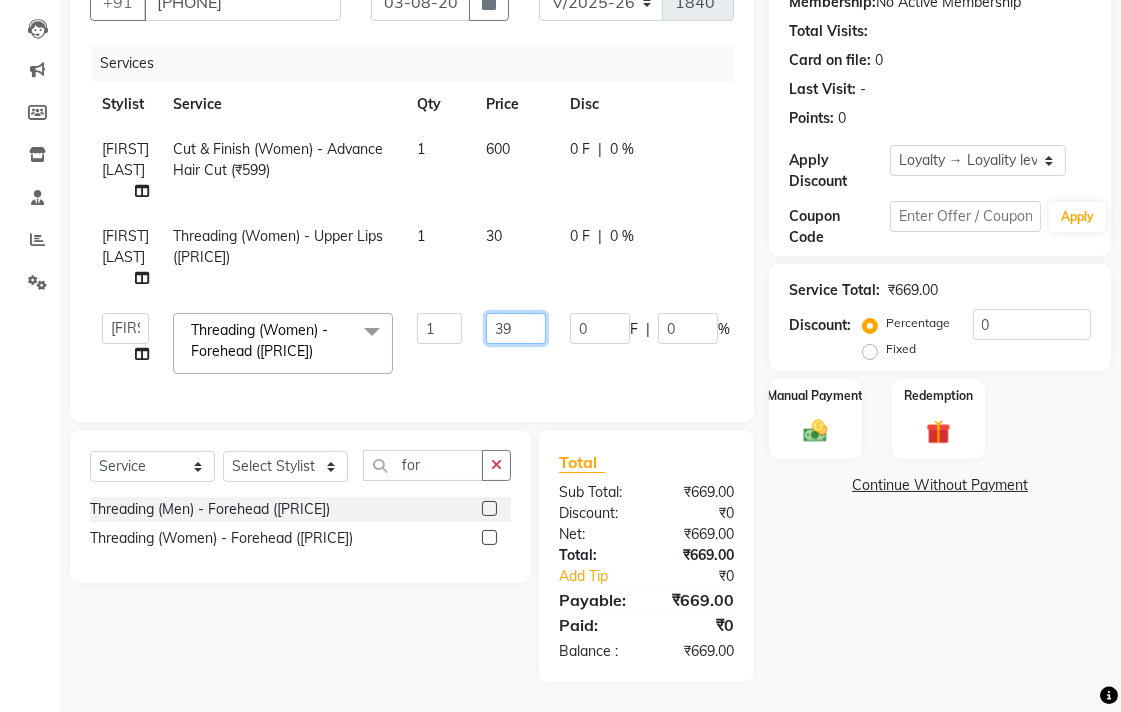 click on "39" 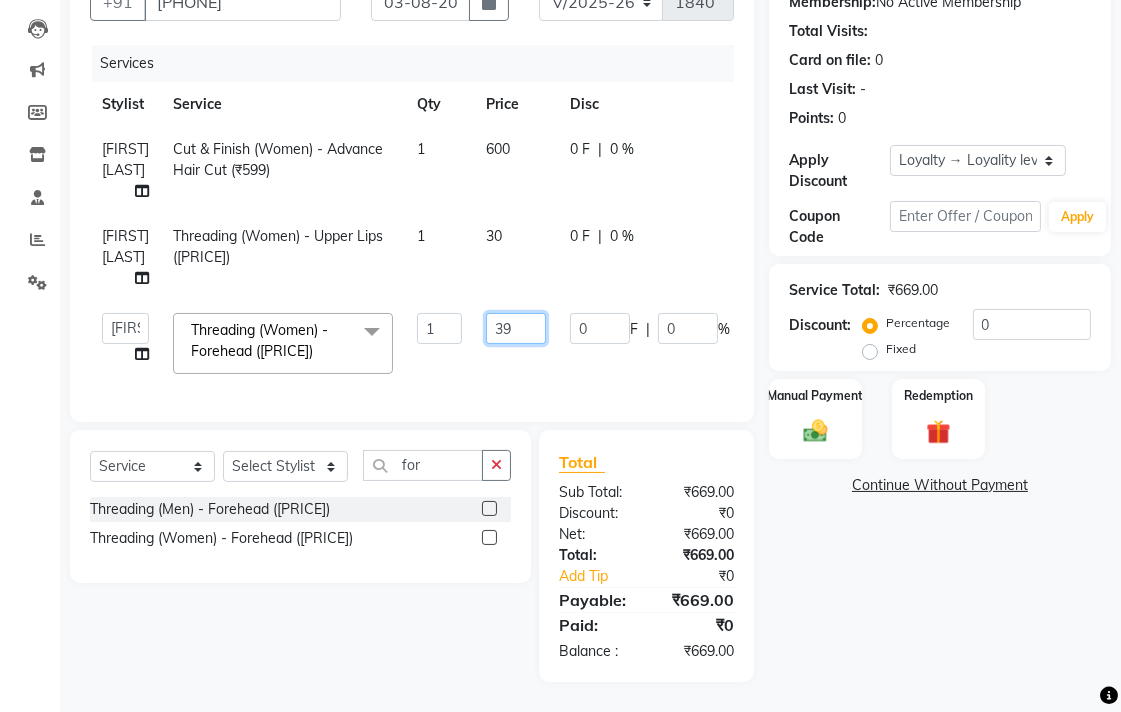 type on "3" 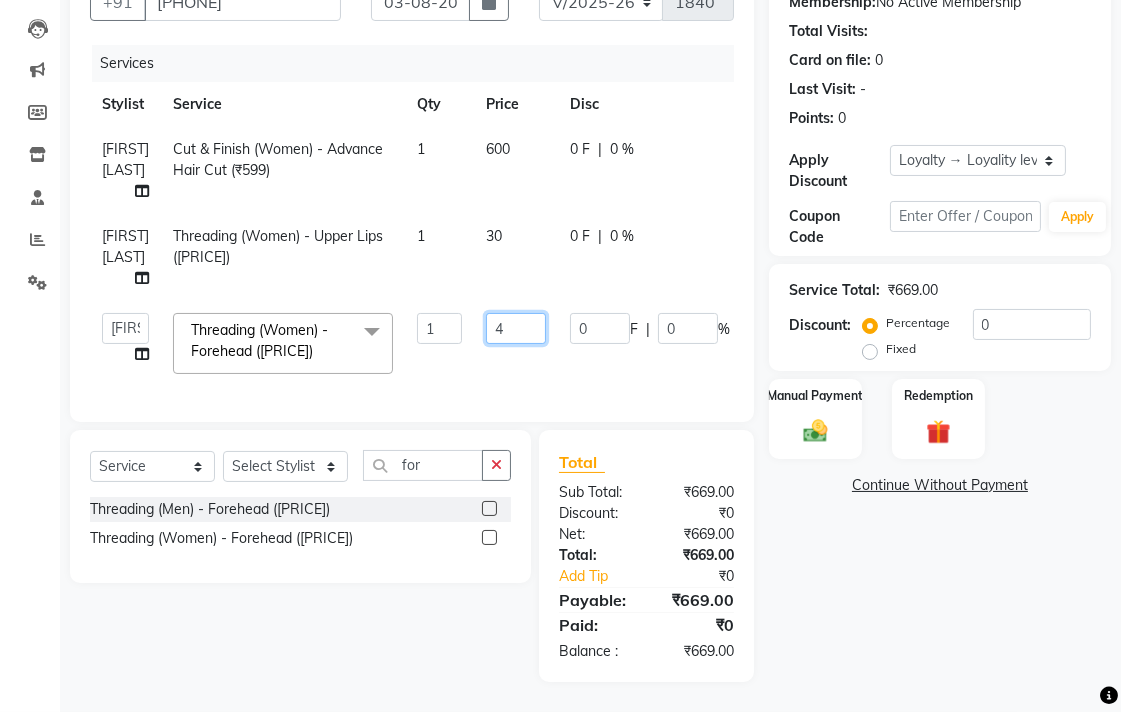 type on "40" 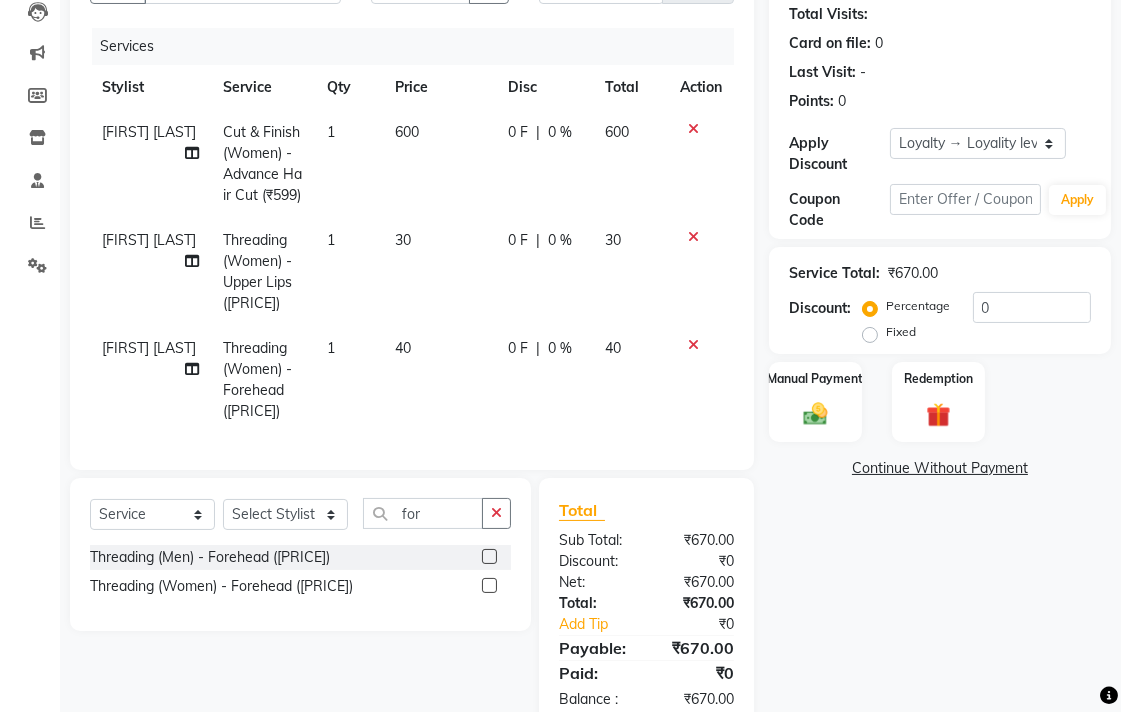 drag, startPoint x: 500, startPoint y: 677, endPoint x: 506, endPoint y: 653, distance: 24.738634 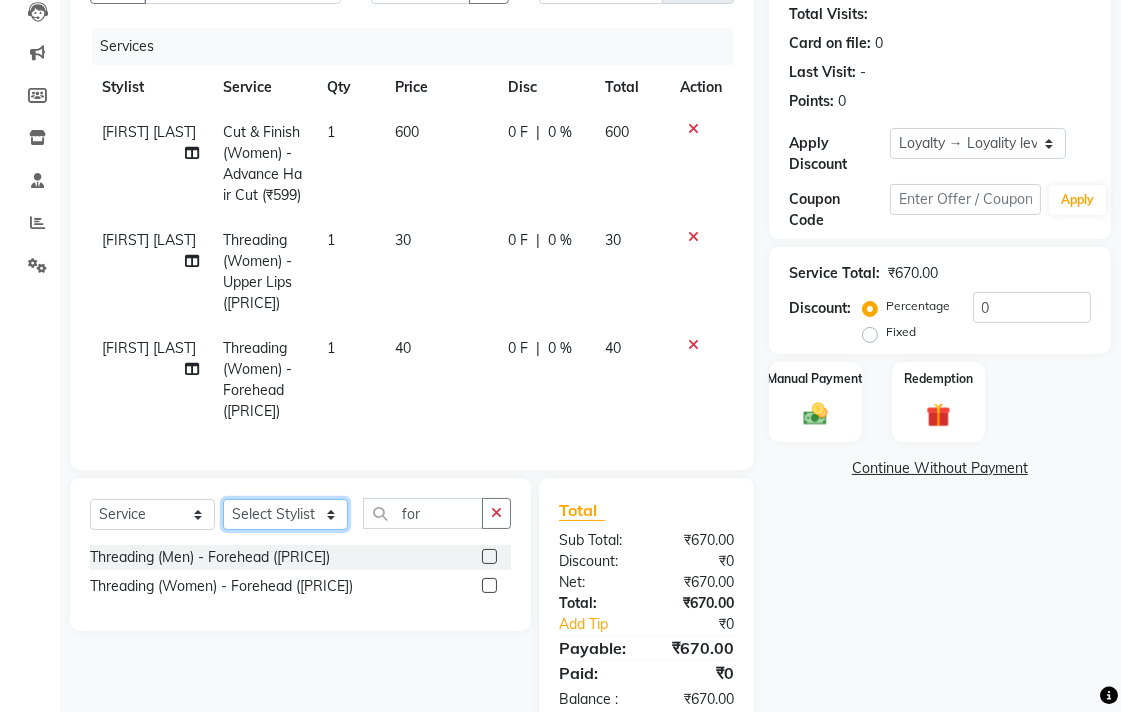 click on "Select Stylist [FIRST] [LAST] [FIRST] [LAST] [FIRST] [LAST] [FIRST] [LAST] [FIRST] [LAST] [FIRST] [LAST] [FIRST] [LAST] [FIRST] [LAST] [FIRST] [LAST] [FIRST] [LAST]" 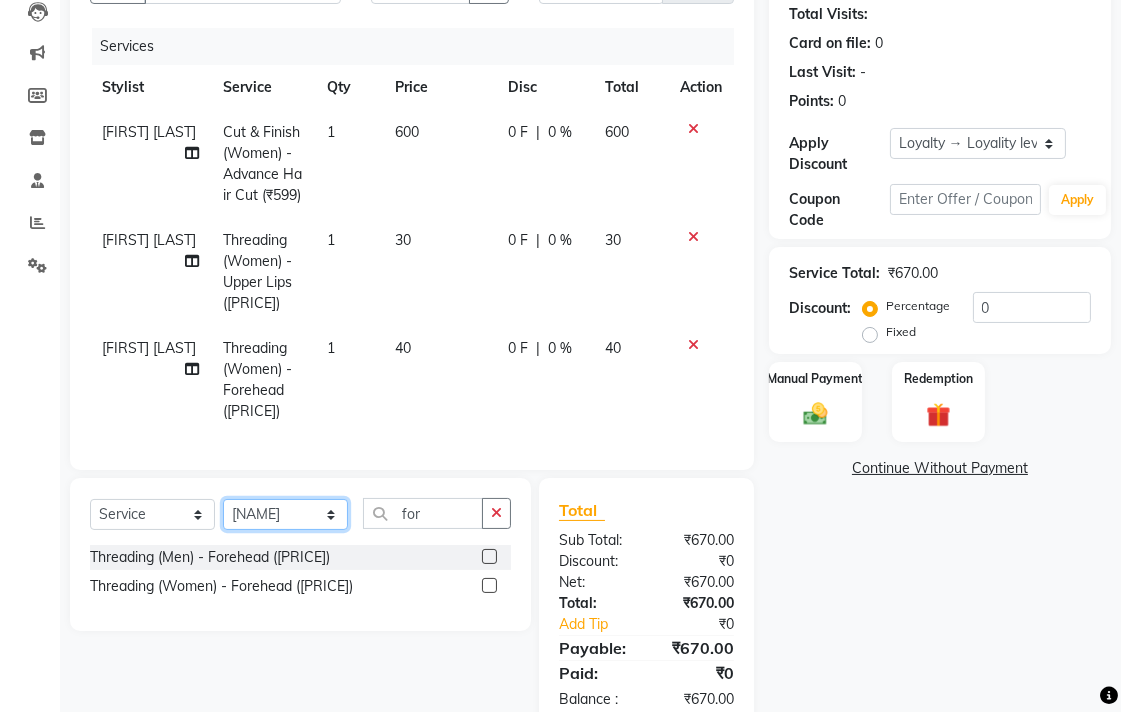 click on "Select Stylist [FIRST] [LAST] [FIRST] [LAST] [FIRST] [LAST] [FIRST] [LAST] [FIRST] [LAST] [FIRST] [LAST] [FIRST] [LAST] [FIRST] [LAST] [FIRST] [LAST] [FIRST] [LAST]" 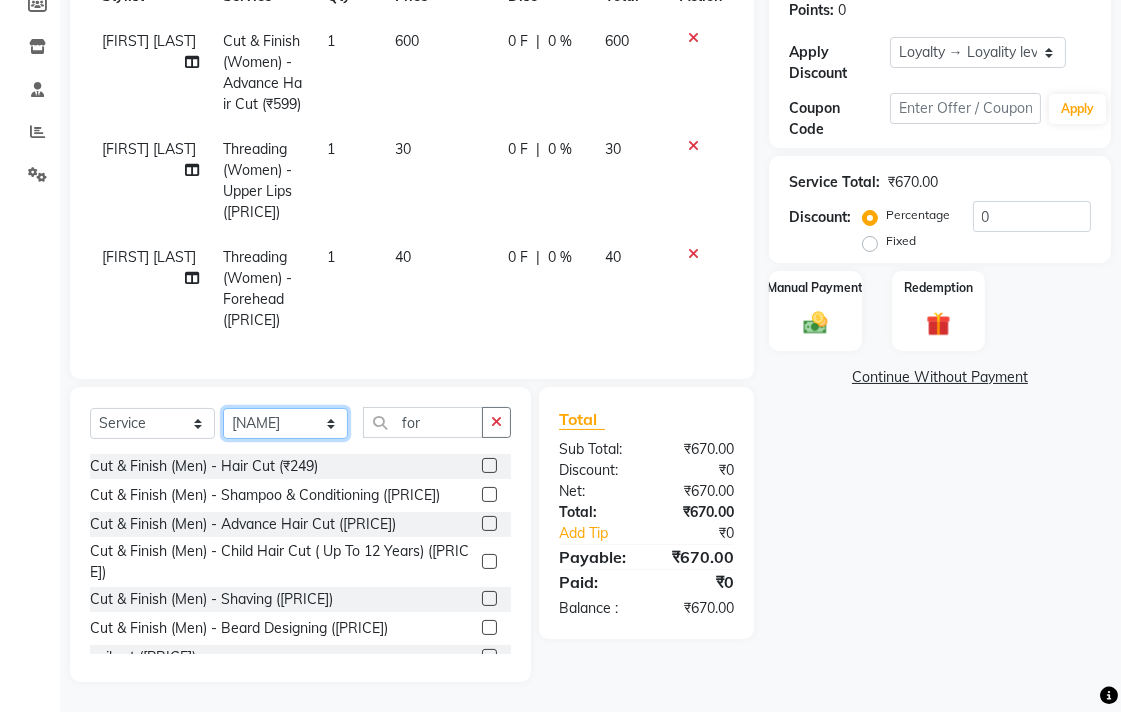 scroll, scrollTop: 348, scrollLeft: 0, axis: vertical 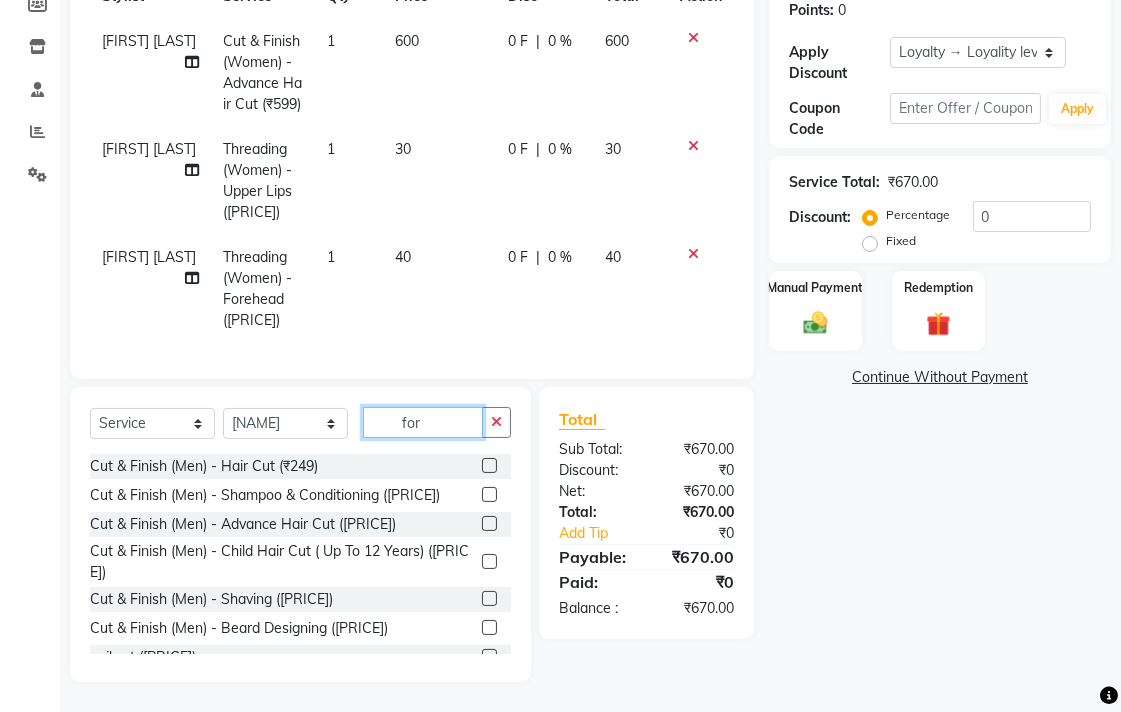 click on "for" 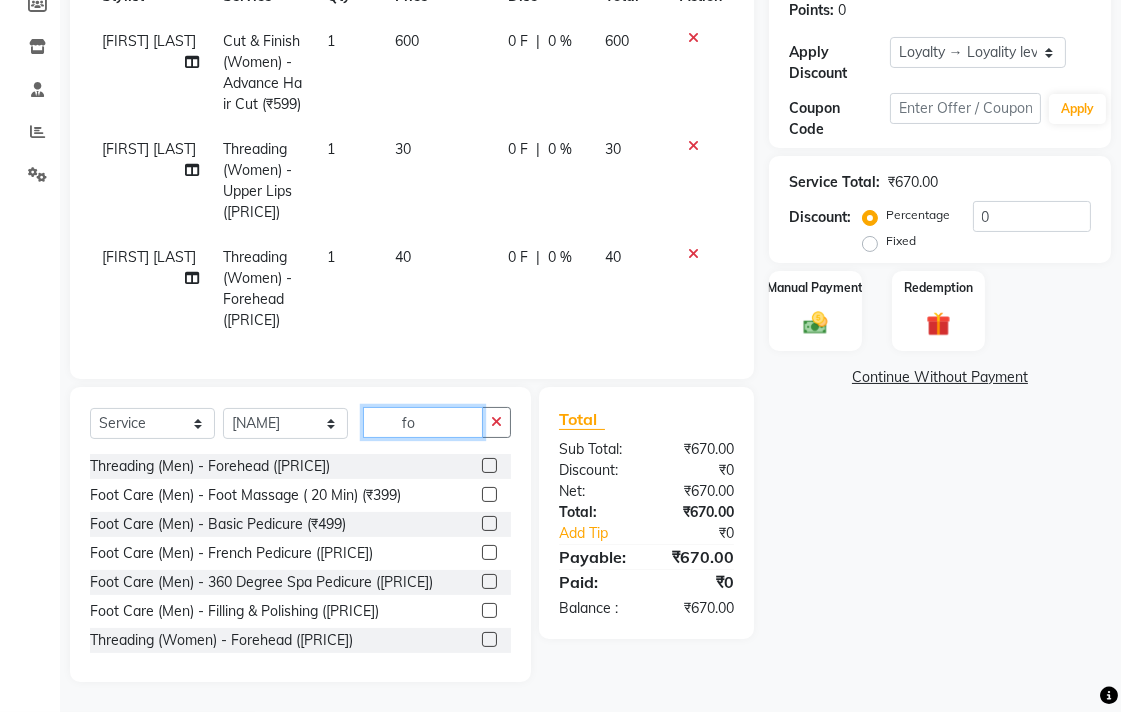 type on "f" 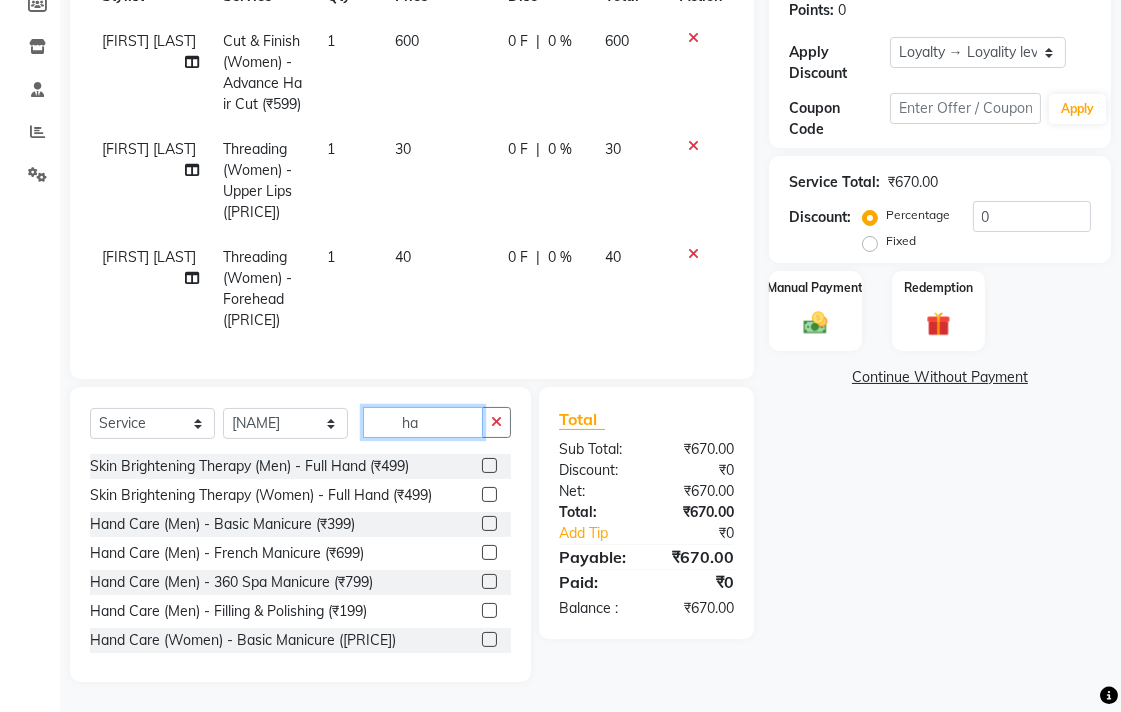 type on "h" 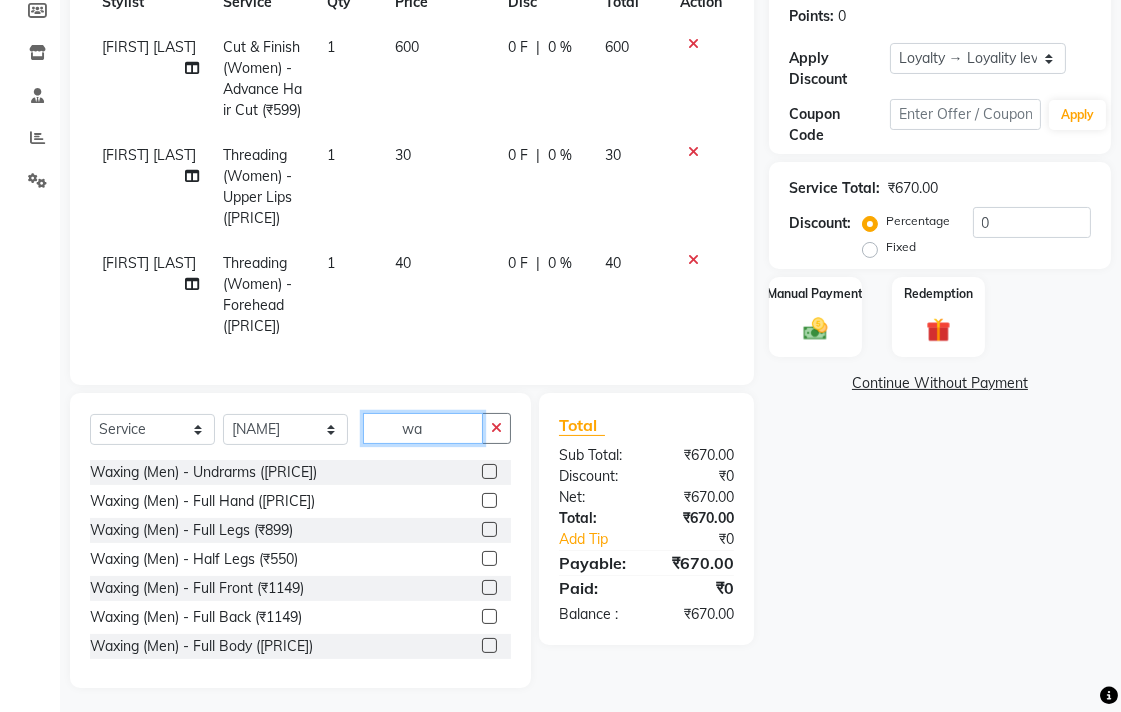 scroll, scrollTop: 348, scrollLeft: 0, axis: vertical 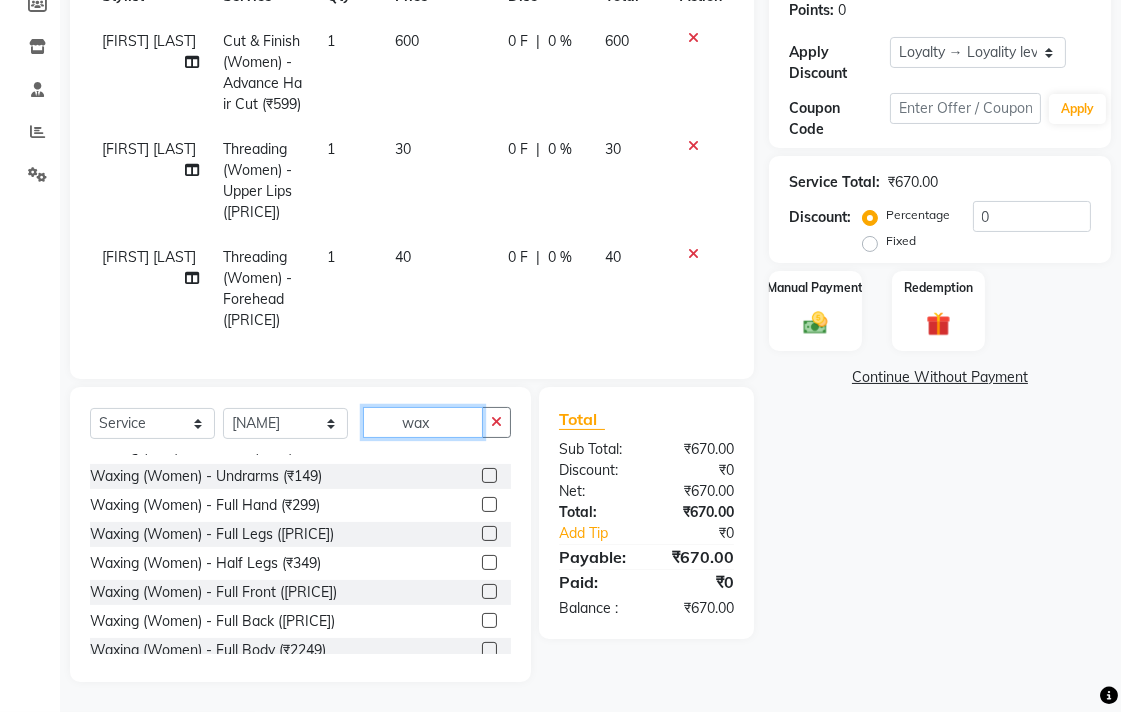 type on "wax" 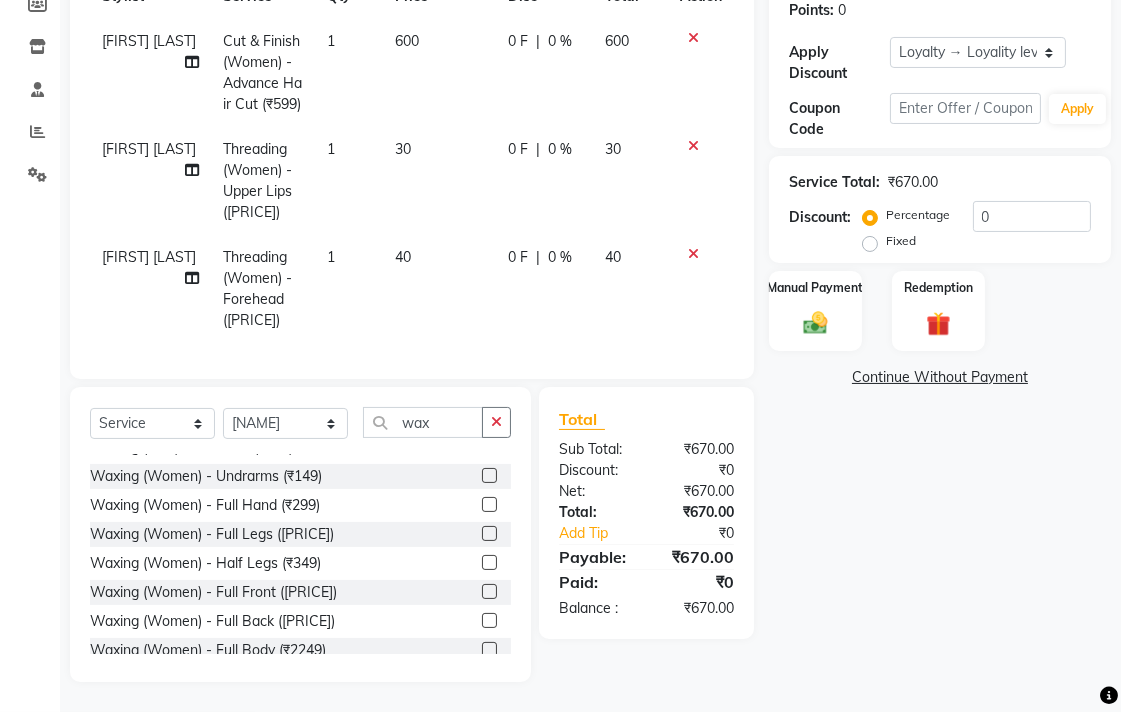 click 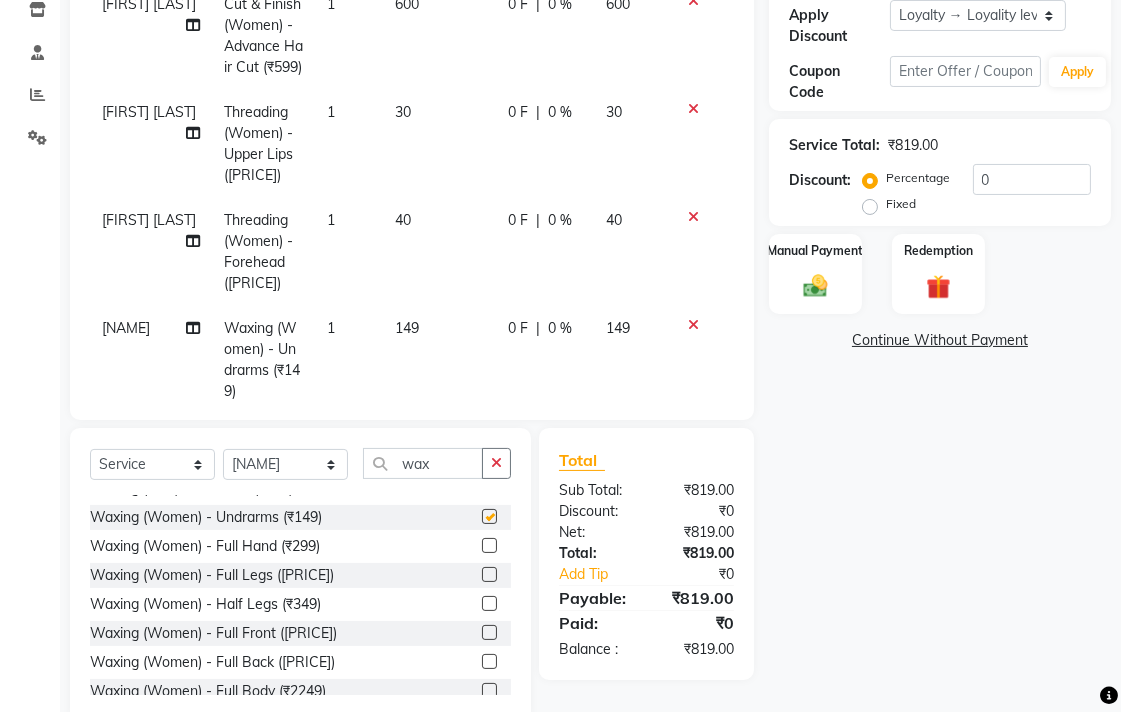checkbox on "false" 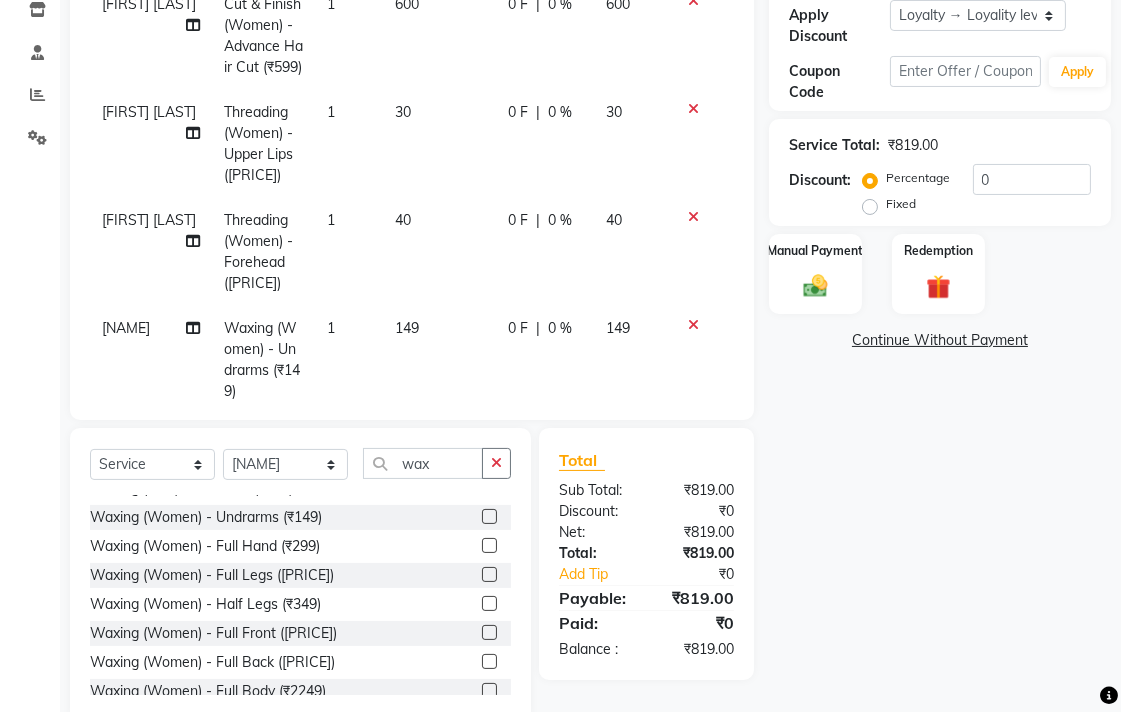 click 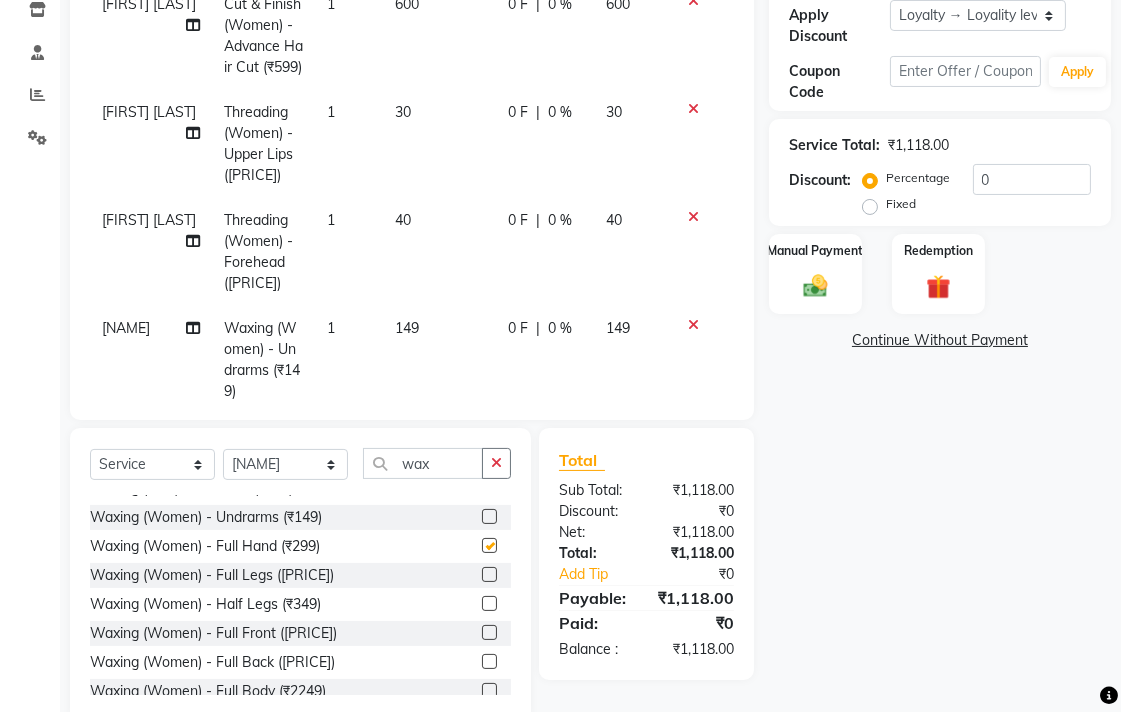 checkbox on "false" 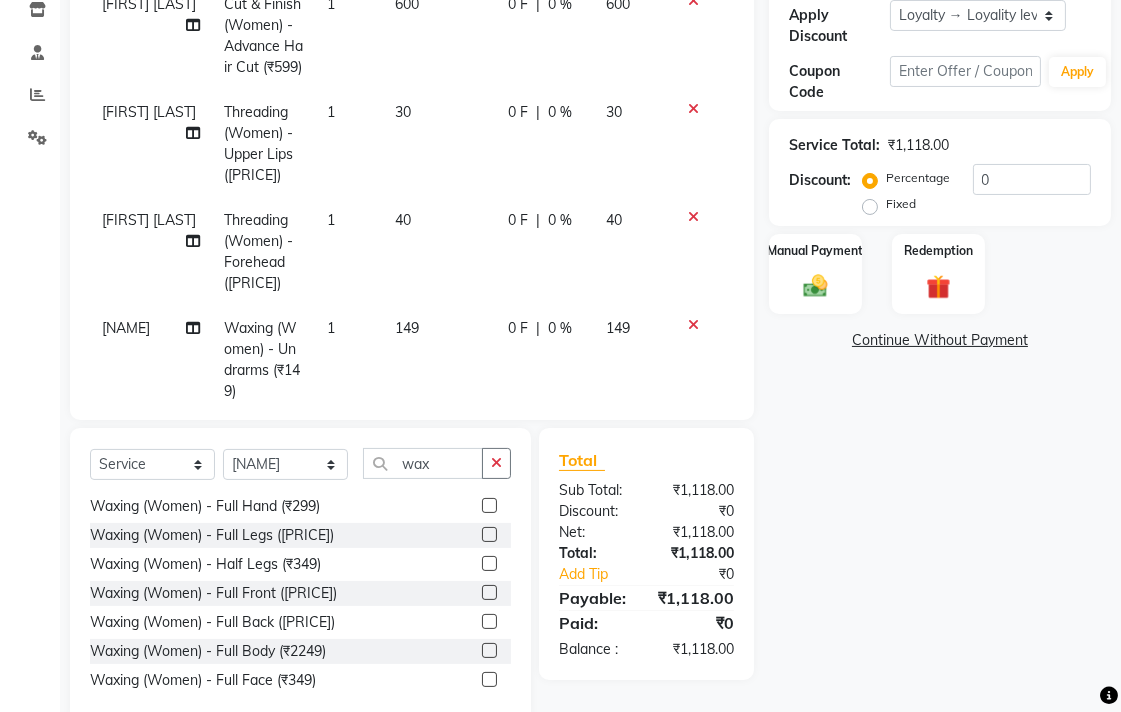scroll, scrollTop: 333, scrollLeft: 0, axis: vertical 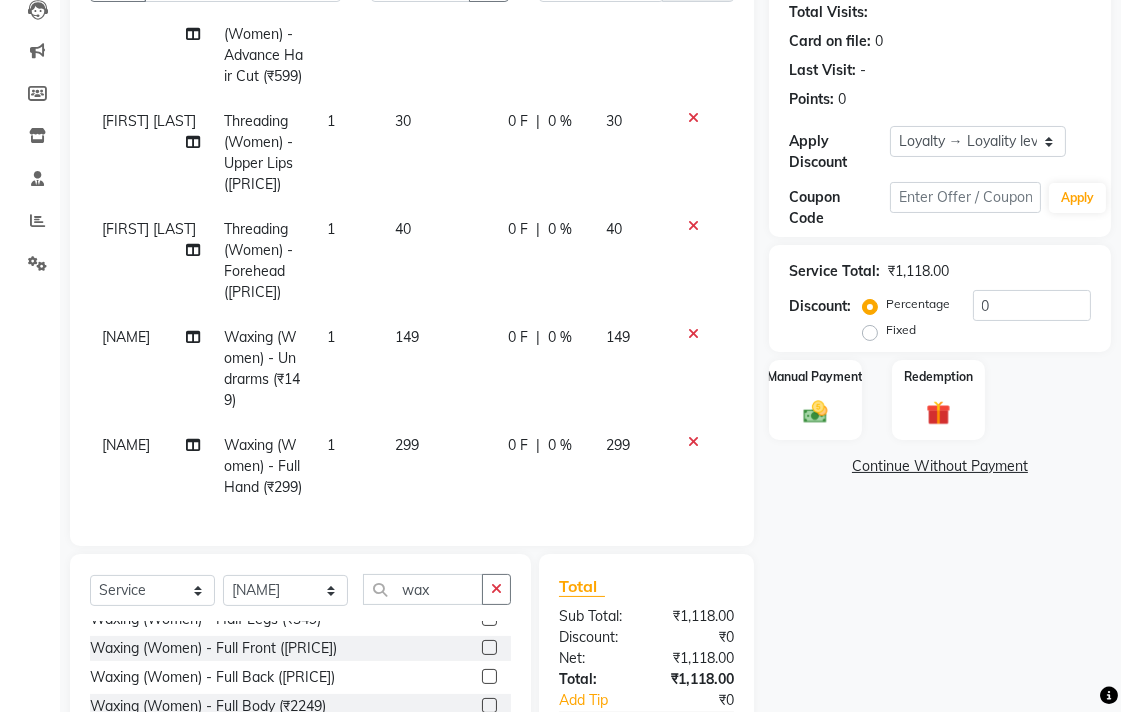 click on "149" 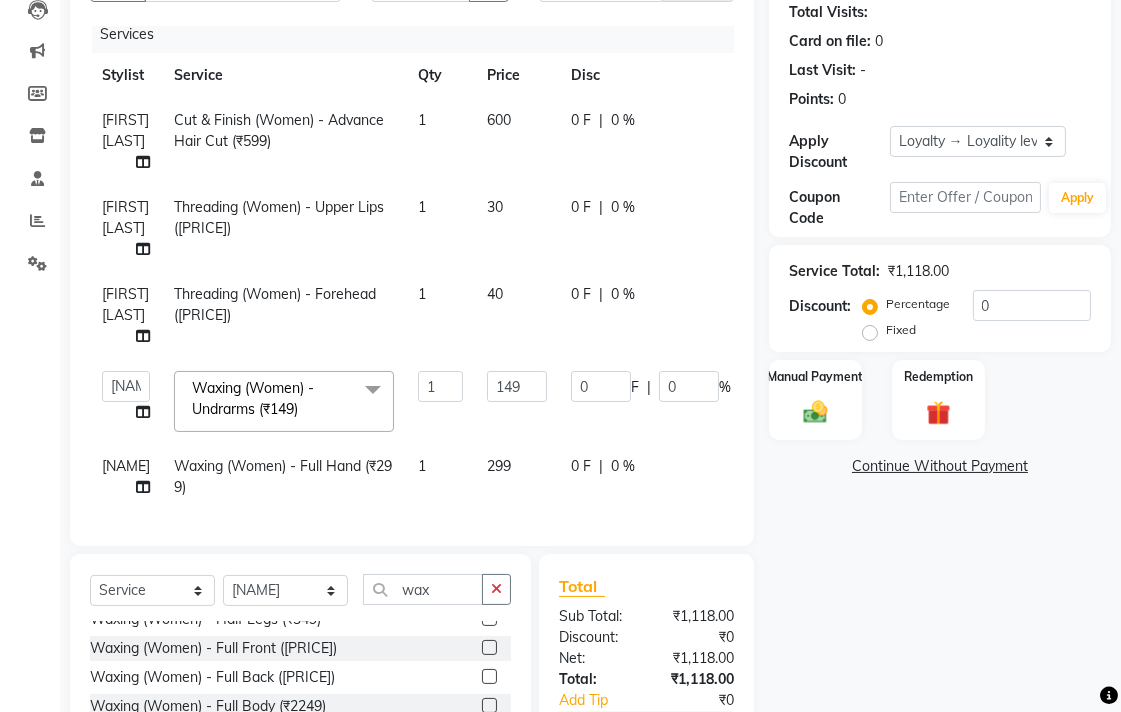 scroll, scrollTop: 47, scrollLeft: 0, axis: vertical 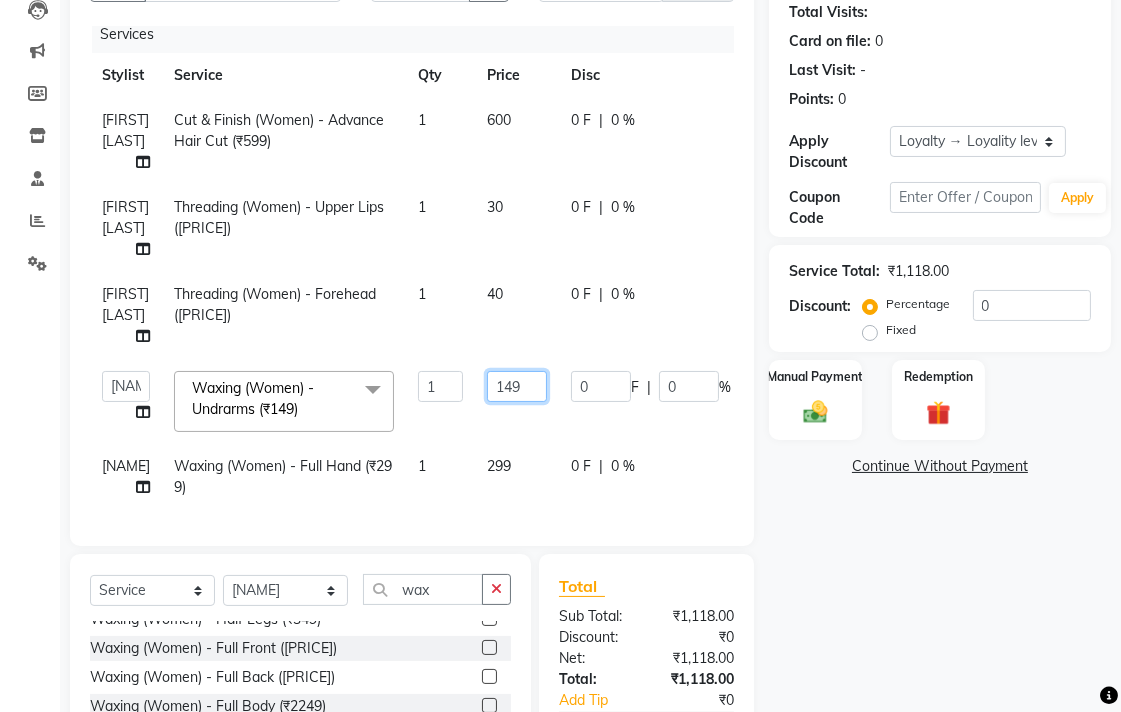 click on "149" 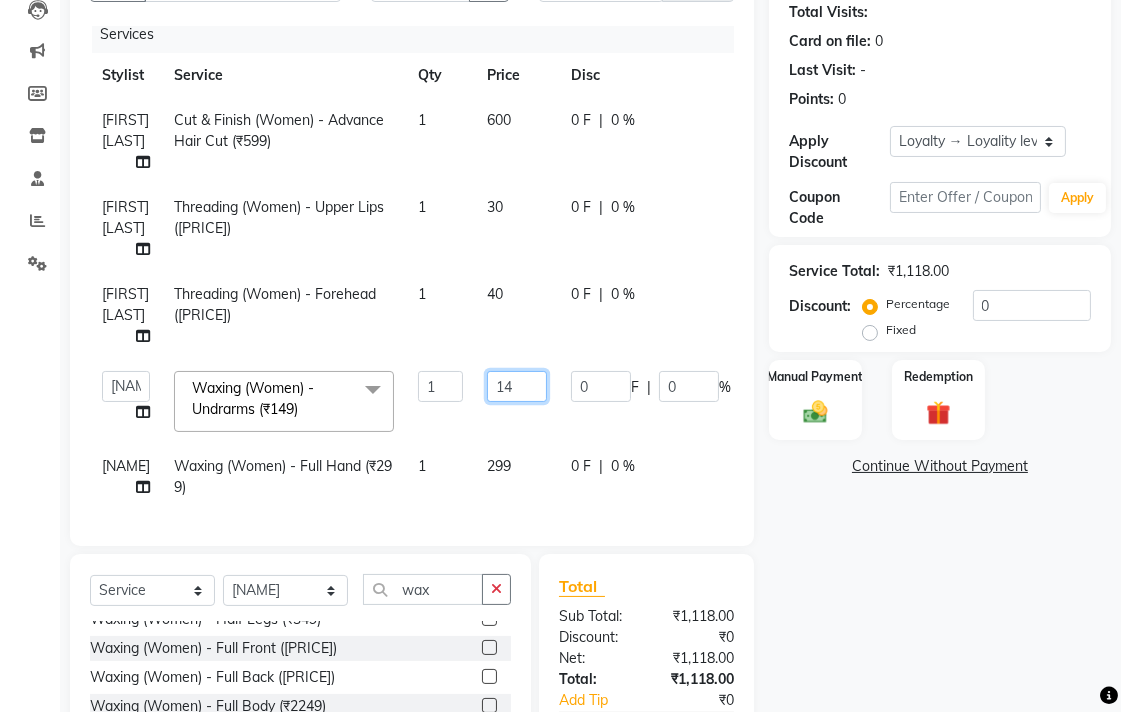 type on "1" 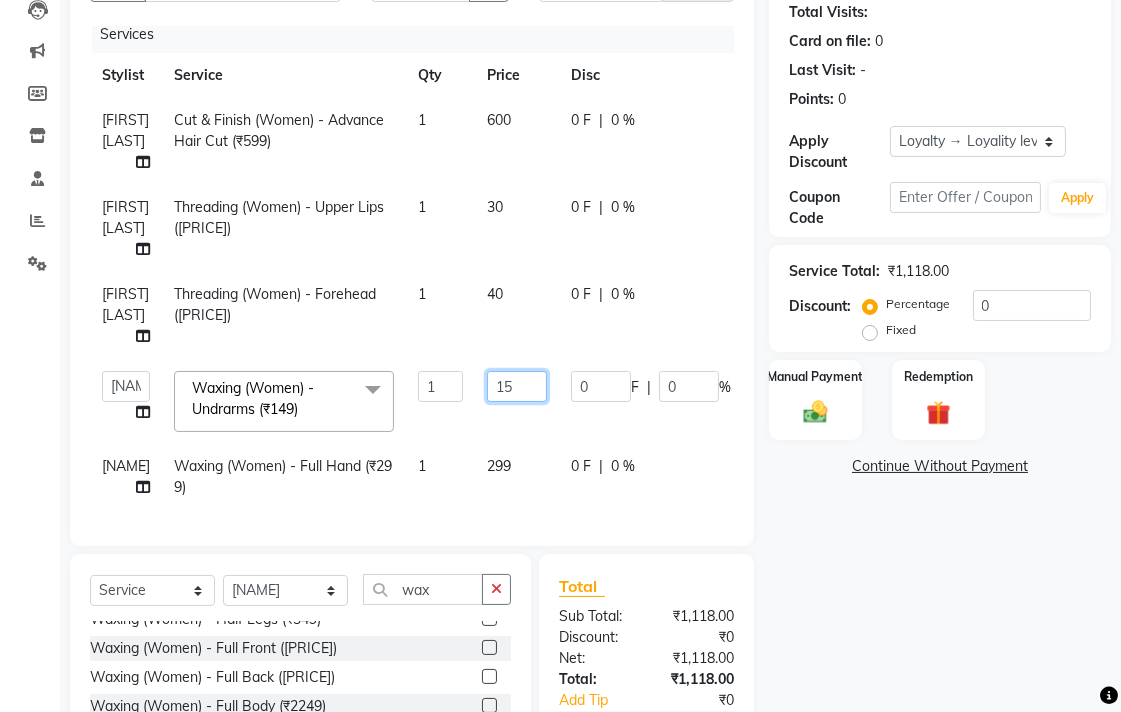 type on "150" 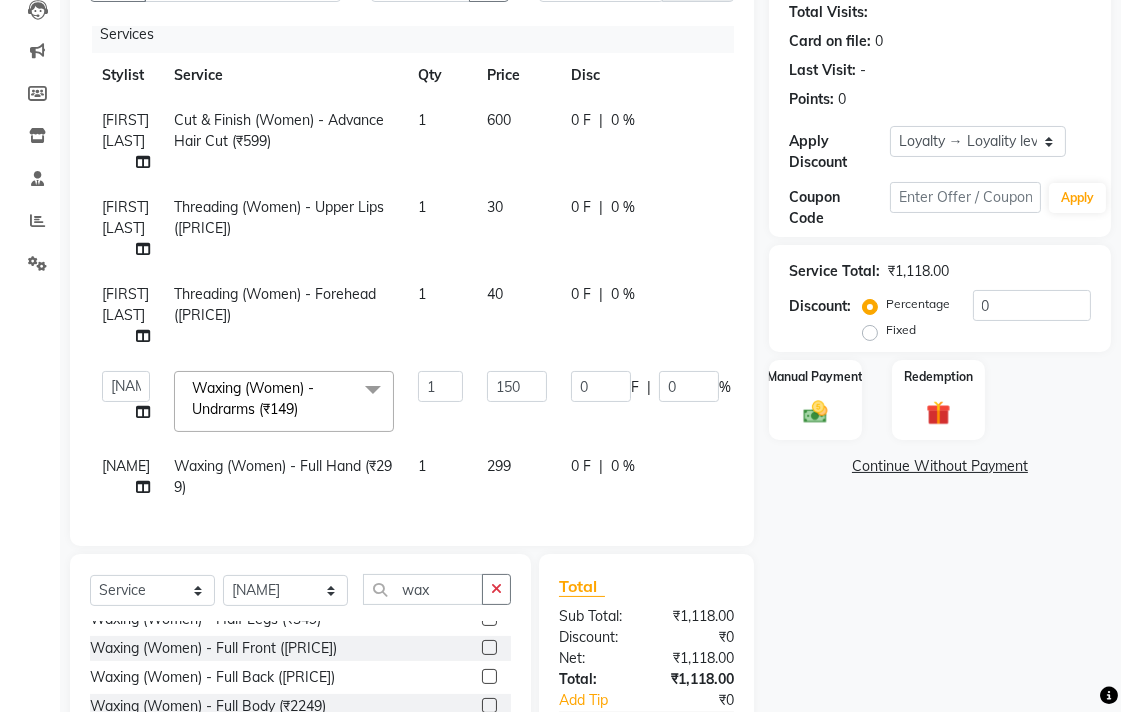click on "pooja pansai Cut & Finish (Women) - Advance Hair Cut ([PRICE]) pooja pansai Threading (Women) - Upper Lips ([PRICE]) pooja pansai Threading (Women) - Forehead ([PRICE]) [NAME] [NAME] [NAME] [NAME] [NAME] [NAME] [NAME] [NAME] [NAME] [NAME] [NAME] Waxing (Women) - Undrarms ([PRICE]) x Cut & Finish (Men) - Hair Cut ([PRICE]) Cut & Finish (Men) - Shampoo & Conditioning ([PRICE]) Cut & Finish (Men) - Advance Hair Cut ([PRICE]) Cut & Finish (Men) - Child Hair Cut ( Up To 12 Years) ([PRICE]) Cut & Finish (Men) - Shaving ([PRICE]) Cut & Finish (Men) - Beard Designing ([PRICE]) nail art ([PRICE]) FREE EYEBRO ([PRICE]) FACE SCARBING ([PRICE]) pearsing ([PRICE]) beard color ([PRICE]) mustace color ([PRICE]) Fiber complex tretment ([PRICE]) eyerpeirsing par pear ([PRICE]) shea bater spa men ([PRICE]) shea bater hair spa women ([PRICE]) color aply only ([PRICE]) bio plstia ([PRICE])" 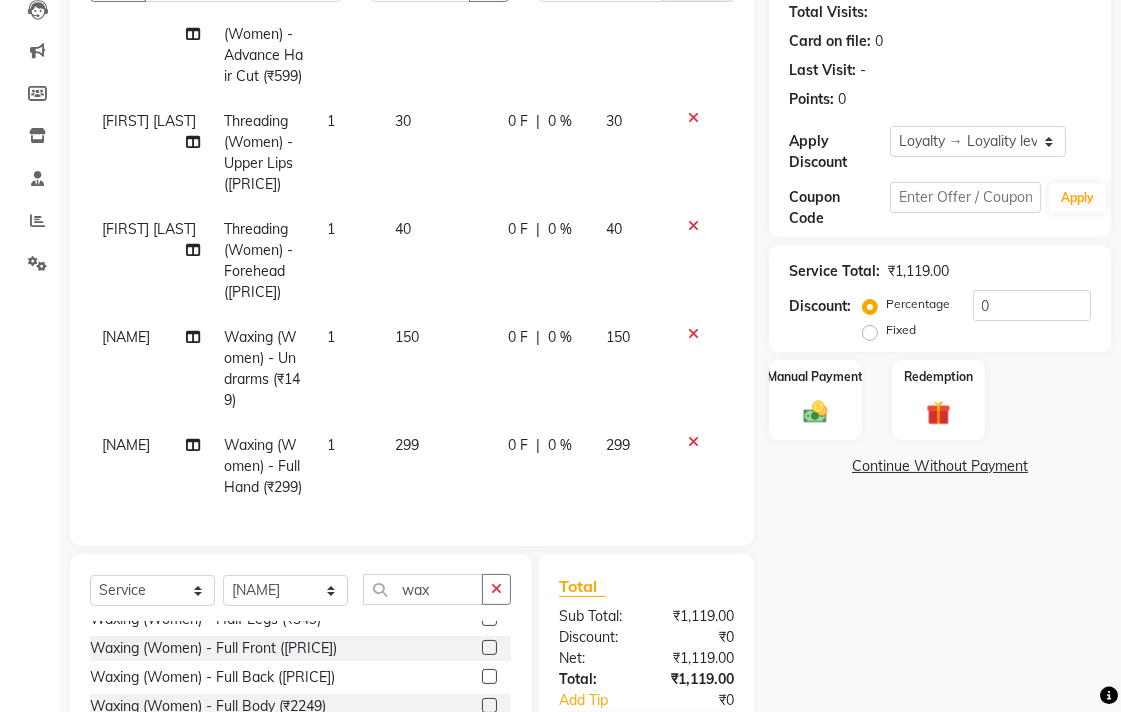 click on "299" 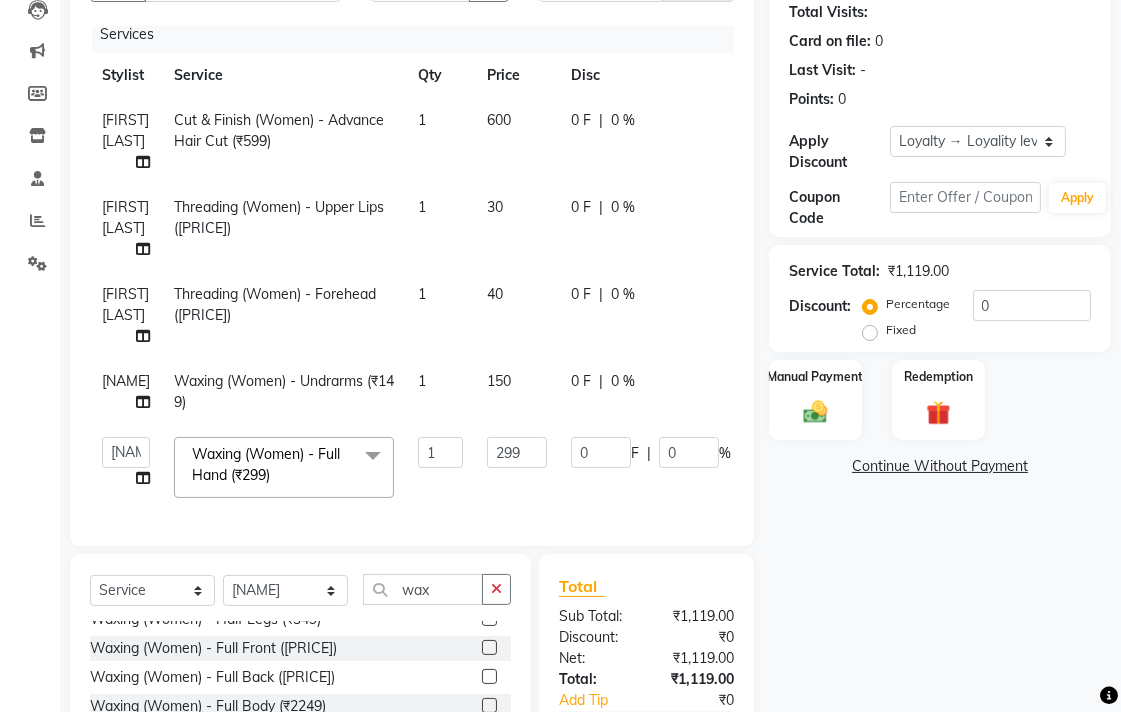 scroll, scrollTop: 47, scrollLeft: 0, axis: vertical 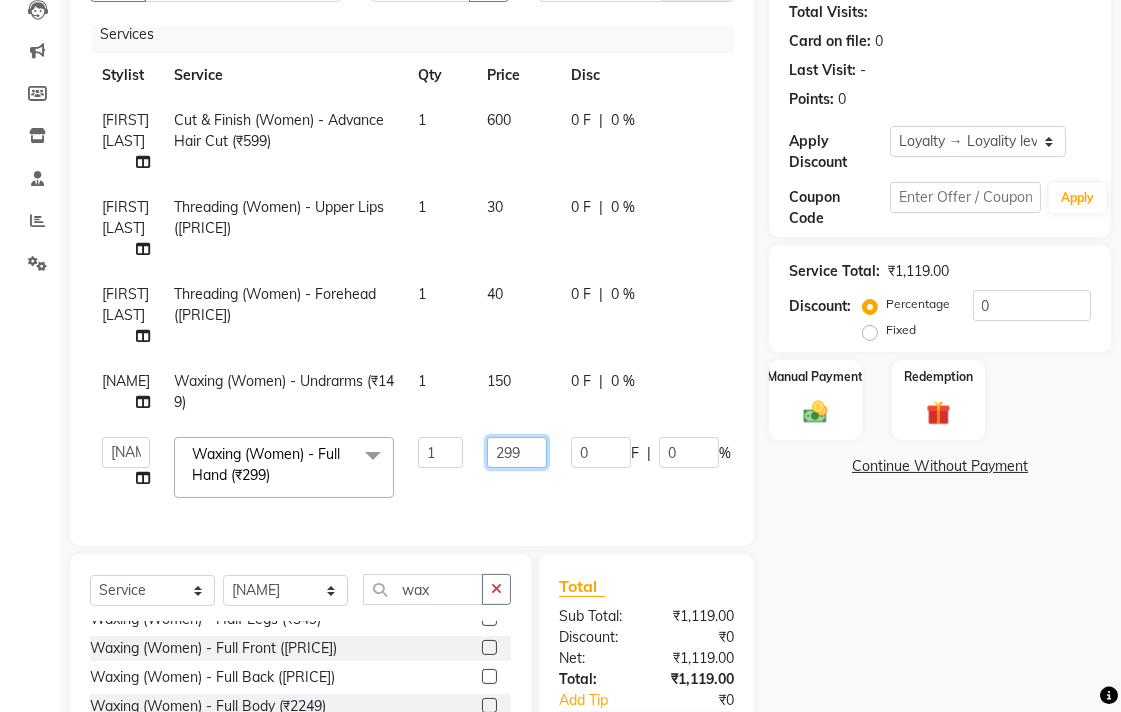 click on "299" 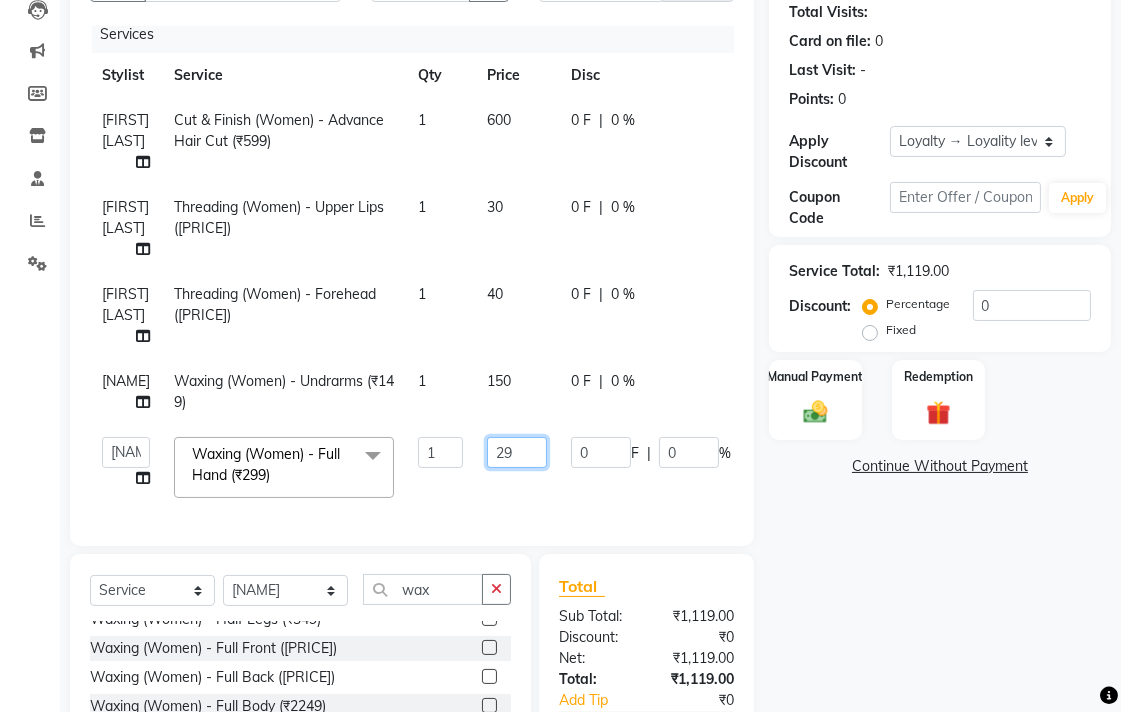 type on "2" 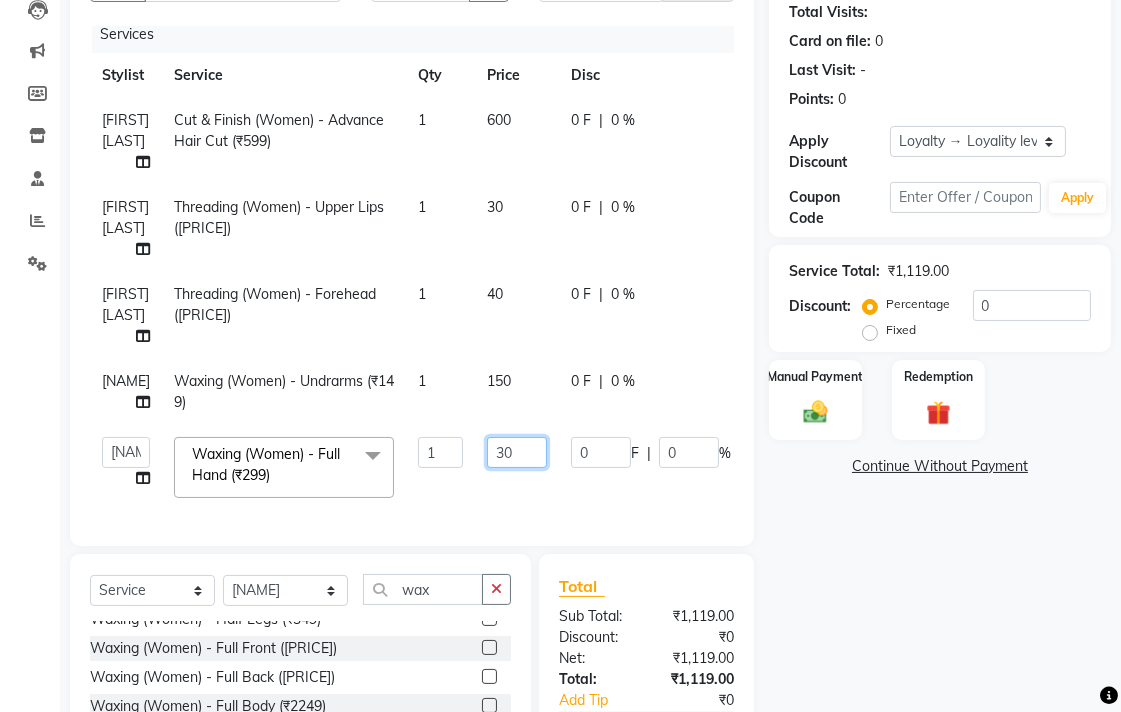 type on "300" 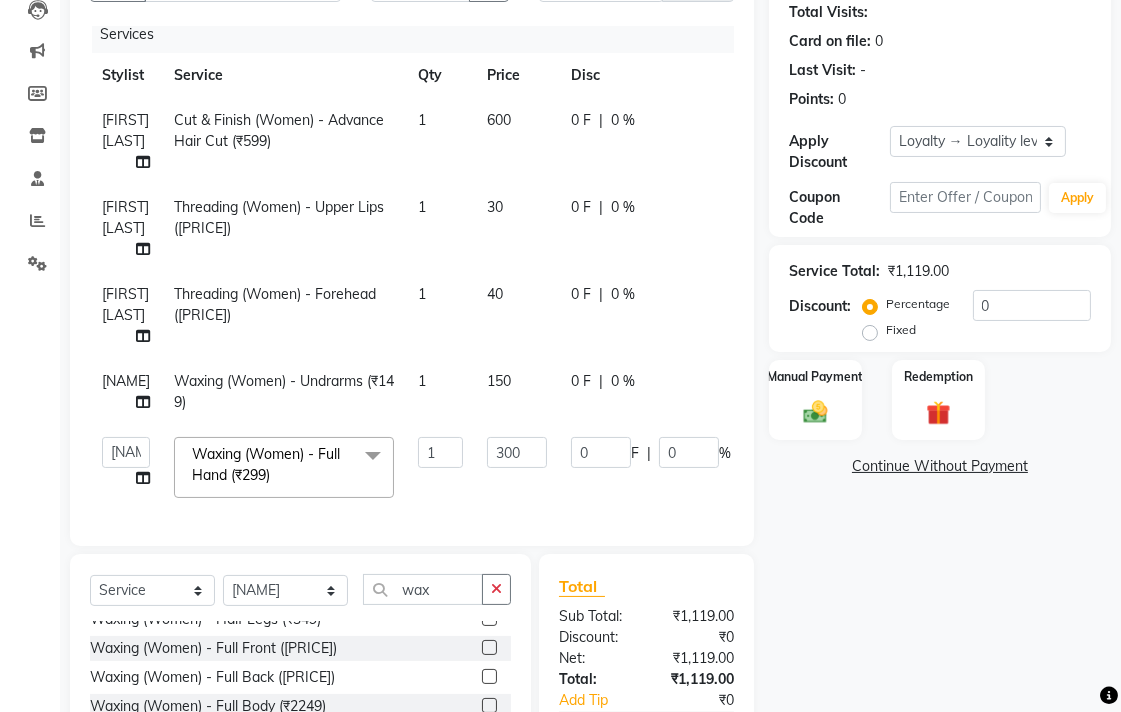 click on "pooja pansai Cut & Finish (Women) - Advance Hair Cut ([PRICE]) pooja pansai Threading (Women) - Upper Lips ([PRICE]) pooja pansai Threading (Women) - Forehead ([PRICE]) savli hiwale Waxing (Women) - Undrarms ([PRICE]) [NAME] [NAME] [NAME] [NAME] [NAME] [NAME] [NAME] [NAME] [NAME] [NAME] [NAME] Waxing (Women) - Full Hand x Cut & Finish (Men) - Hair Cut ([PRICE]) Cut & Finish (Men) - Shampoo & Conditioning ([PRICE]) Cut & Finish (Men) - Advance Hair Cut ([PRICE]) Cut & Finish (Men) - Child Hair Cut ( Up To 12 Years) ([PRICE]) Cut & Finish (Men) - Shaving ([PRICE]) Cut & Finish (Men) - Beard Designing ([PRICE]) nail art ([PRICE]) FREE EYEBRO ([PRICE]) FACE SCARBING ([PRICE]) pearsing ([PRICE]) beard color ([PRICE]) mustace color ([PRICE]) Fiber complex tretment ([PRICE]) eyerpeirsing par pear ([PRICE]) shea bater spa men ([PRICE]) bio plstia ([PRICE])" 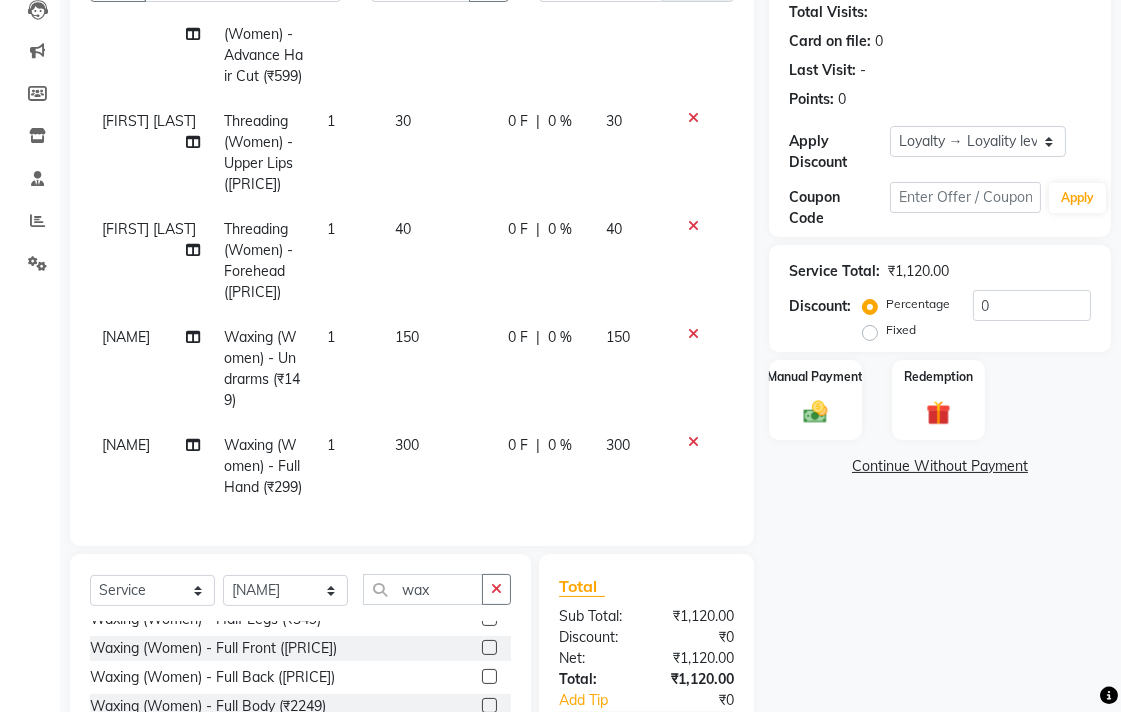 scroll, scrollTop: 175, scrollLeft: 0, axis: vertical 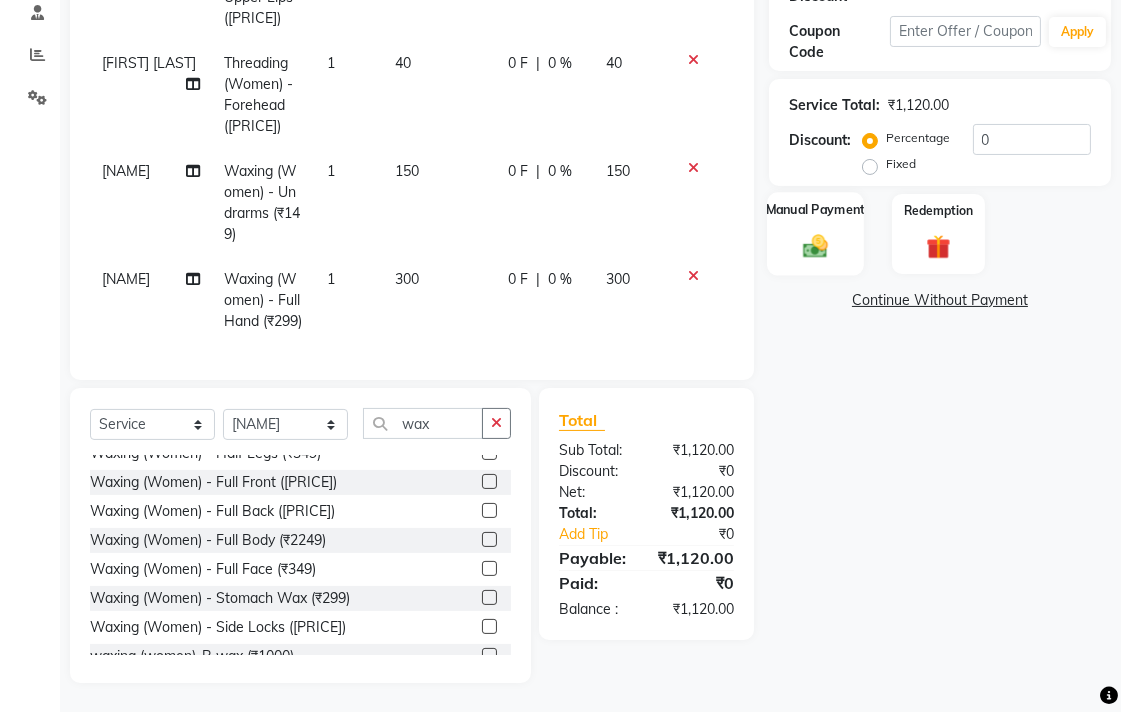 click 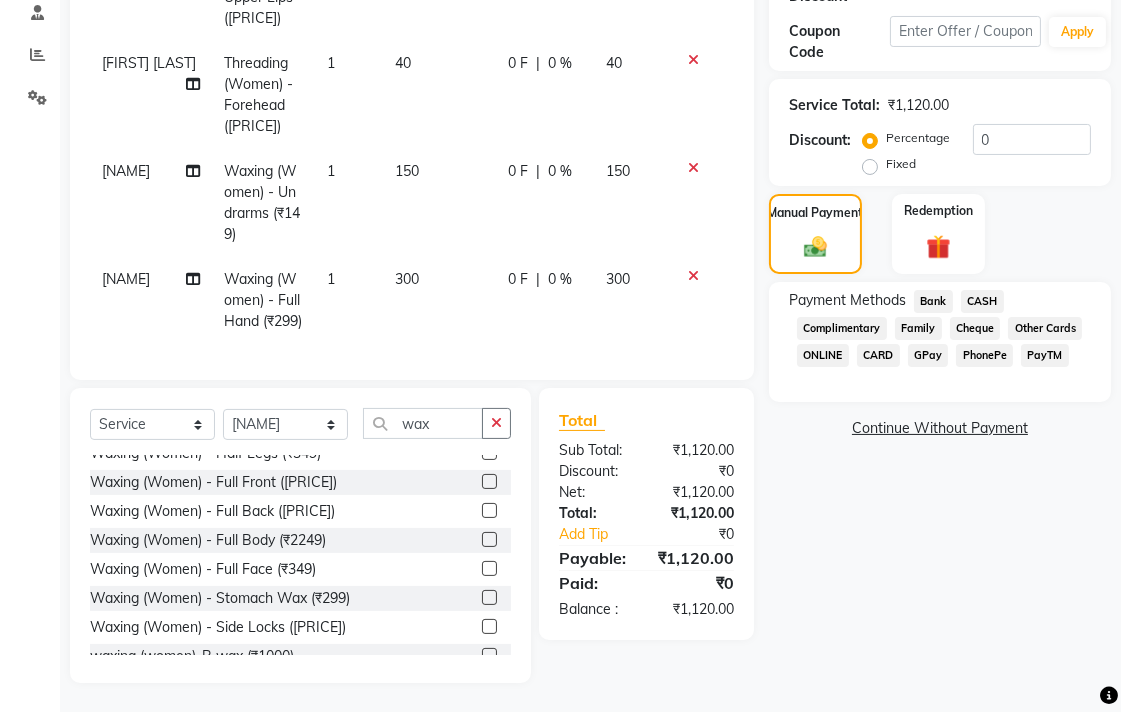 click on "Bank" 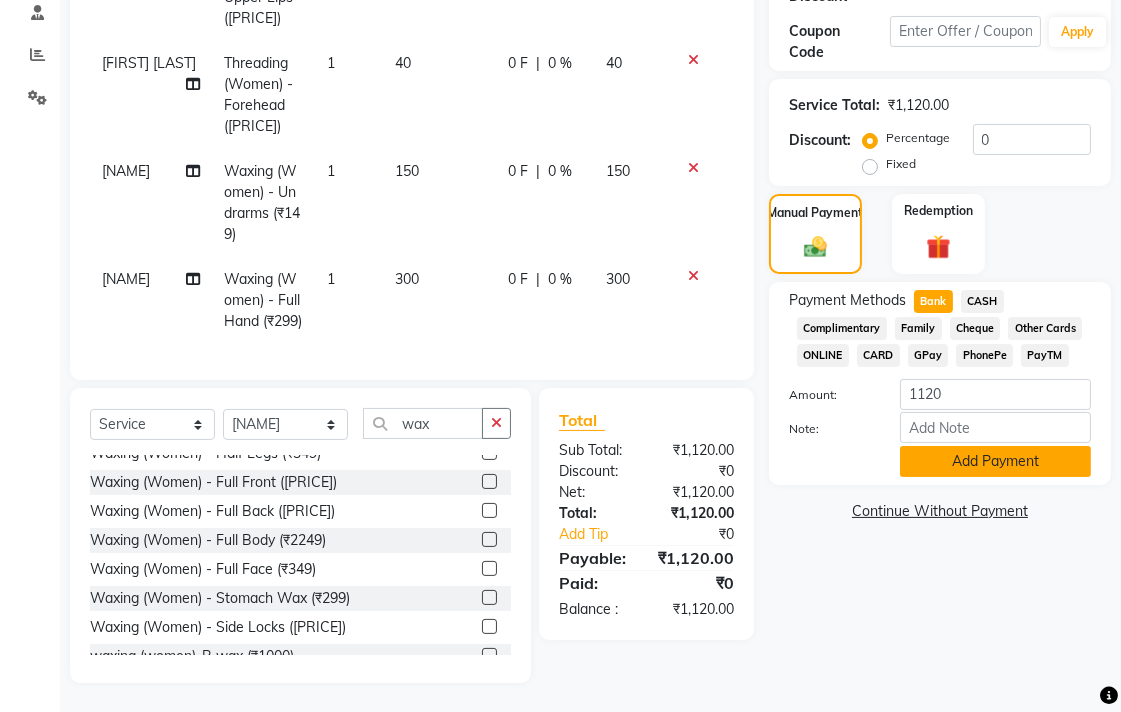 click on "Add Payment" 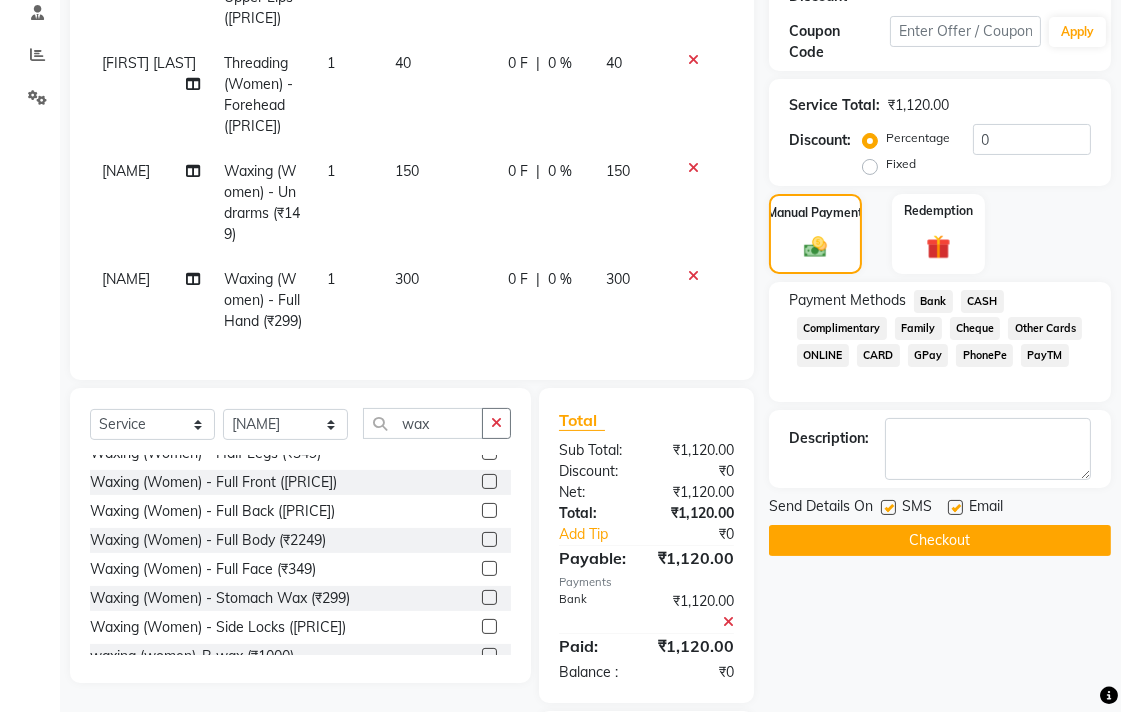 click on "Checkout" 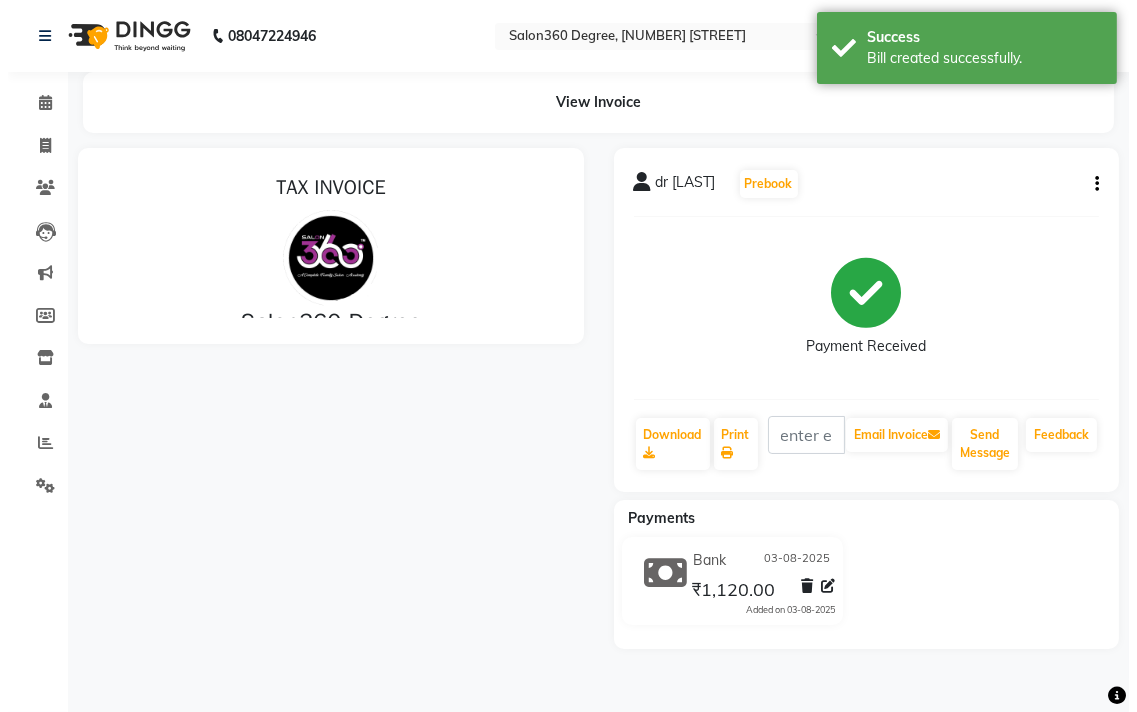scroll, scrollTop: 0, scrollLeft: 0, axis: both 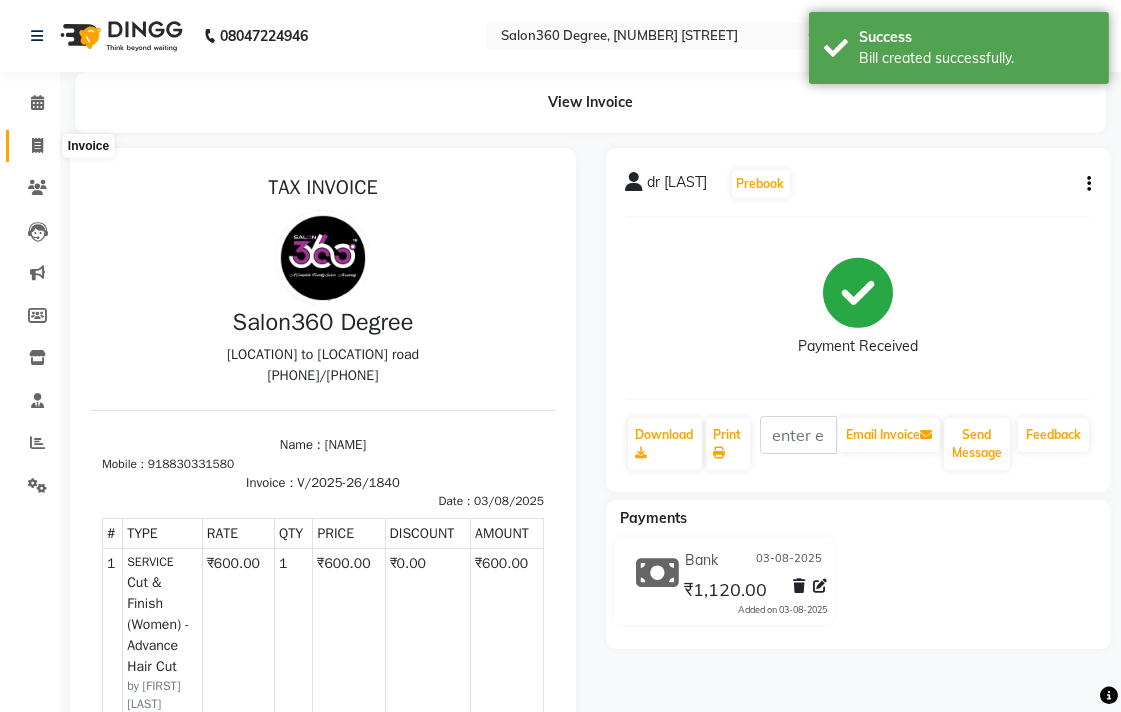 click 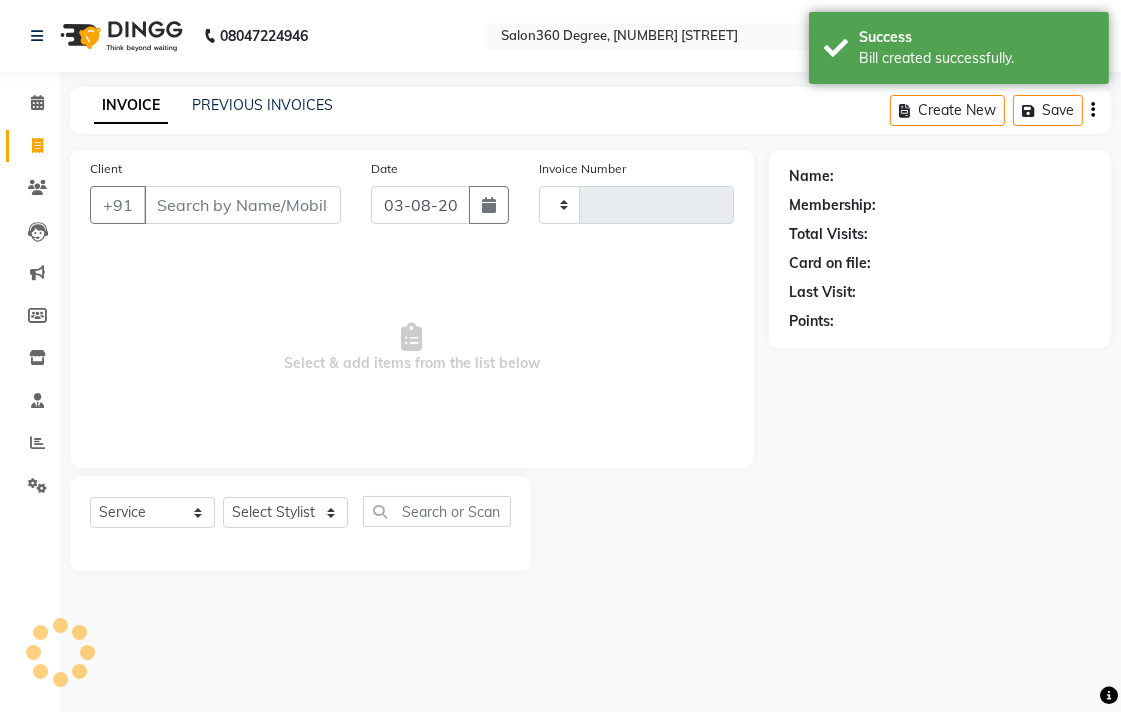 type on "1841" 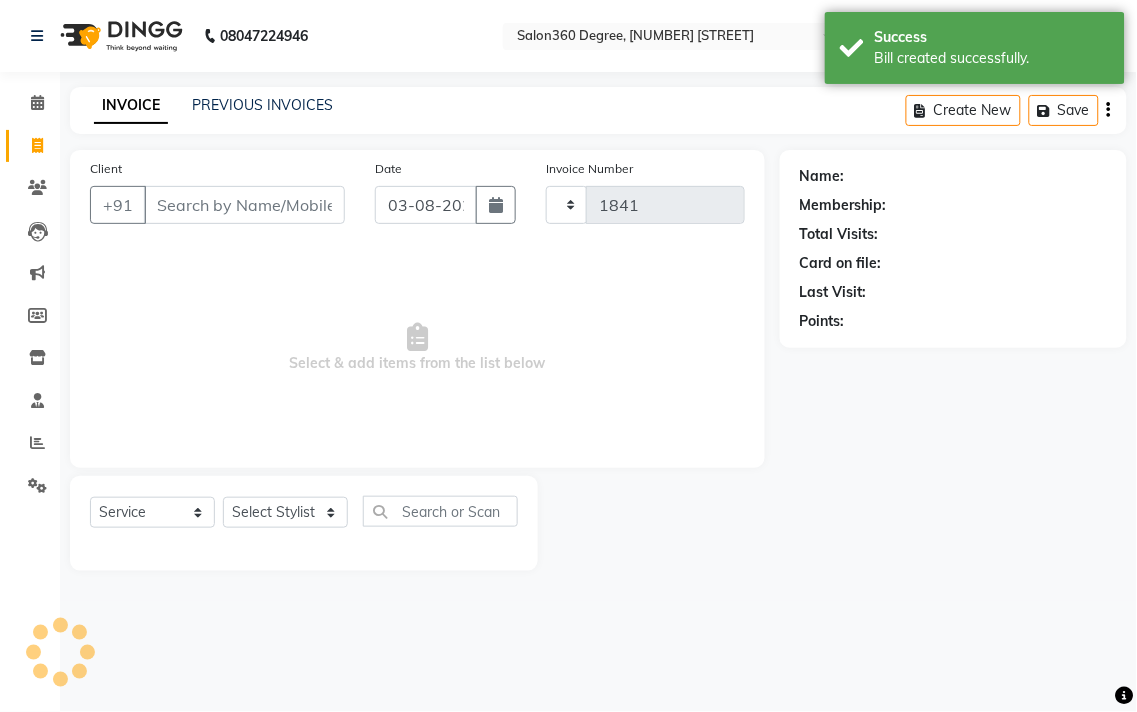 select on "5215" 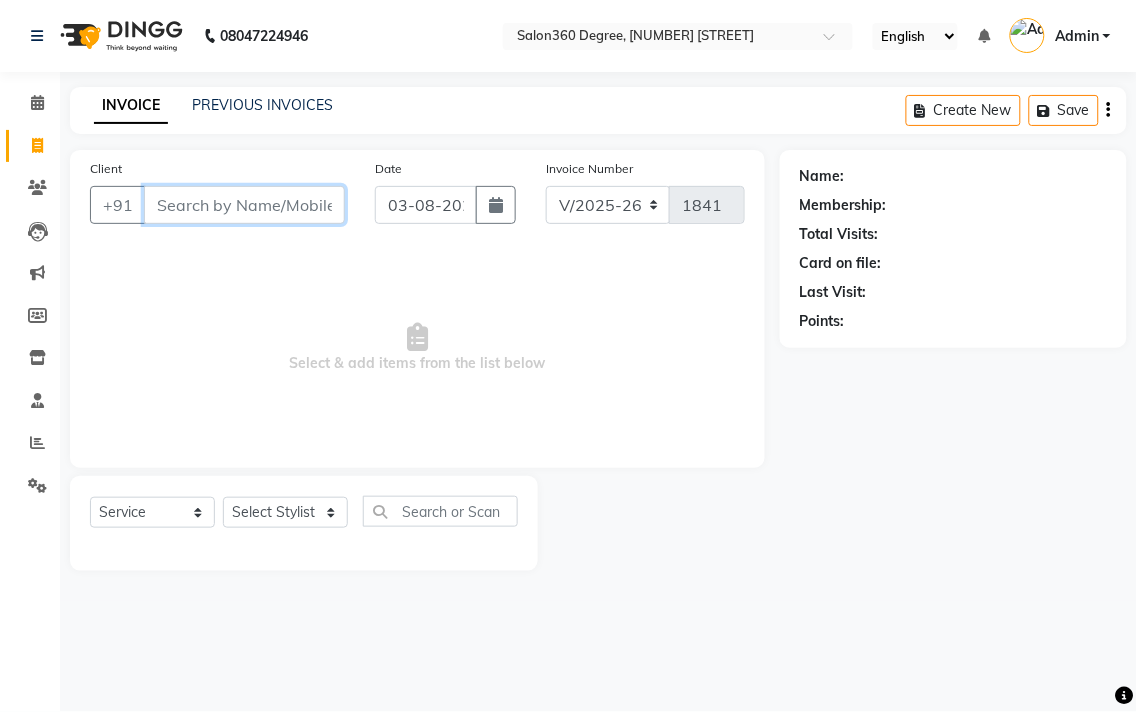 click on "Client" at bounding box center (244, 205) 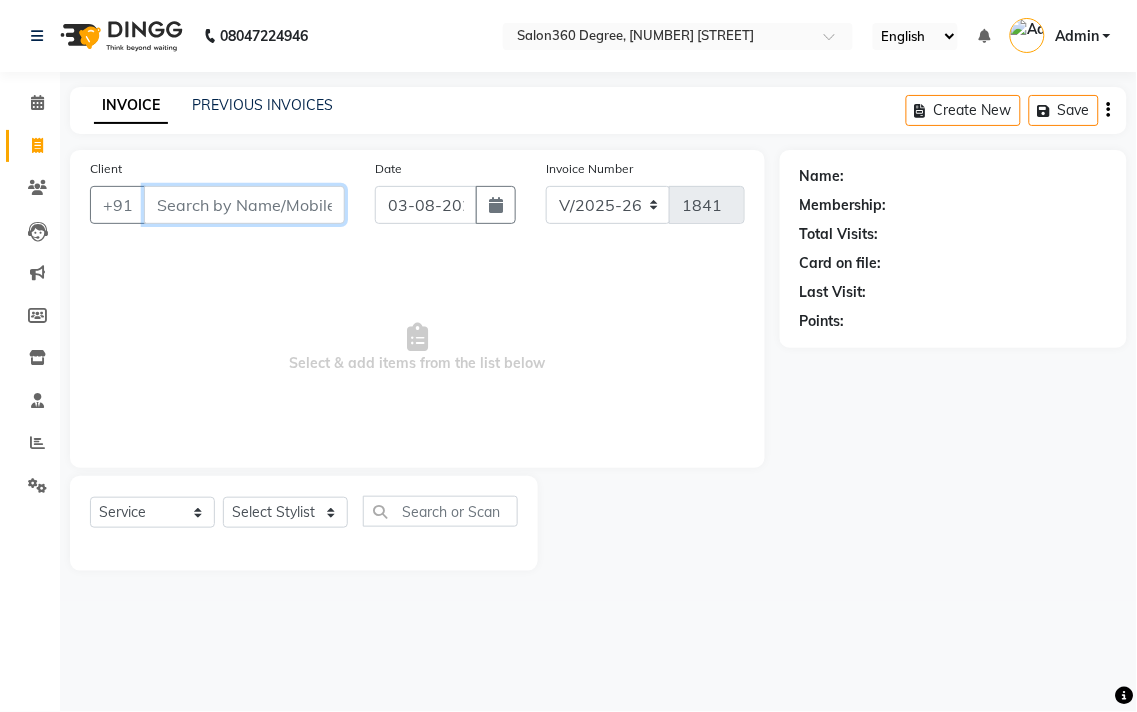 click on "Client" at bounding box center (244, 205) 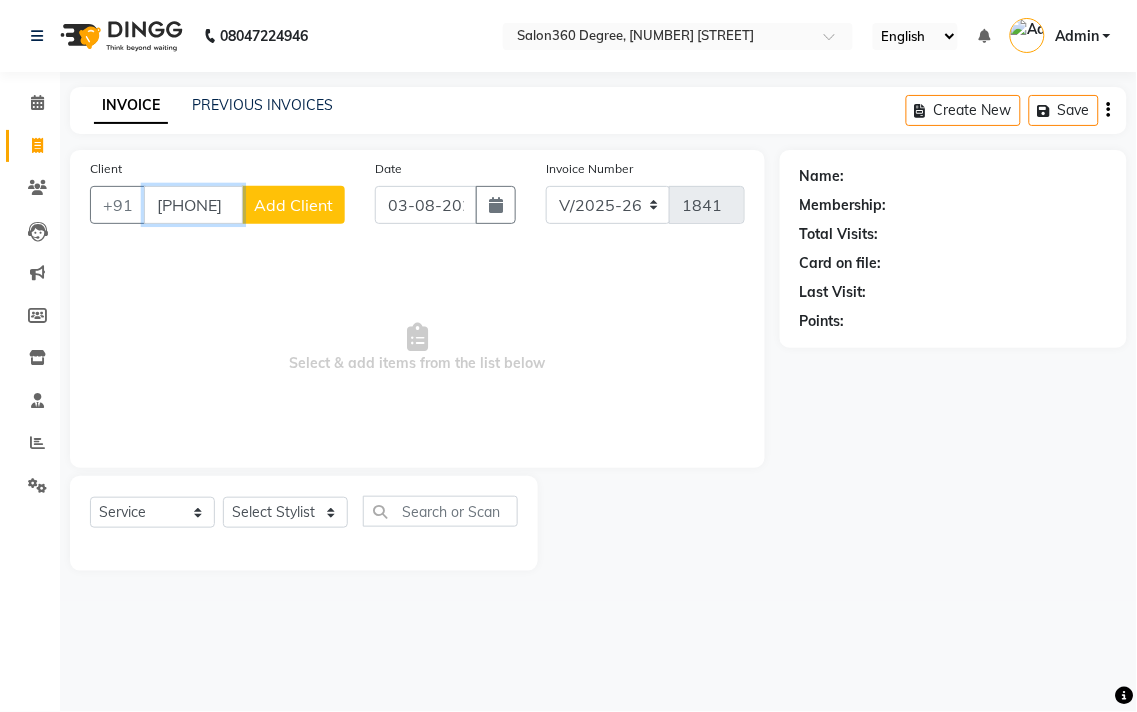 type on "[PHONE]" 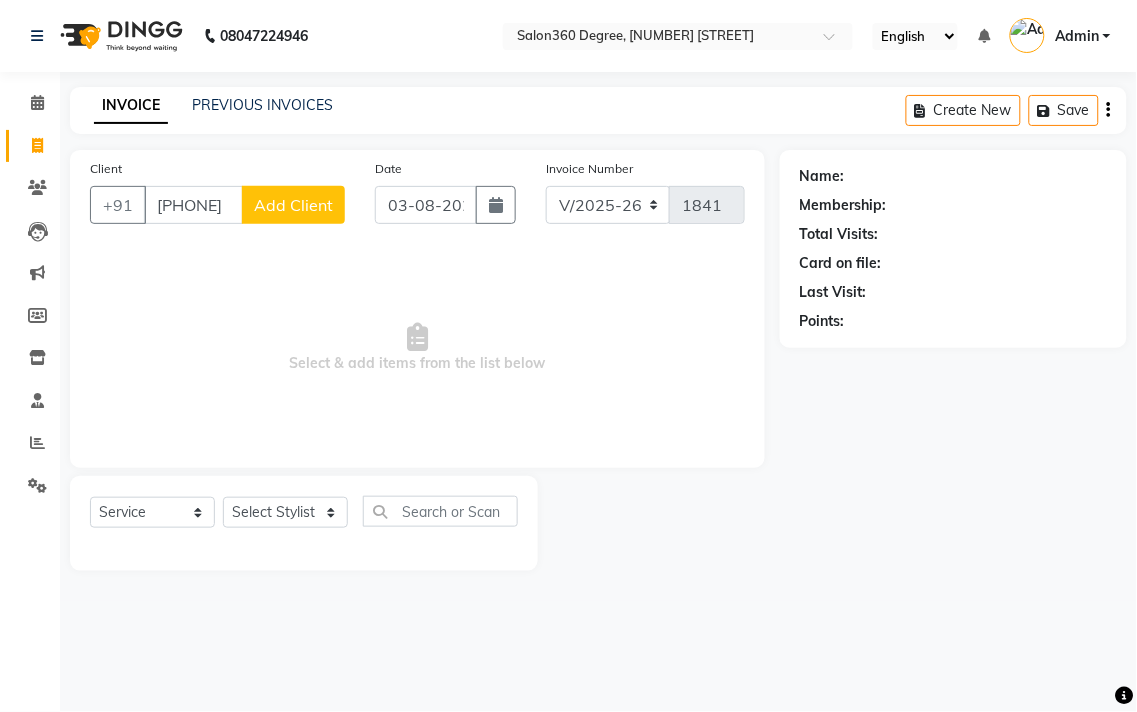click on "Add Client" 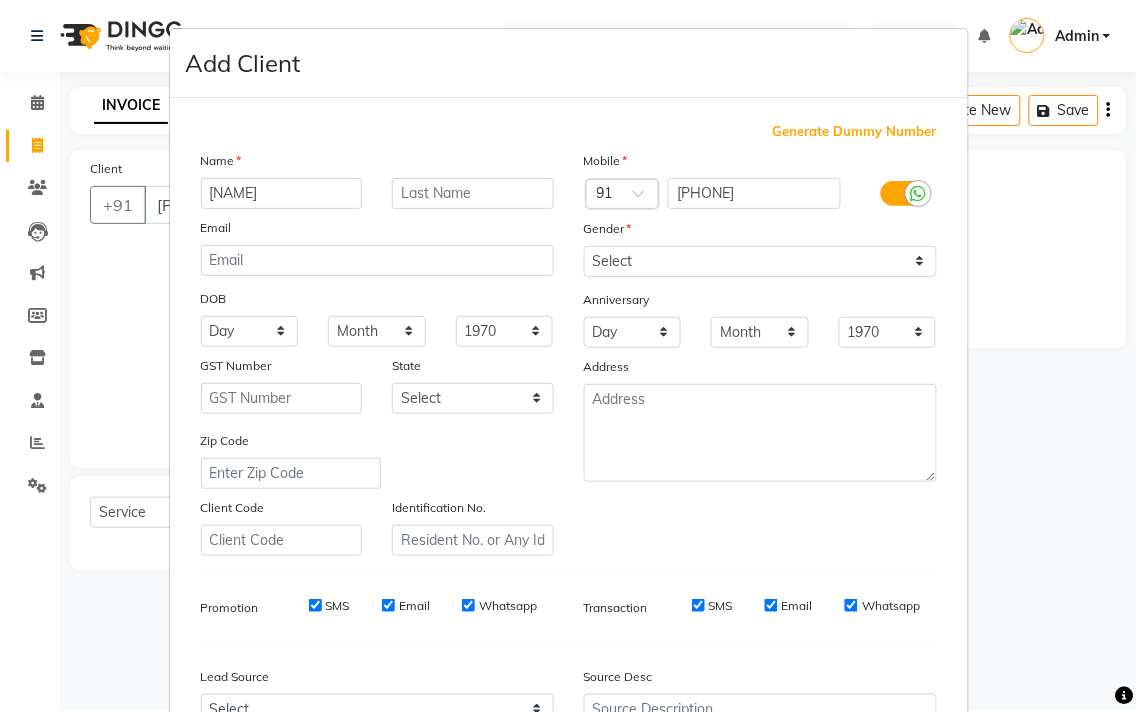 type on "[NAME]" 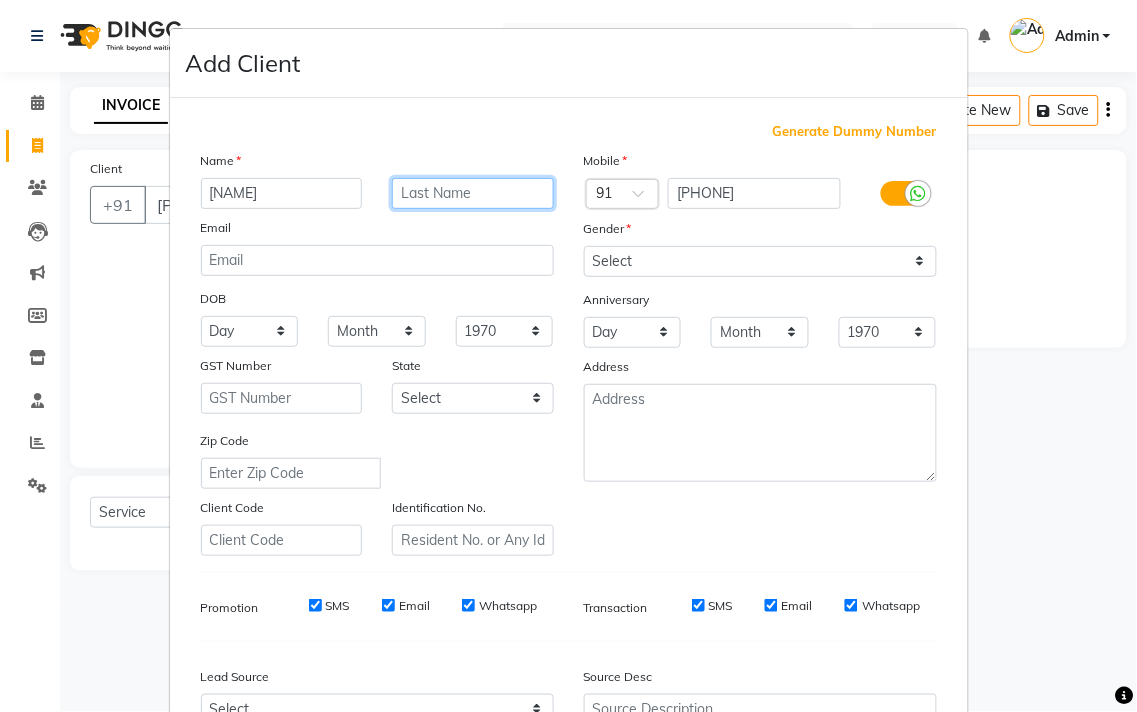 click at bounding box center [473, 193] 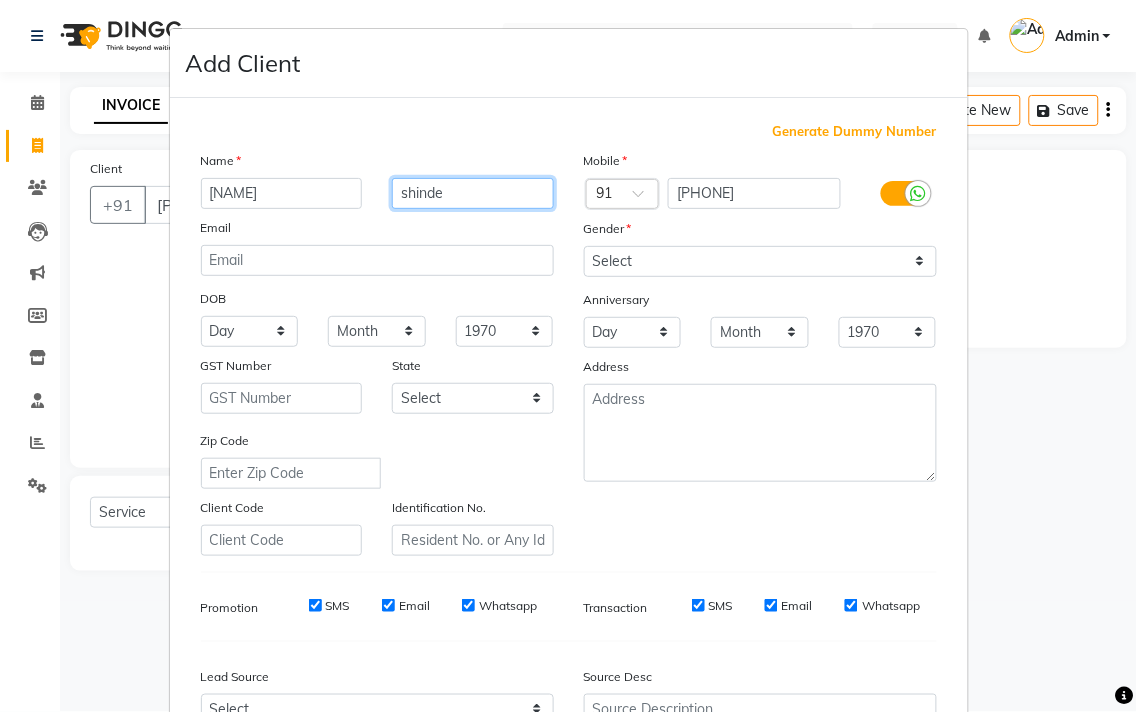 type on "shinde" 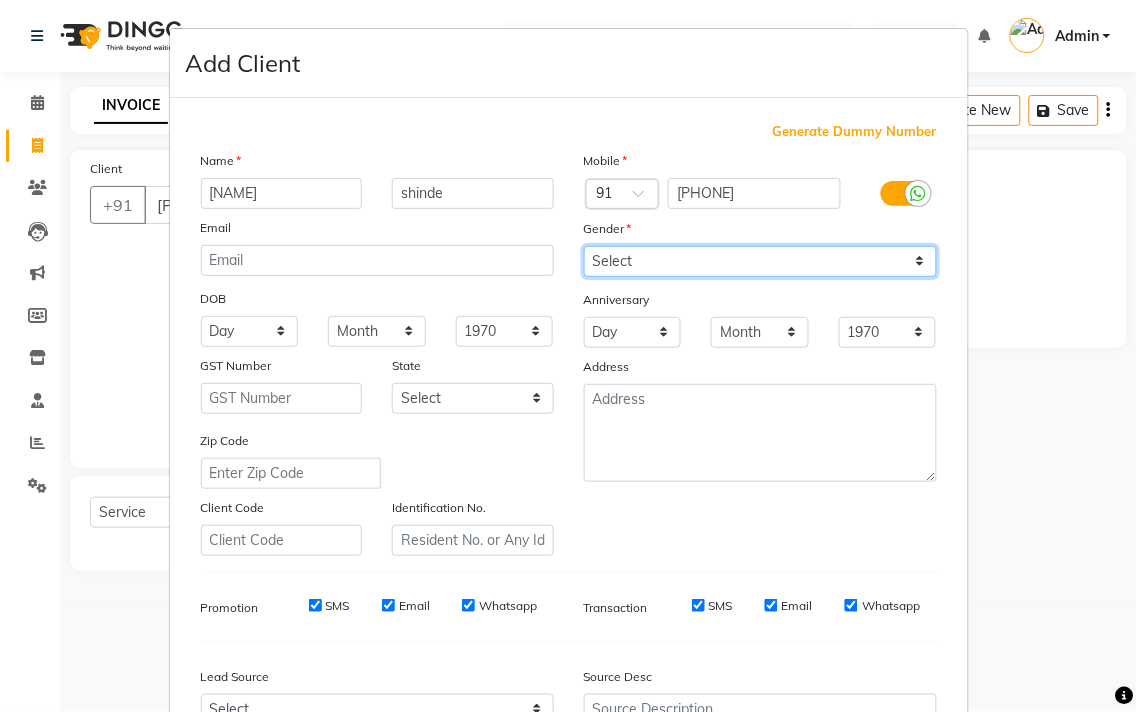 click on "Select Male Female Other Prefer Not To Say" at bounding box center [760, 261] 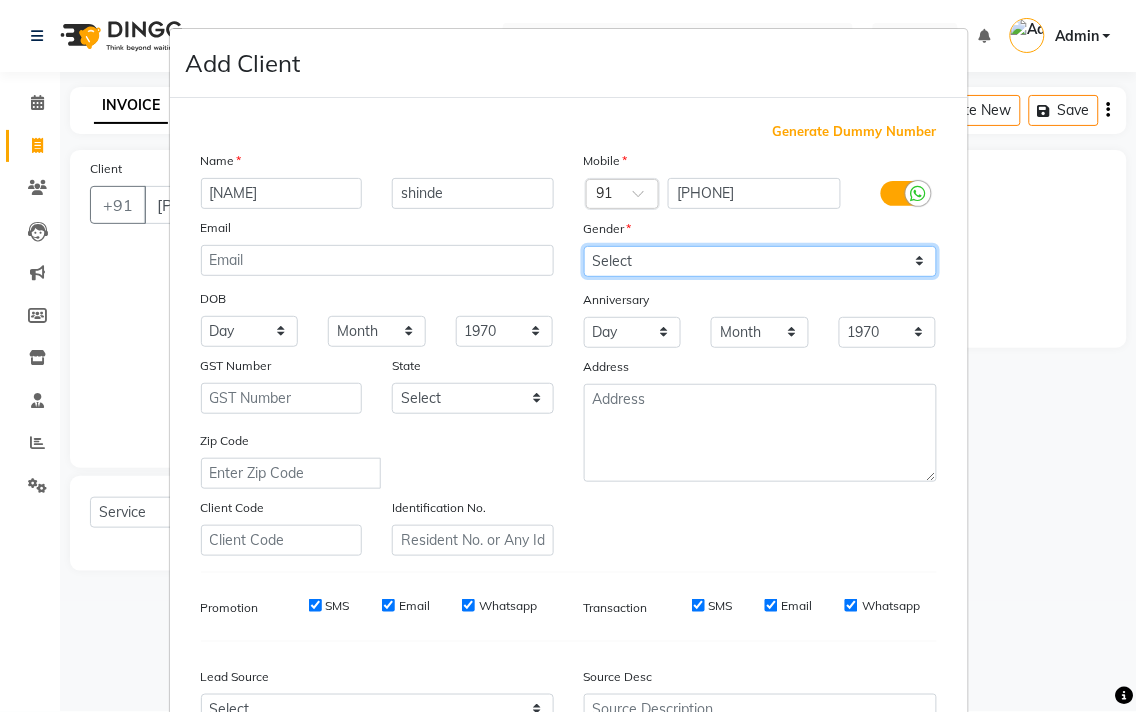 select on "female" 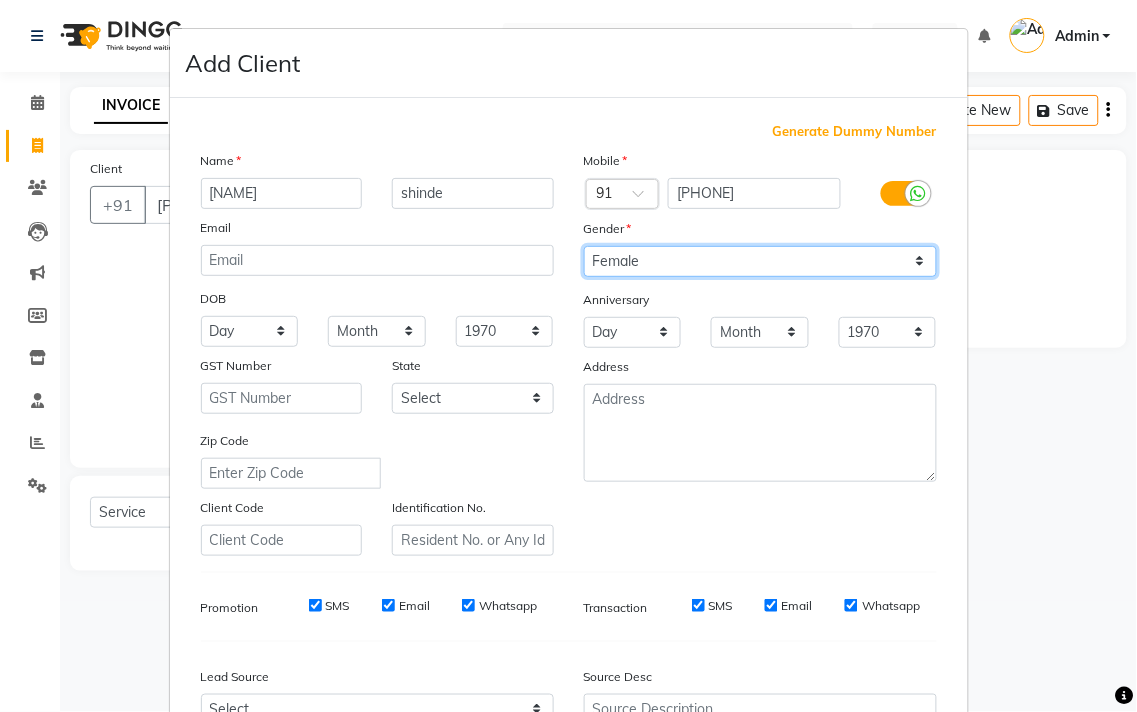 click on "Select Male Female Other Prefer Not To Say" at bounding box center [760, 261] 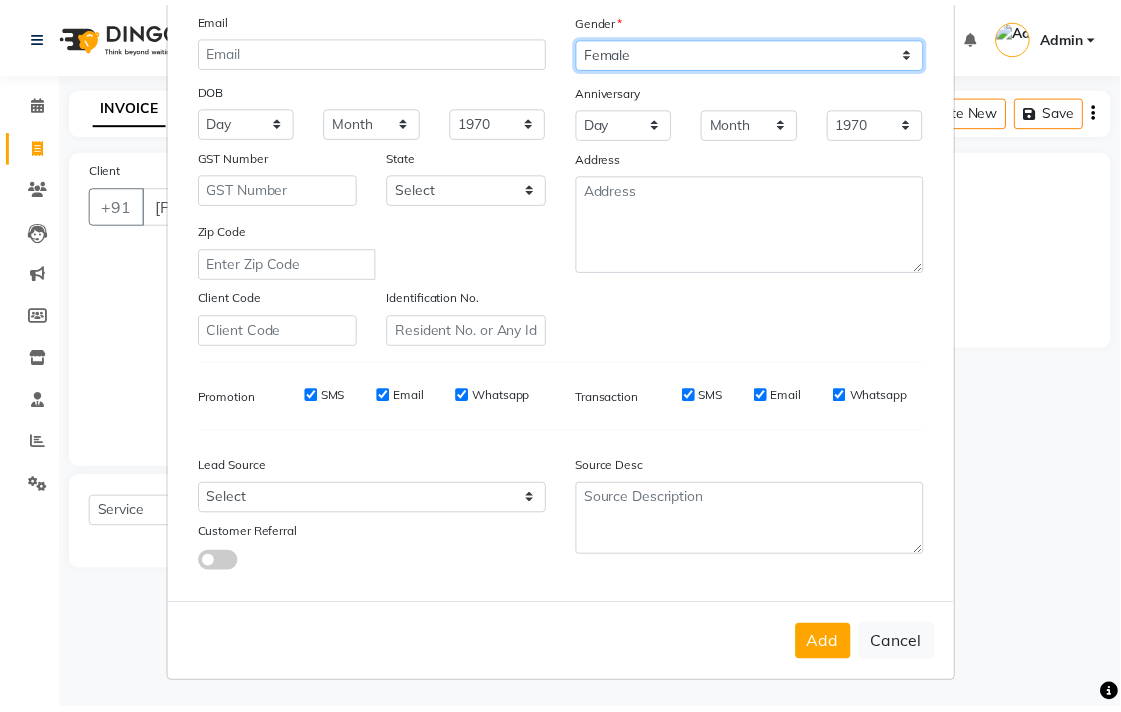 scroll, scrollTop: 212, scrollLeft: 0, axis: vertical 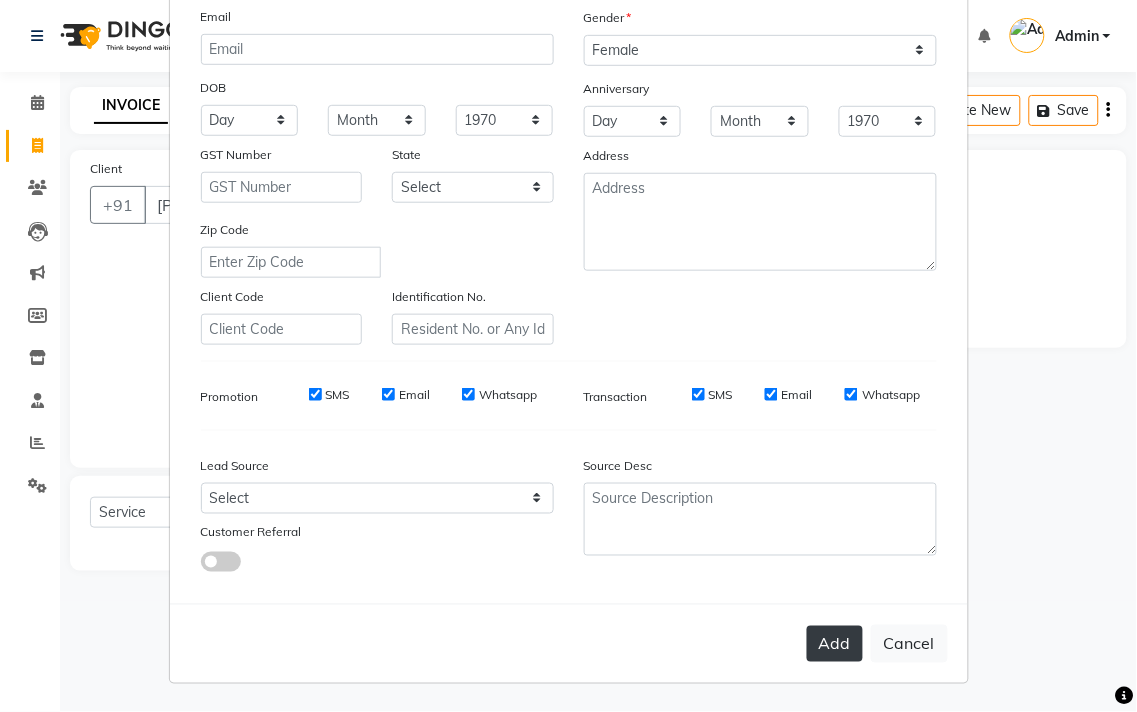 click on "Add" at bounding box center (835, 644) 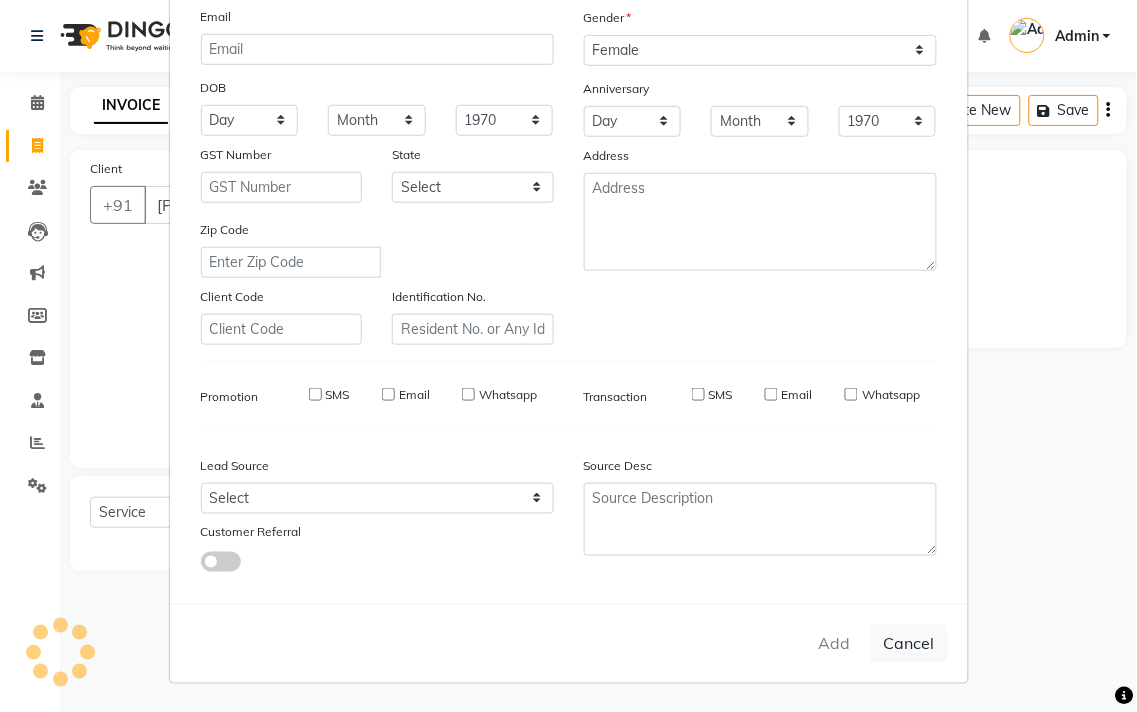 type 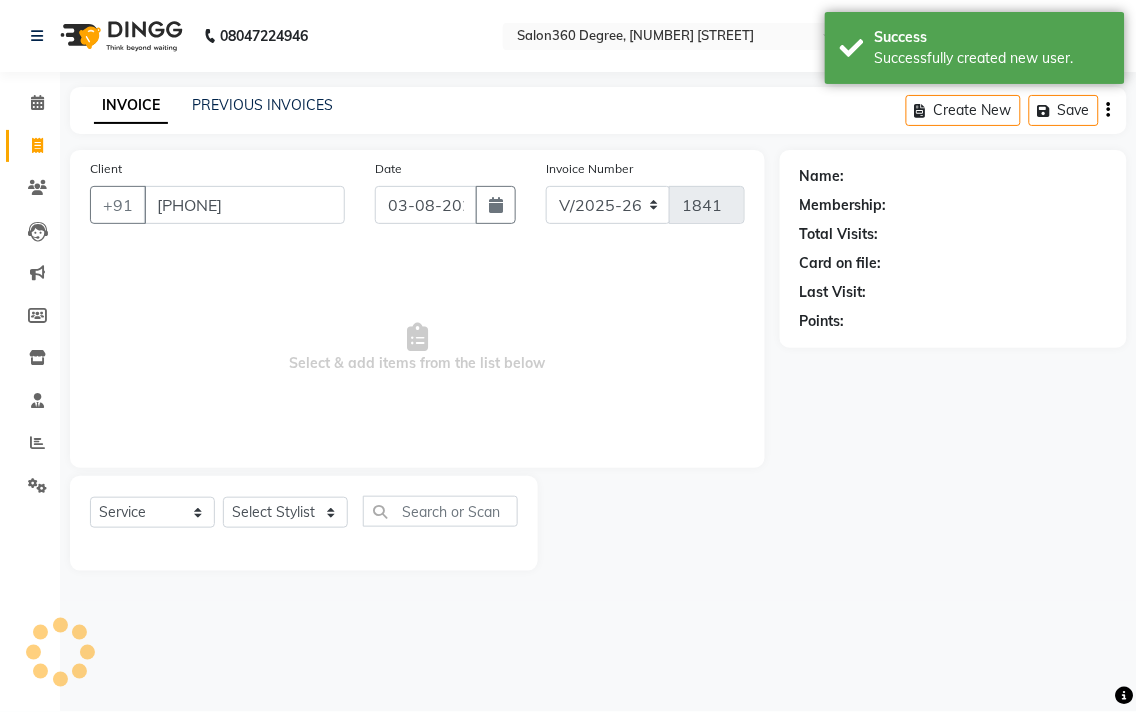 select on "1: Object" 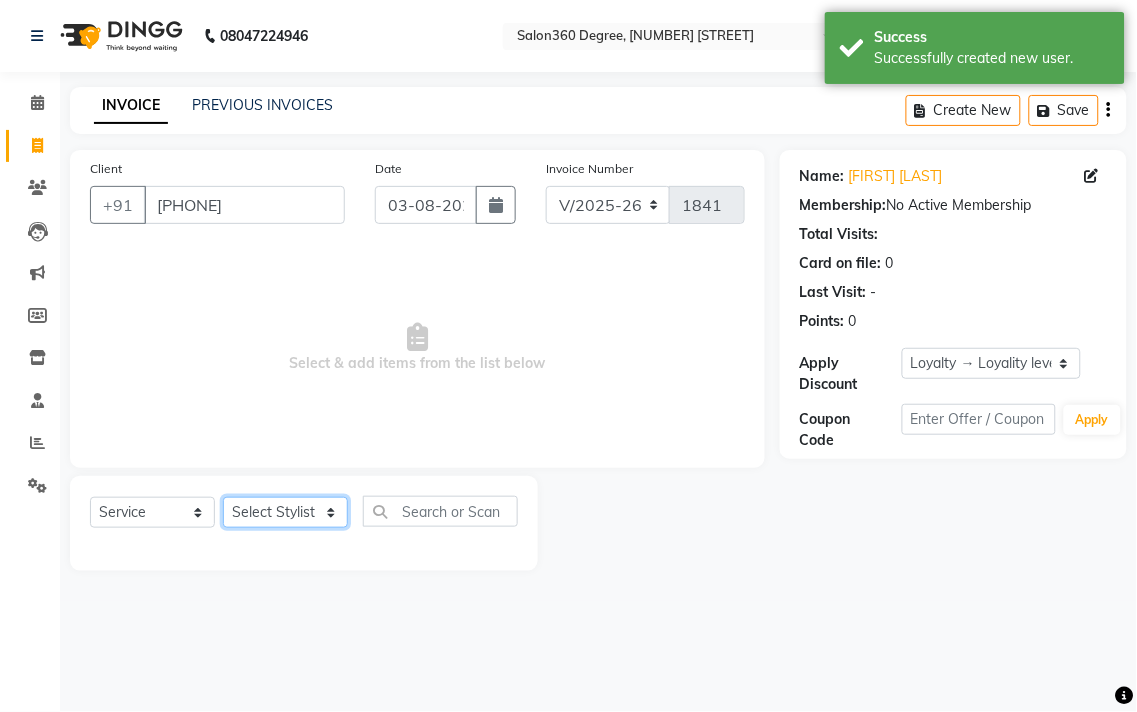 click on "Select Stylist [FIRST] [LAST] [FIRST] [LAST] [FIRST] [LAST] [FIRST] [LAST] [FIRST] [LAST] [FIRST] [LAST] [FIRST] [LAST] [FIRST] [LAST] [FIRST] [LAST] [FIRST] [LAST]" 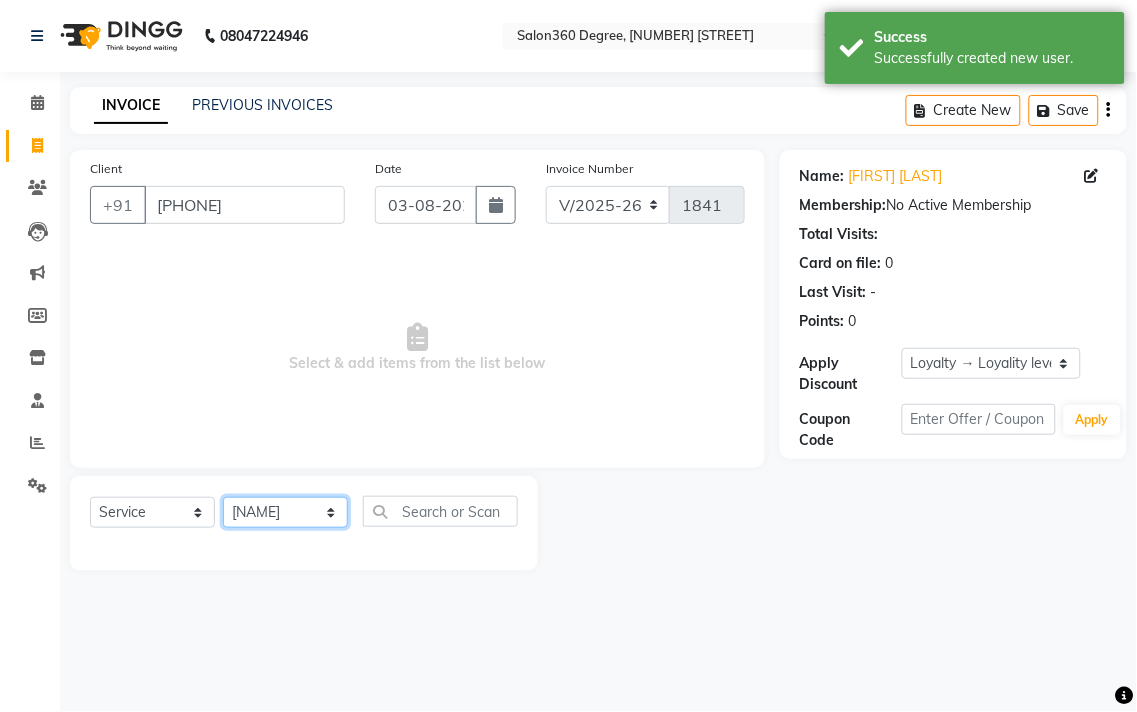 click on "Select Stylist [FIRST] [LAST] [FIRST] [LAST] [FIRST] [LAST] [FIRST] [LAST] [FIRST] [LAST] [FIRST] [LAST] [FIRST] [LAST] [FIRST] [LAST] [FIRST] [LAST] [FIRST] [LAST]" 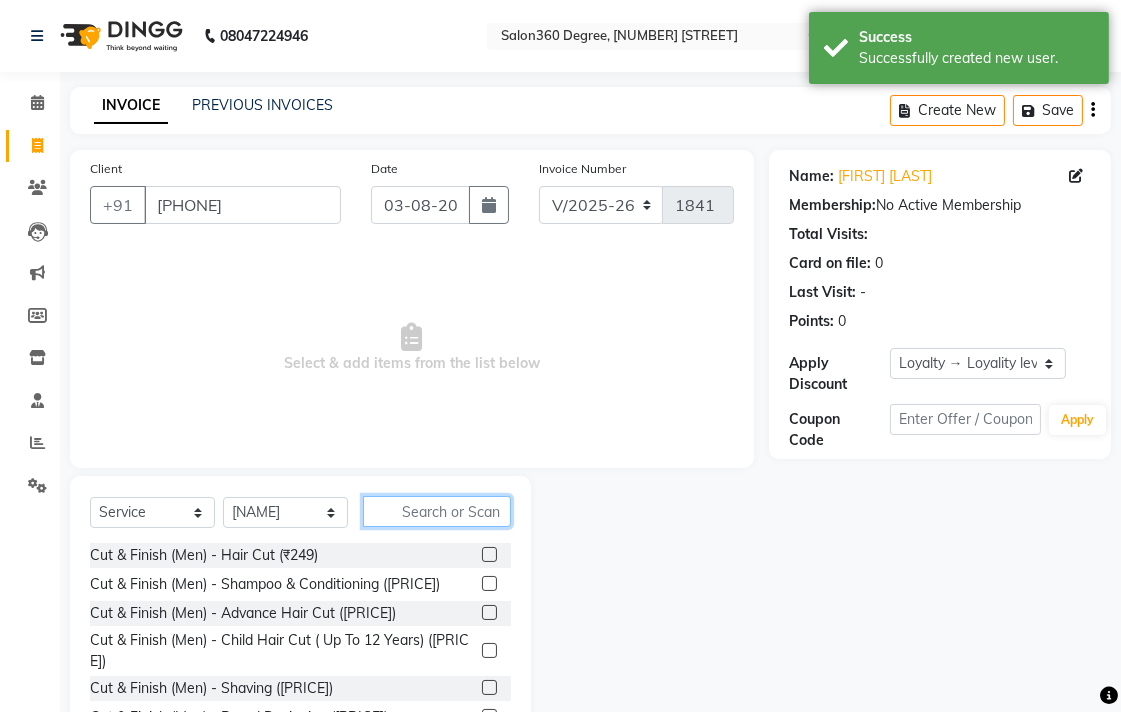 click 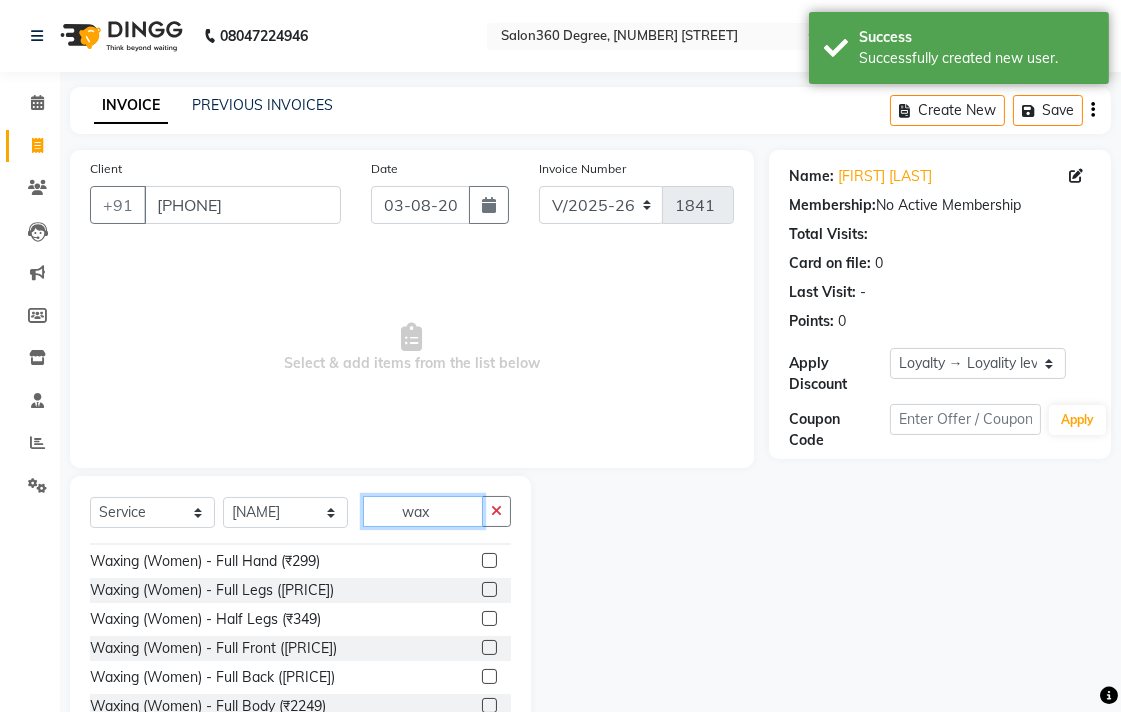 scroll, scrollTop: 222, scrollLeft: 0, axis: vertical 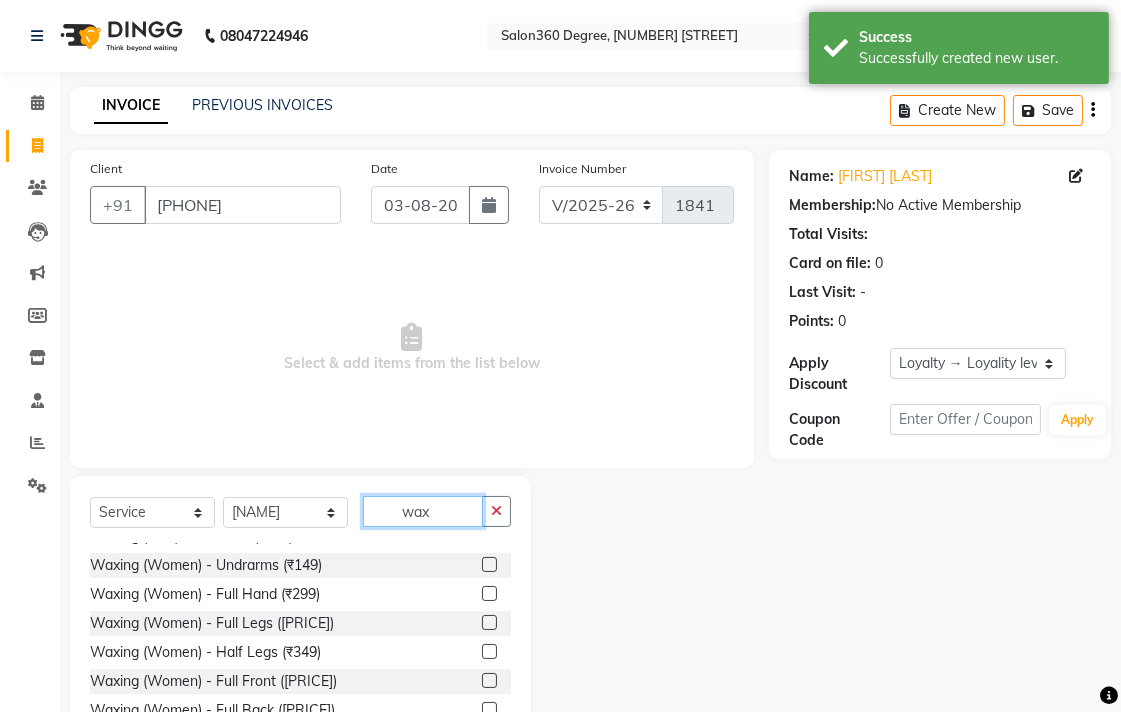 type on "wax" 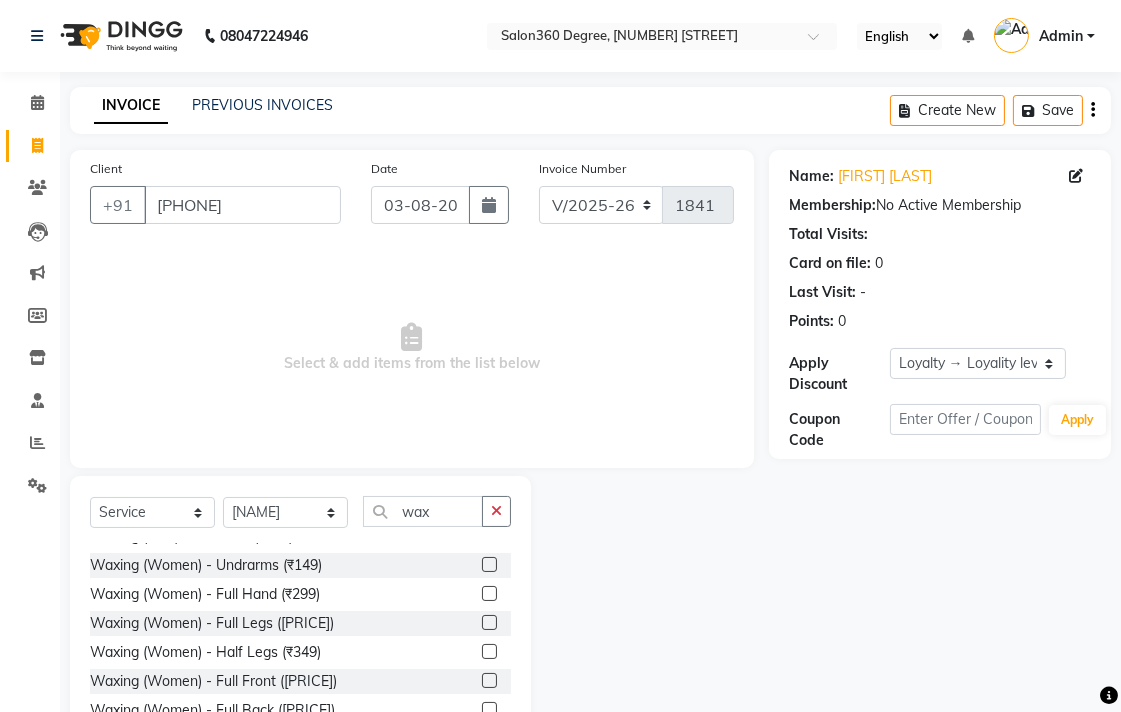 click 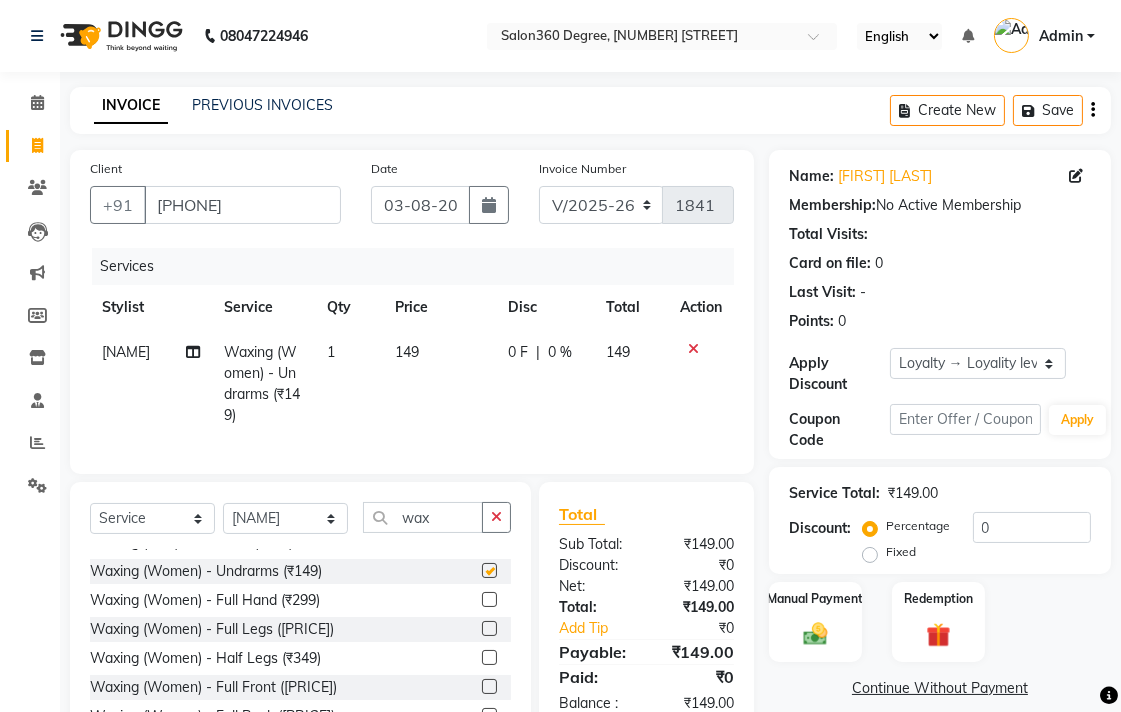 checkbox on "false" 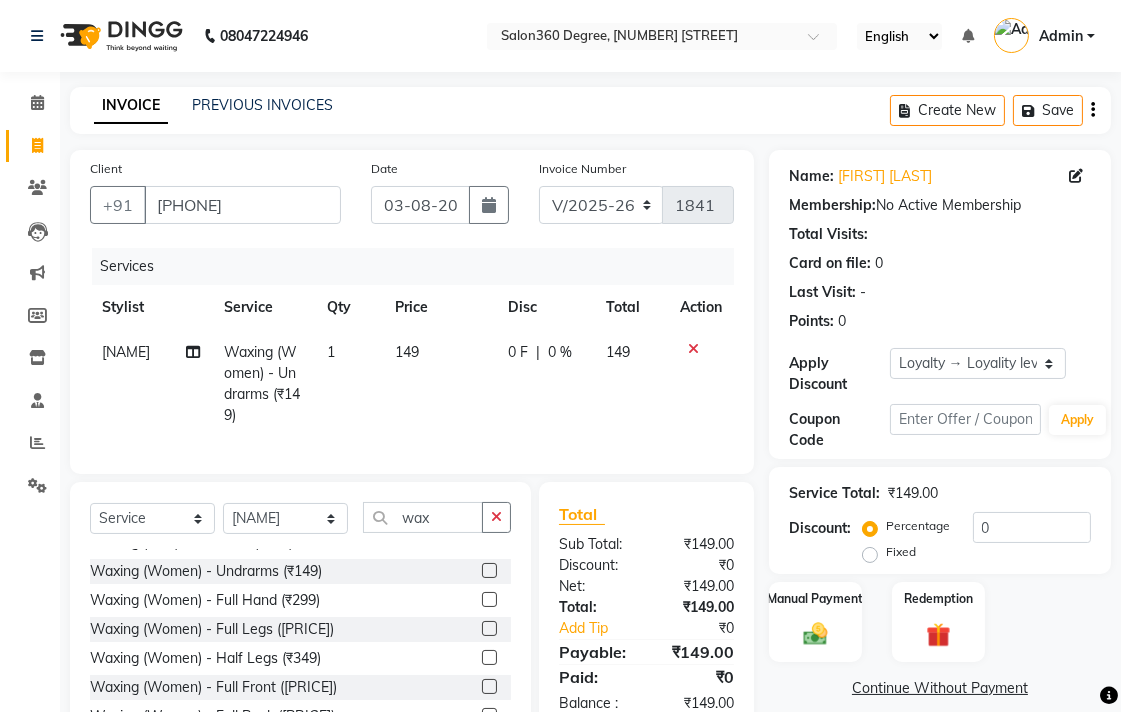 click 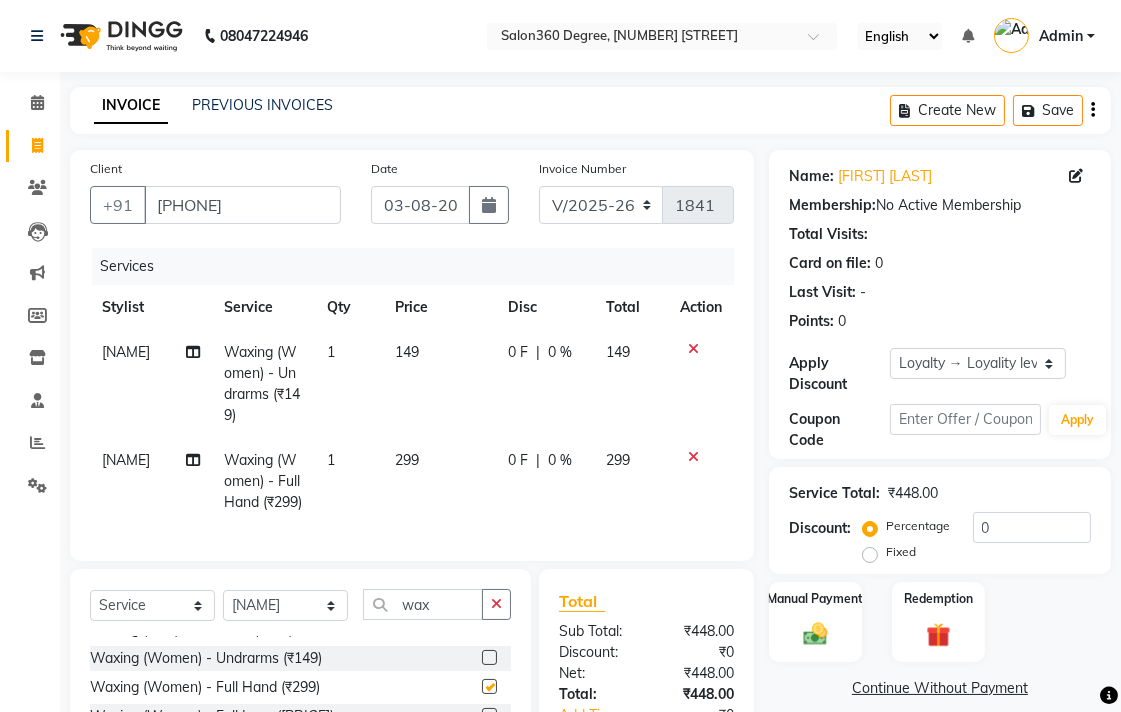 checkbox on "false" 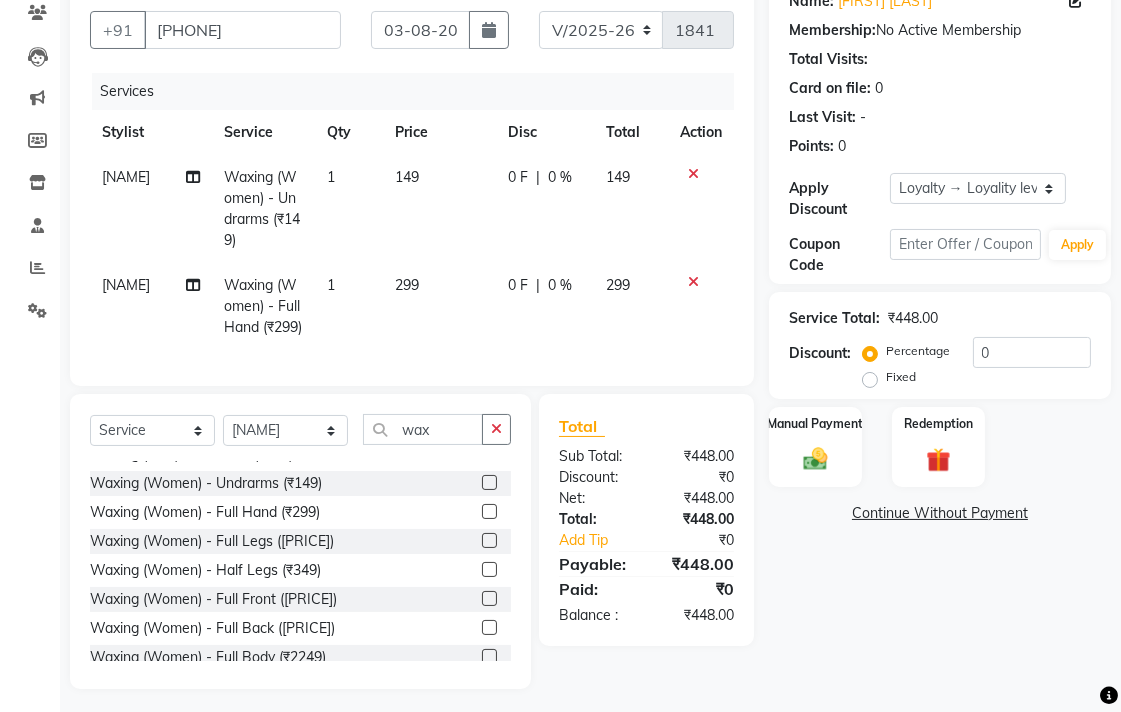 scroll, scrollTop: 220, scrollLeft: 0, axis: vertical 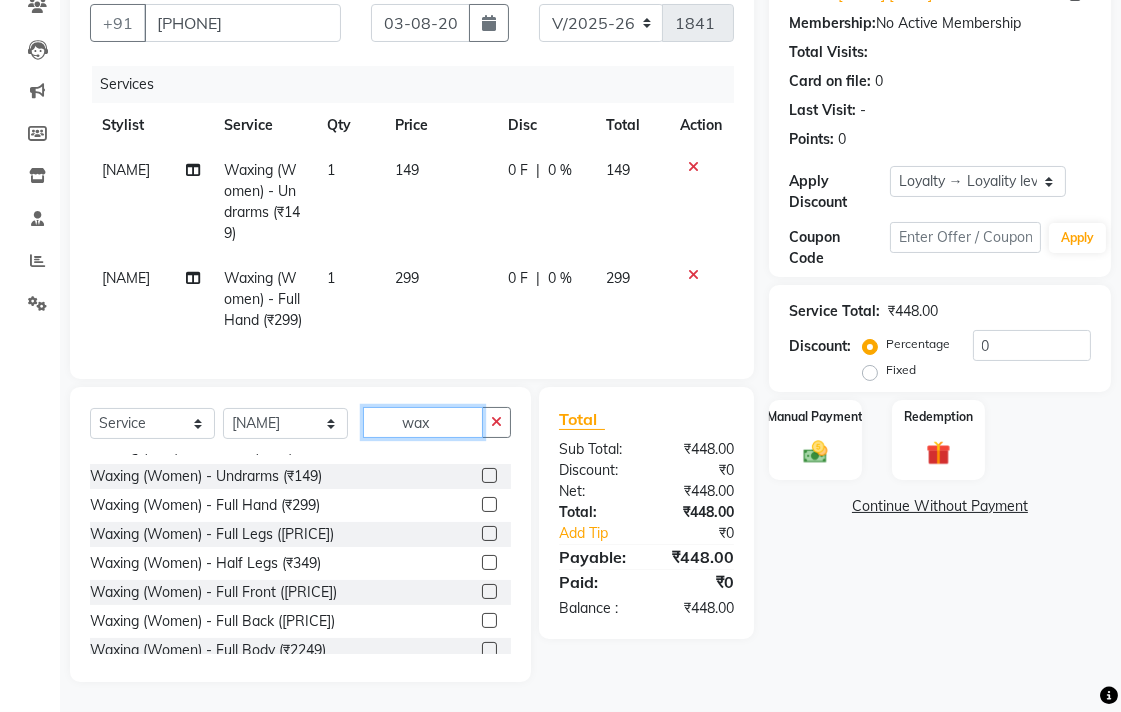 click on "wax" 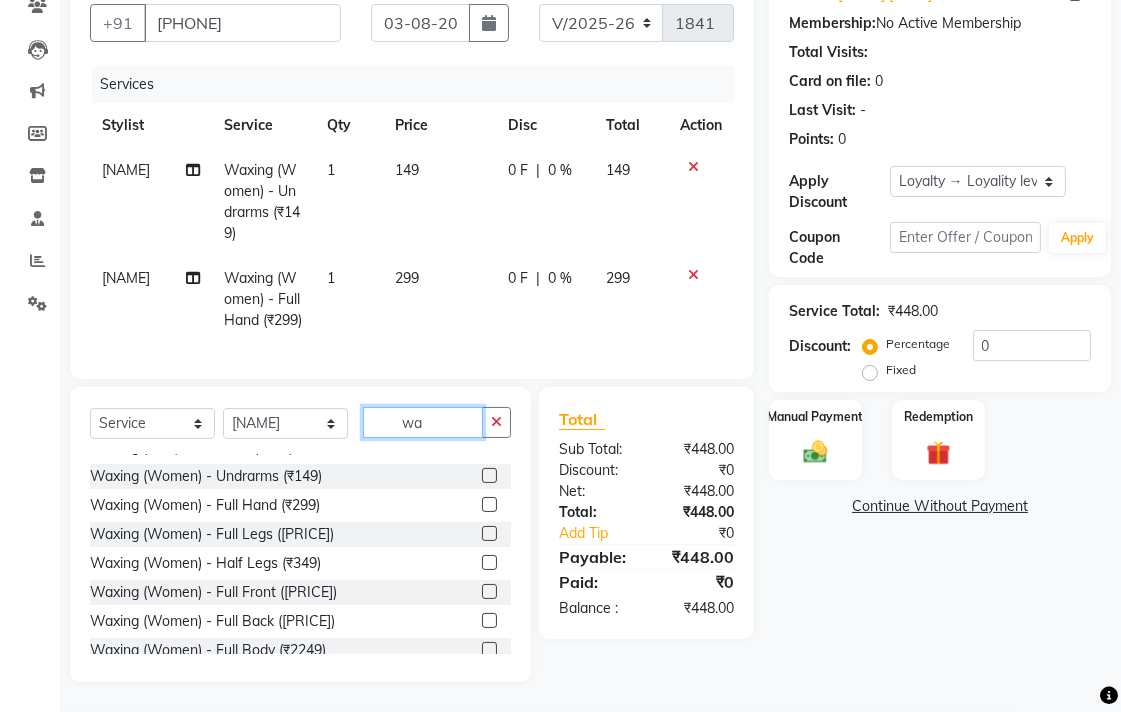 type on "w" 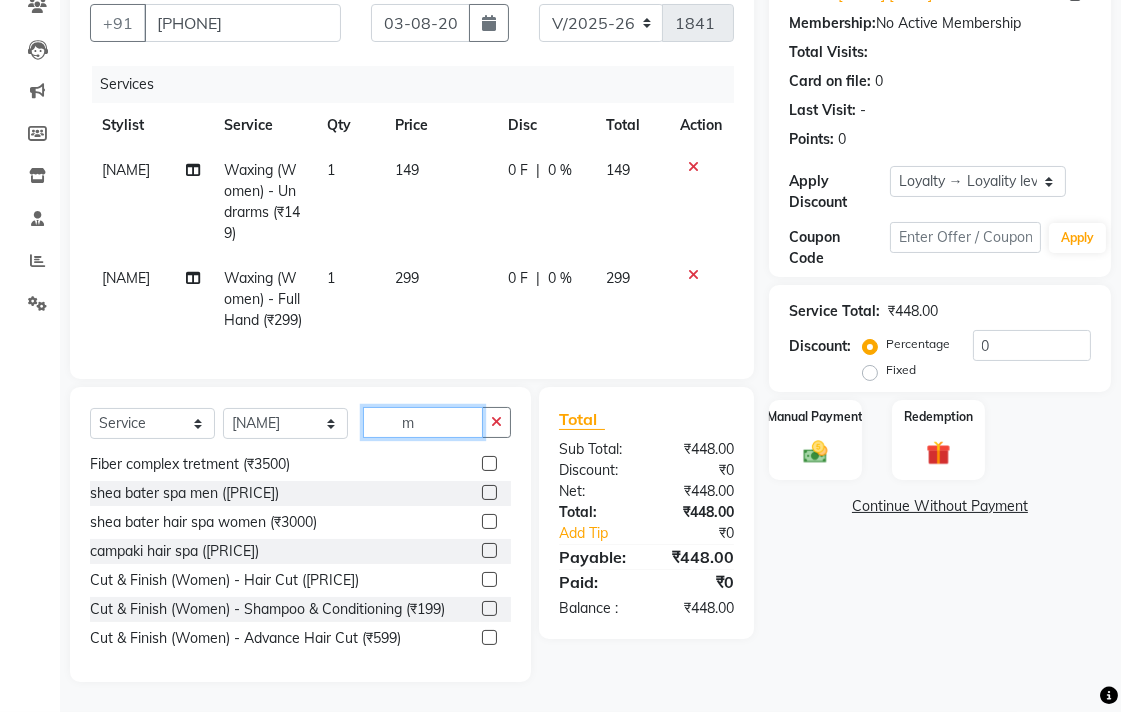 scroll, scrollTop: 77, scrollLeft: 0, axis: vertical 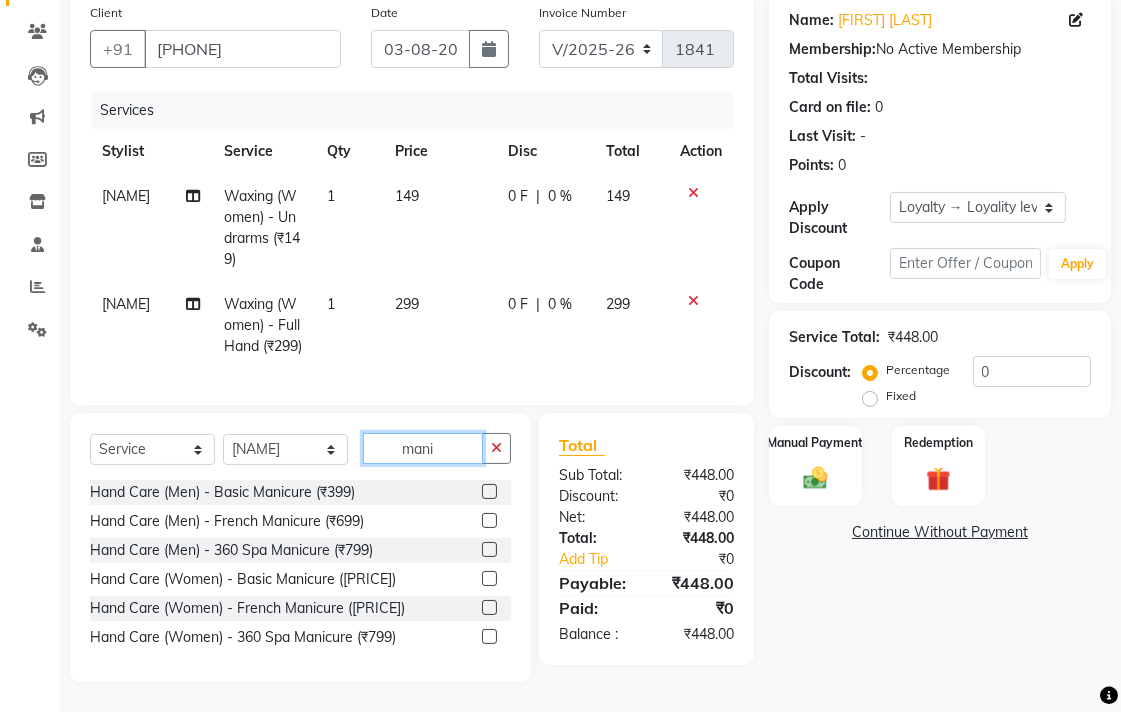 type on "mani" 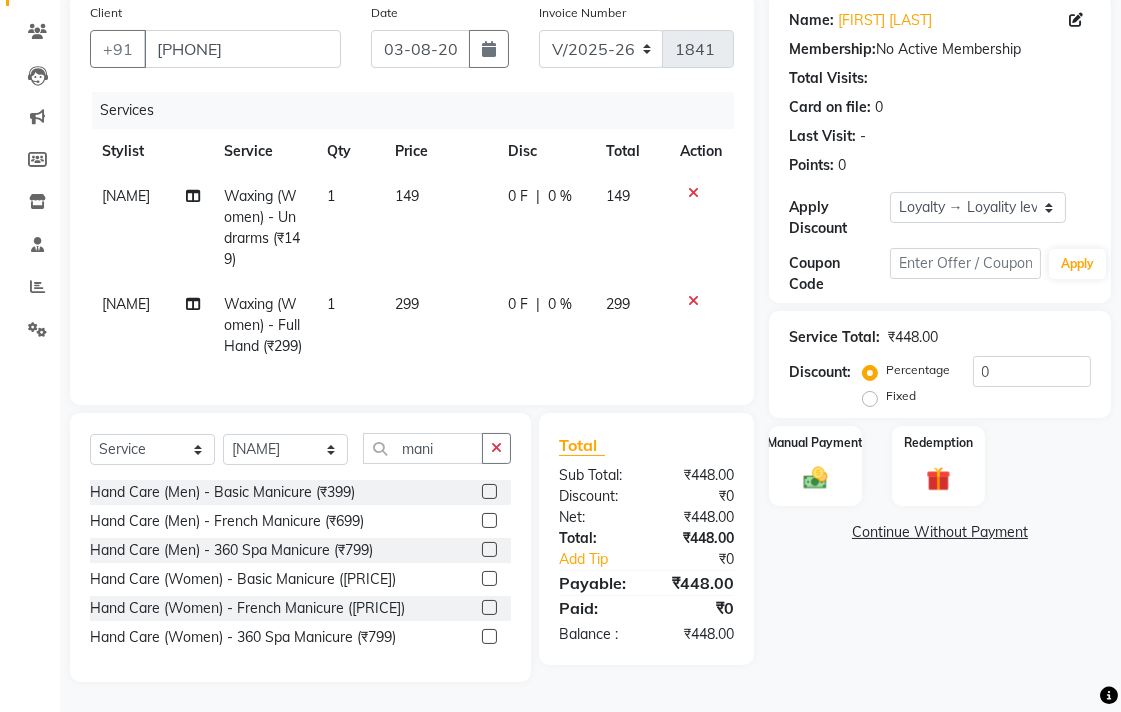 click 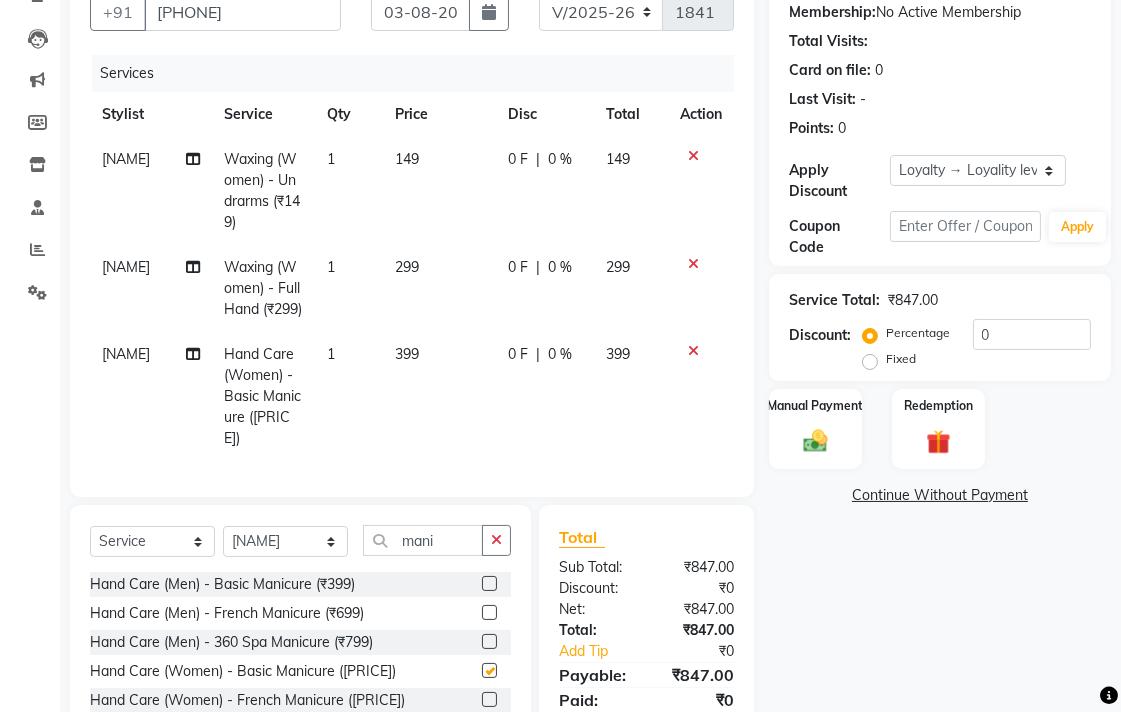 checkbox on "false" 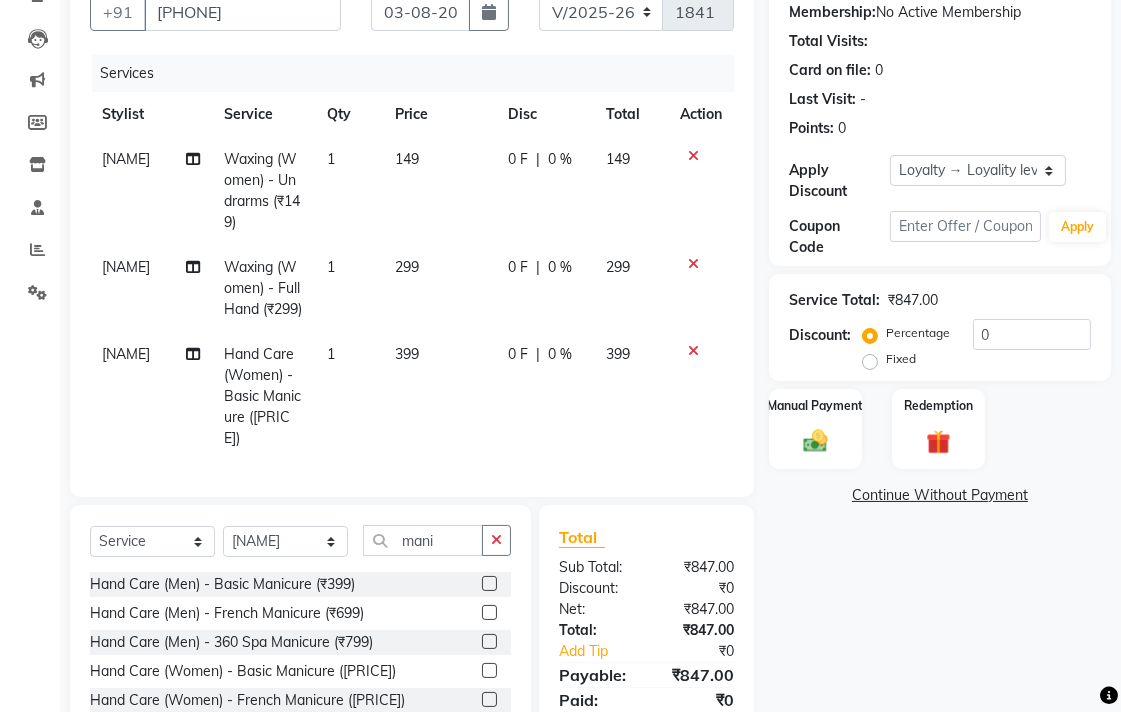 click on "399" 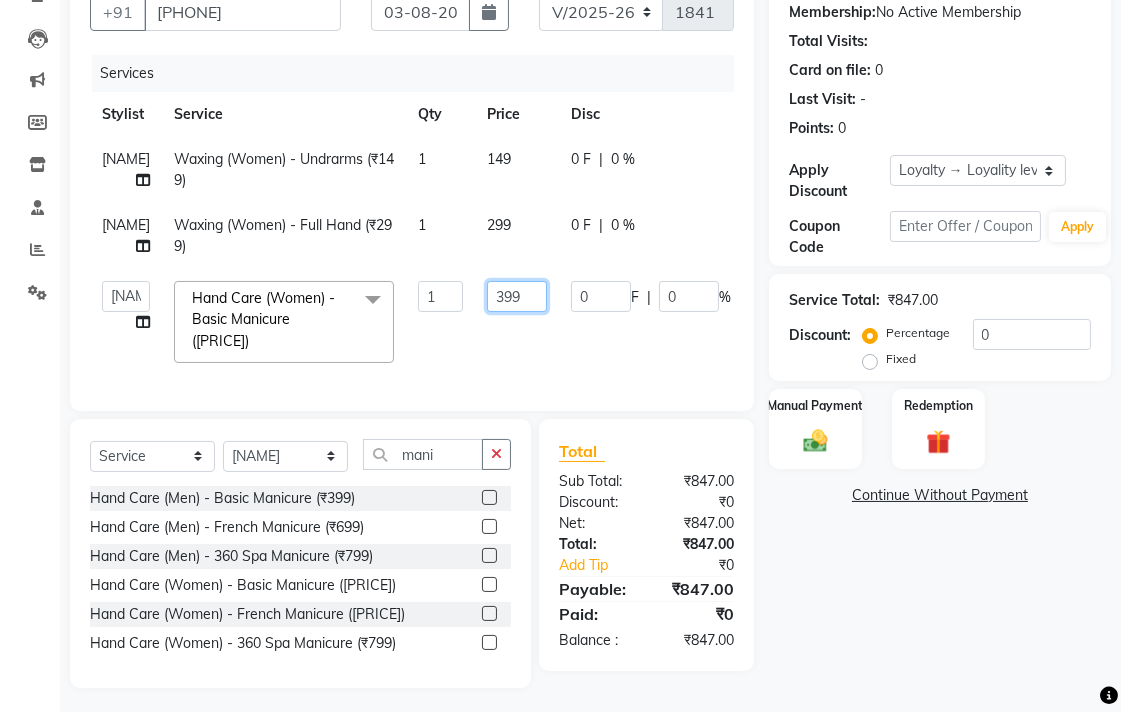 click on "399" 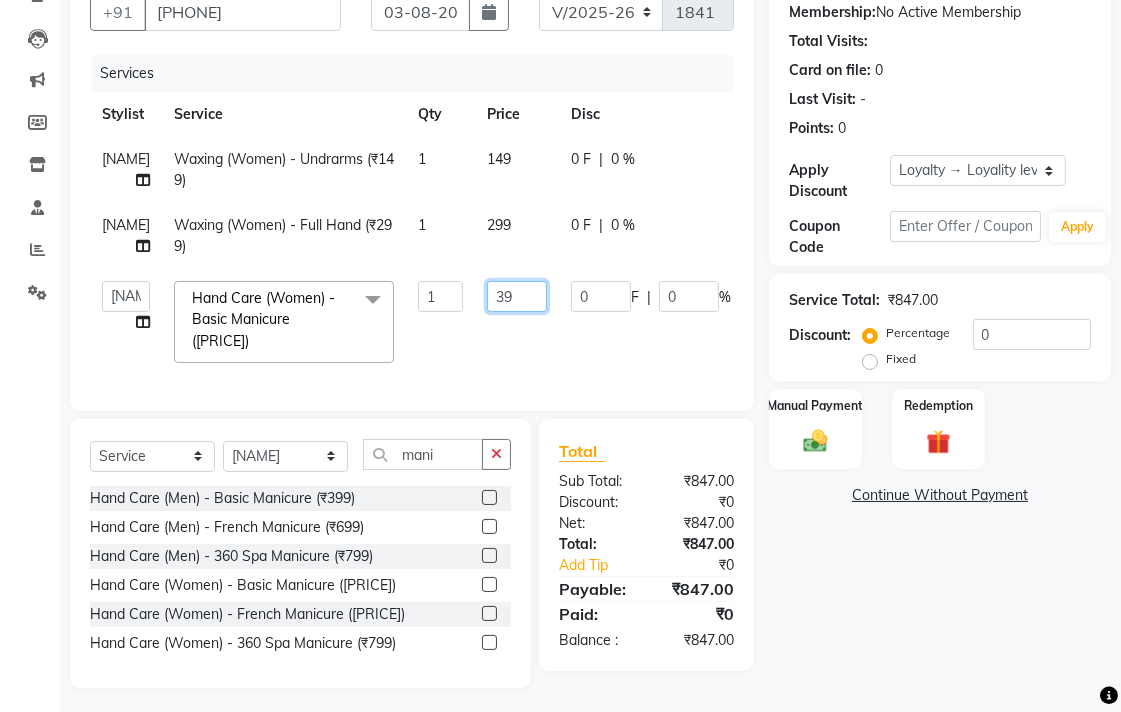 type on "3" 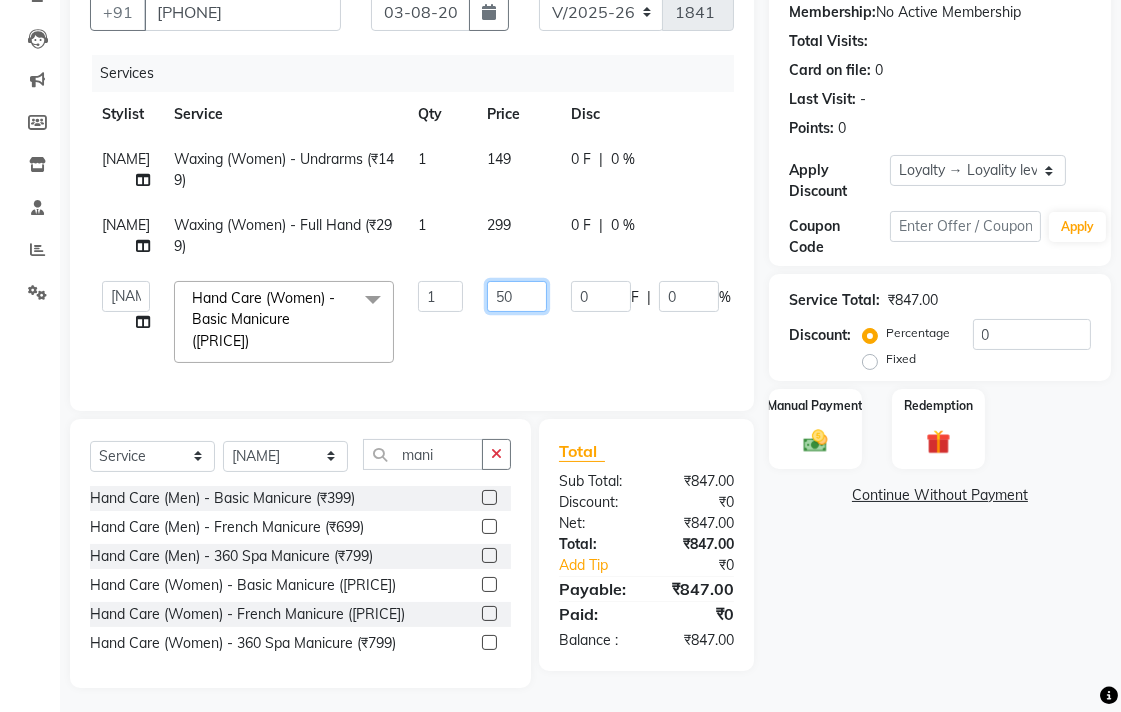 type on "500" 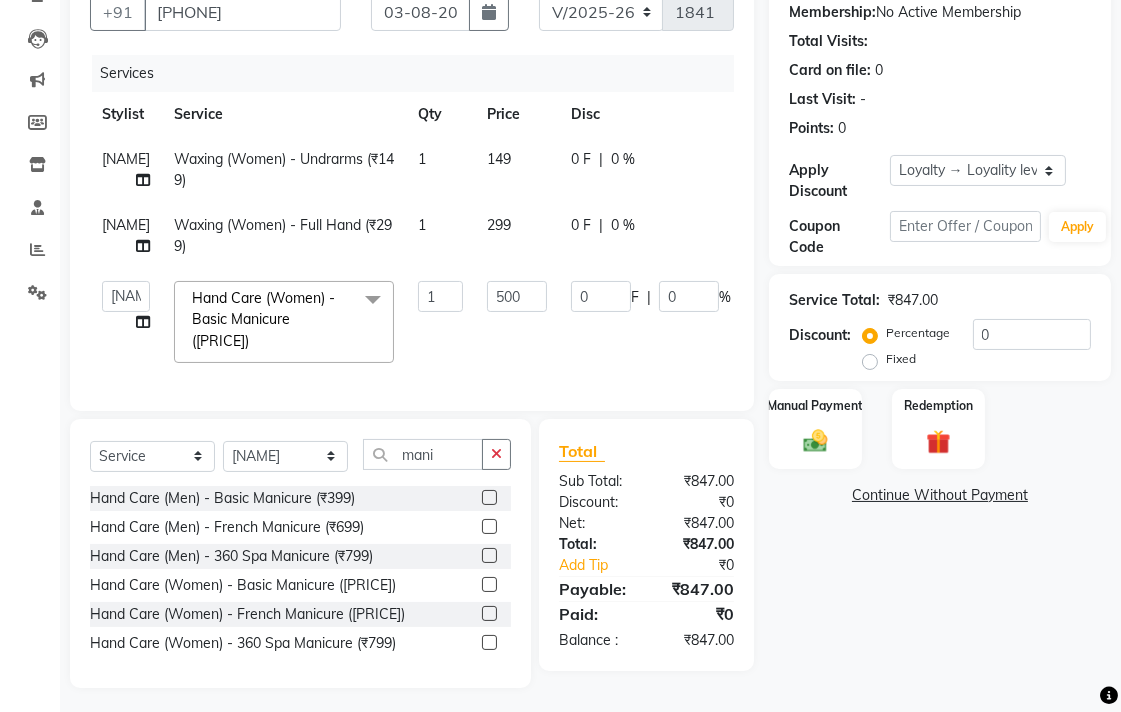 click on "[FIRST] [LAST] Waxing  (Women) - Full Hand (₹299) 1 299 0 F | 0 % 299" 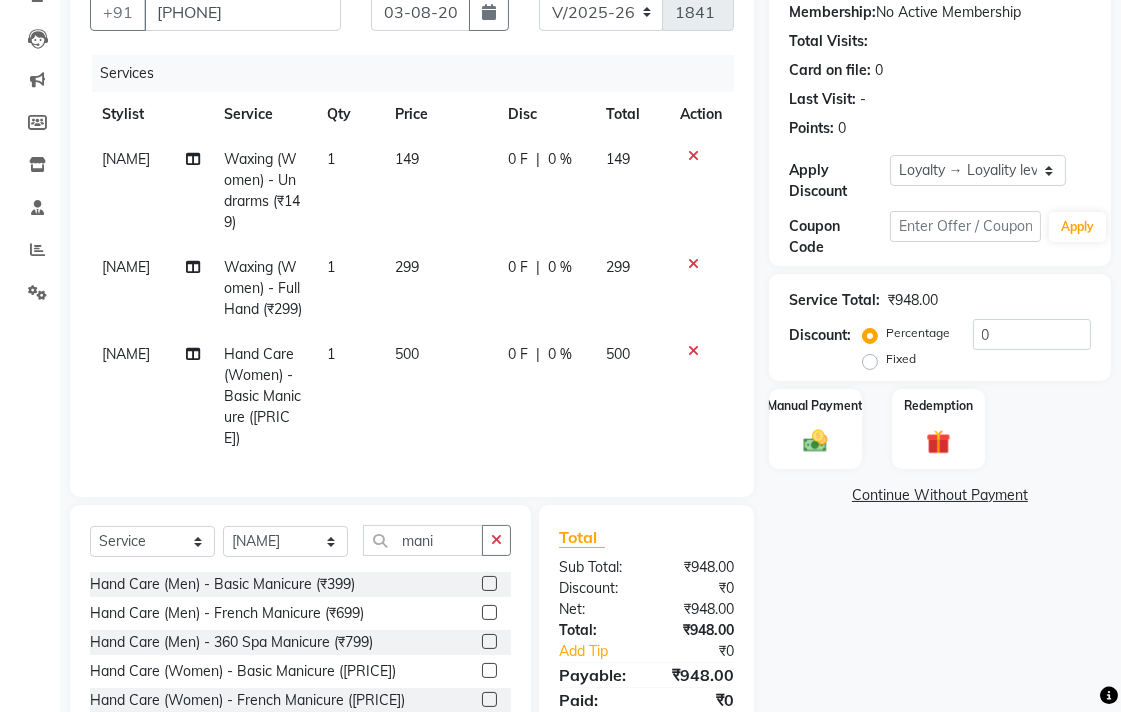 click on "299" 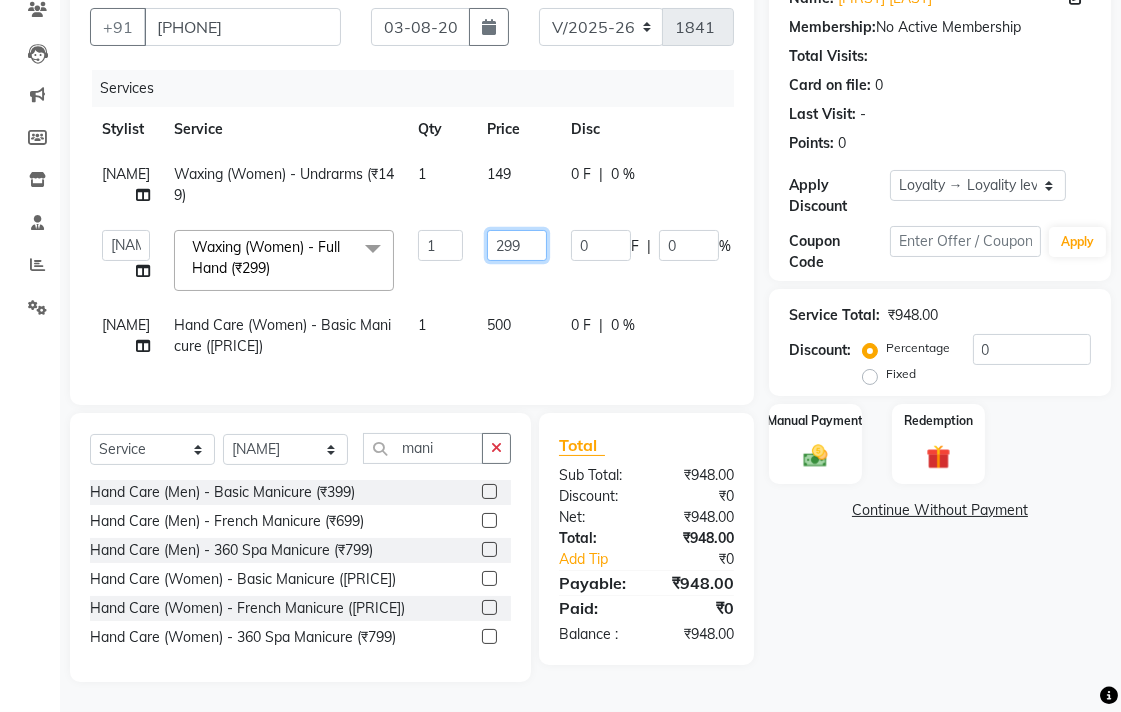click on "299" 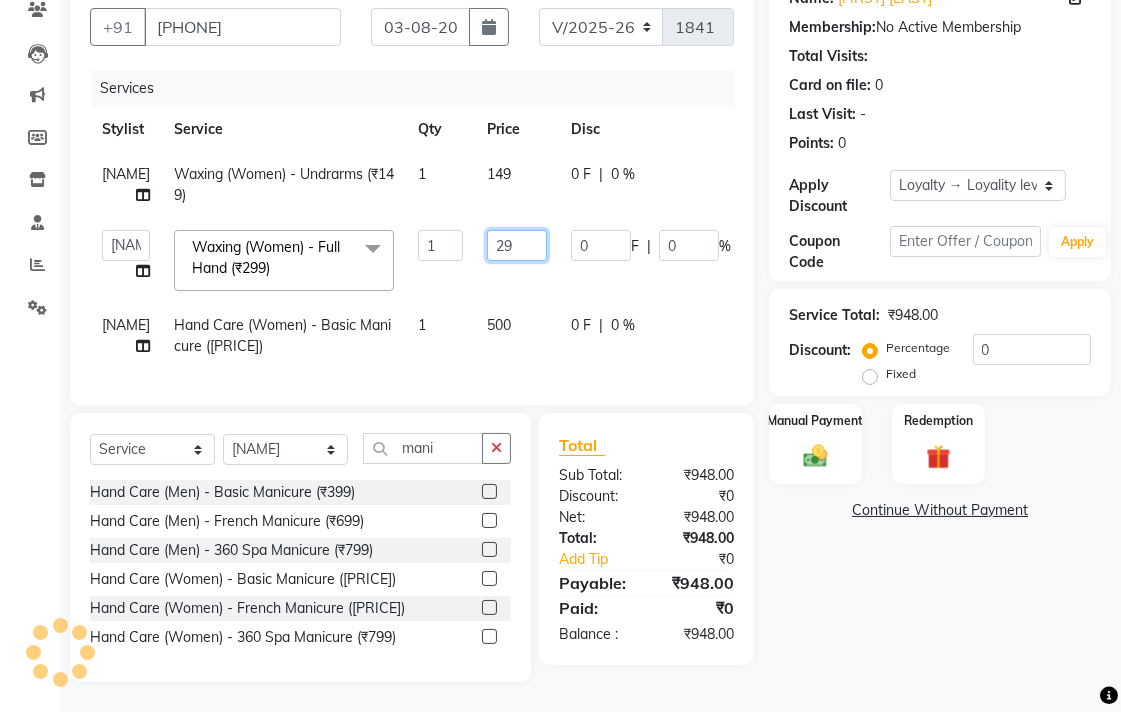 type on "2" 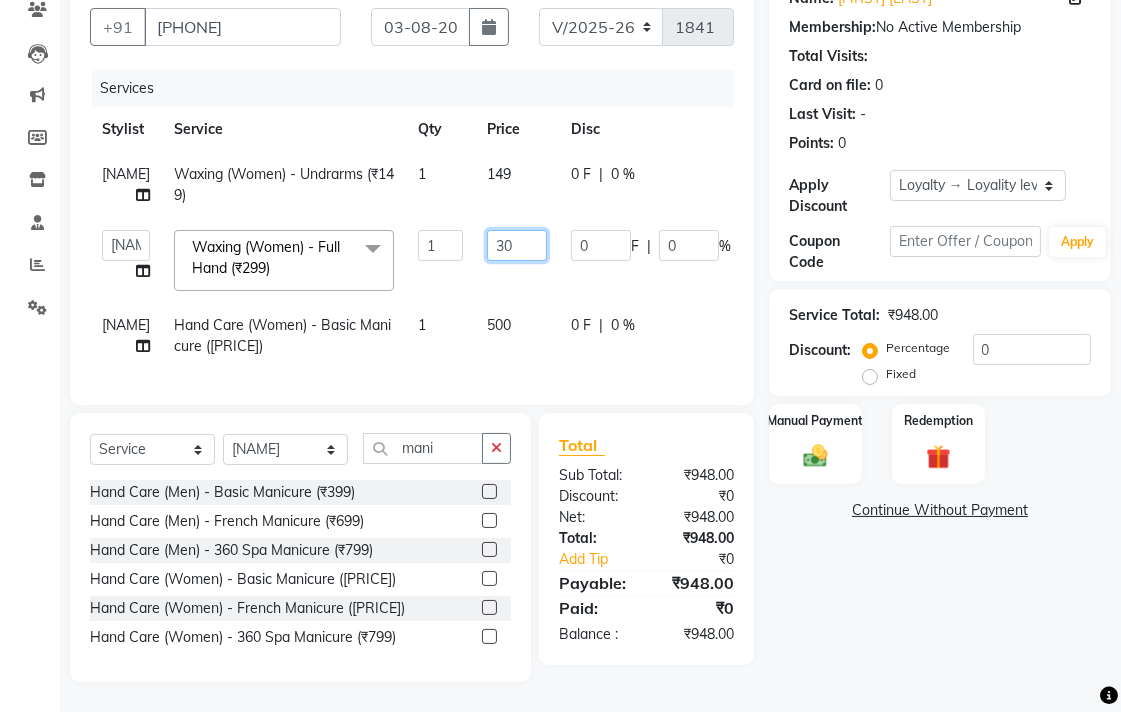 type on "300" 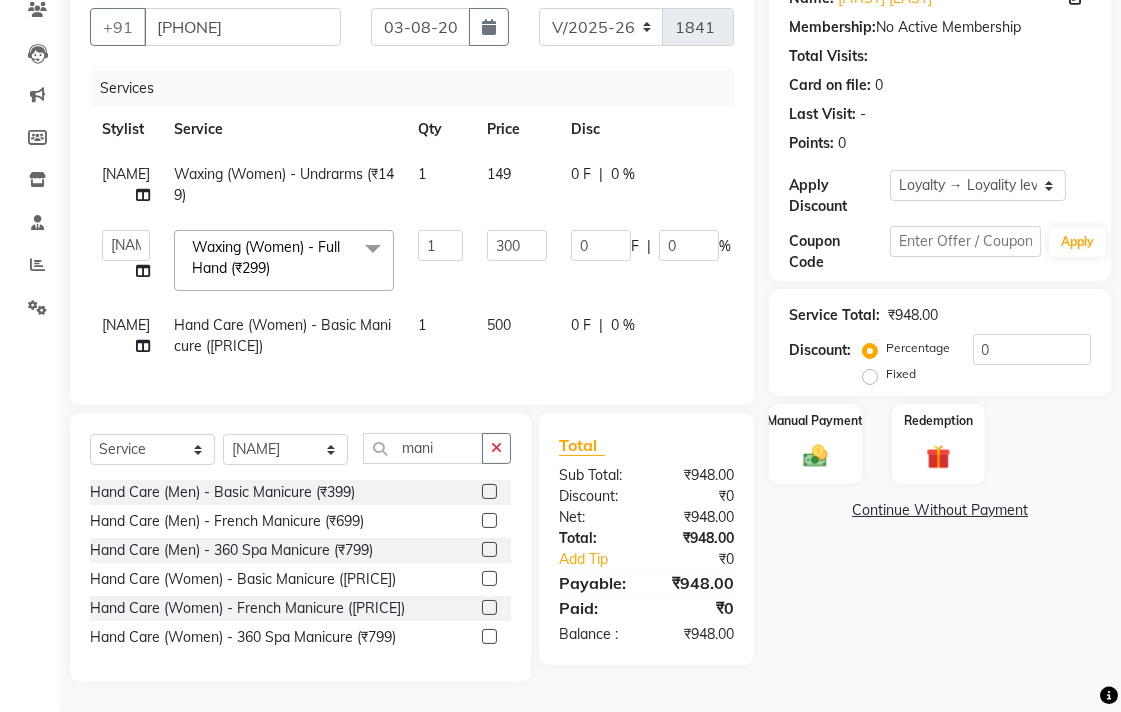 click on "[FIRST] [LAST] Waxing  (Women) - Undrarms (₹149) 1 149 0 F | 0 % 149" 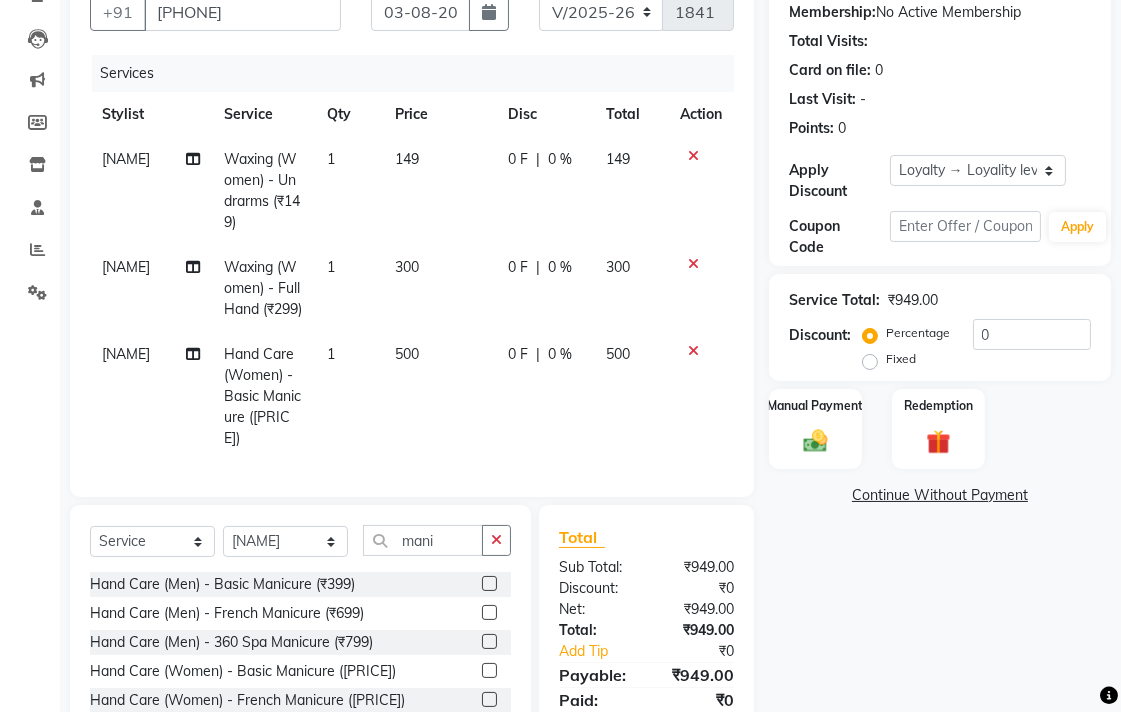 click on "149" 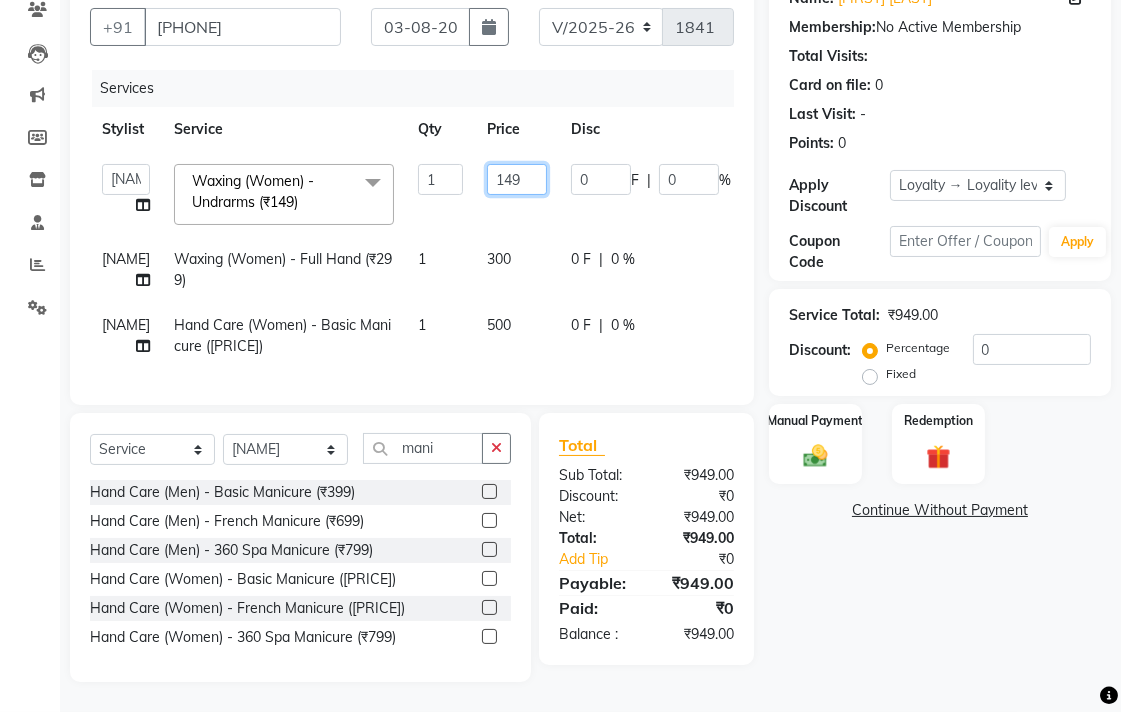 click on "149" 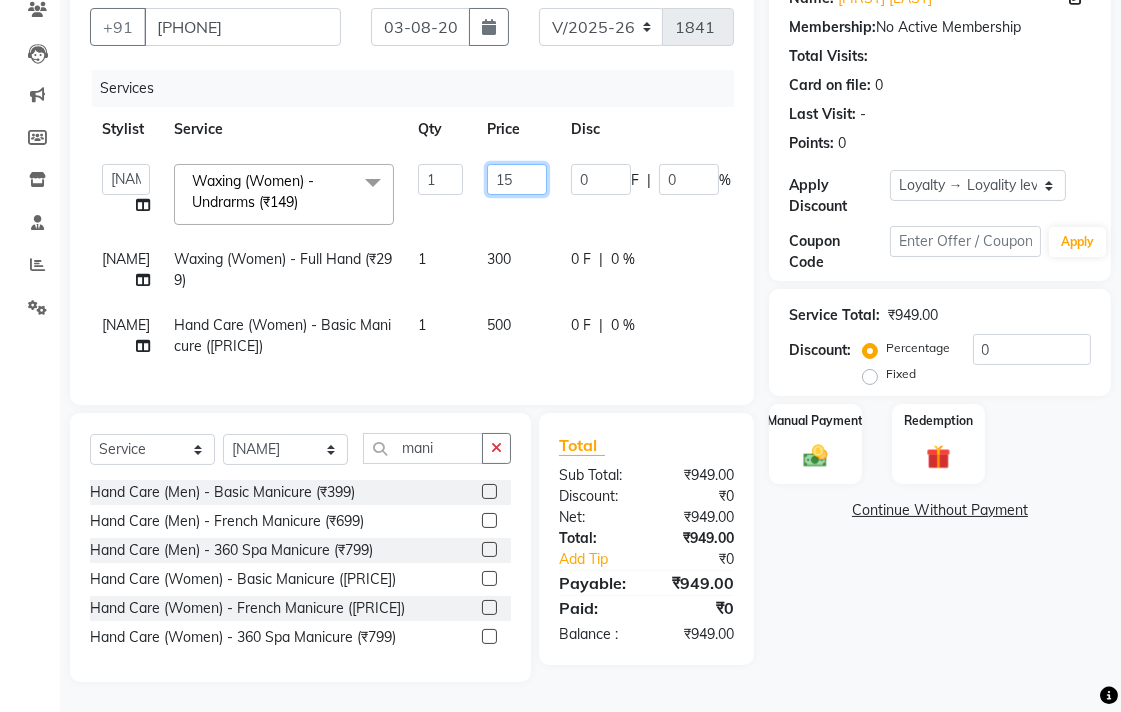 type on "150" 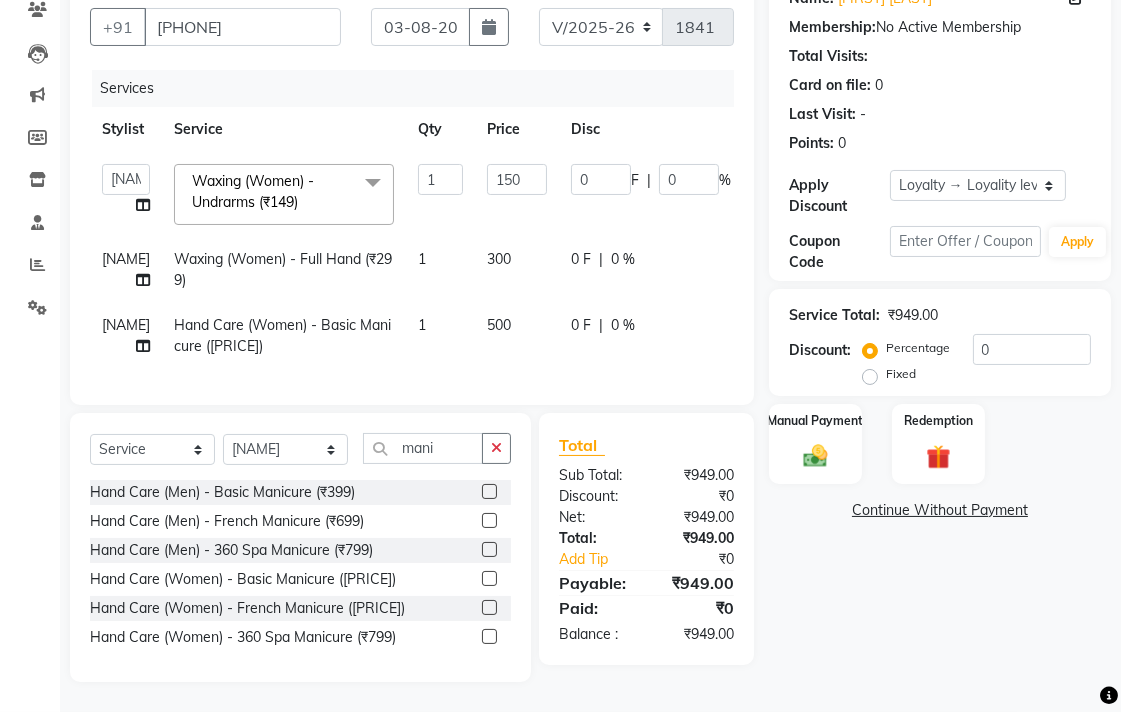 click on "savli hiwale Waxing (Women) - Full Hand ([PRICE])" 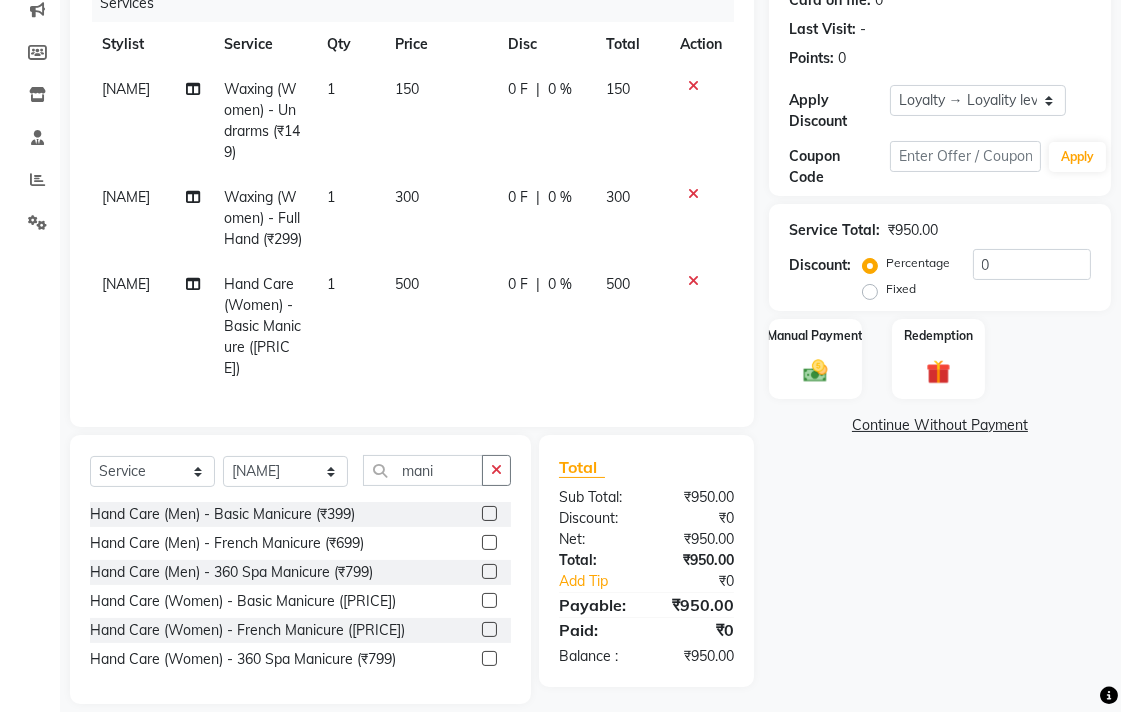 scroll, scrollTop: 301, scrollLeft: 0, axis: vertical 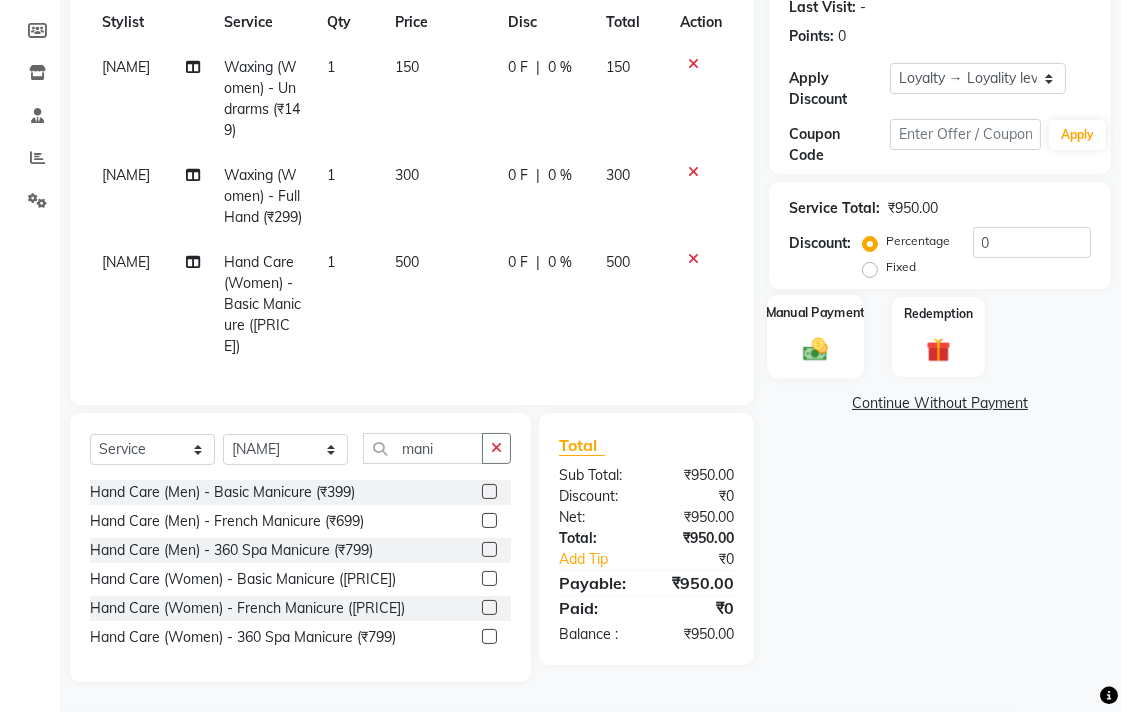 click 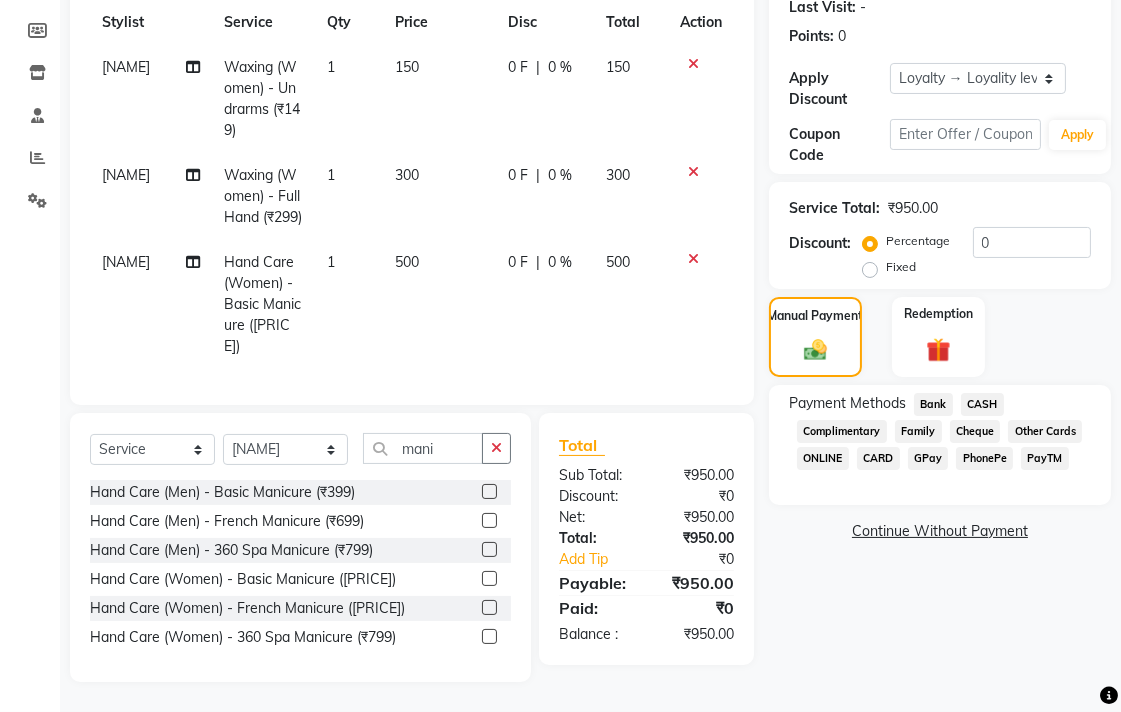 click on "Bank" 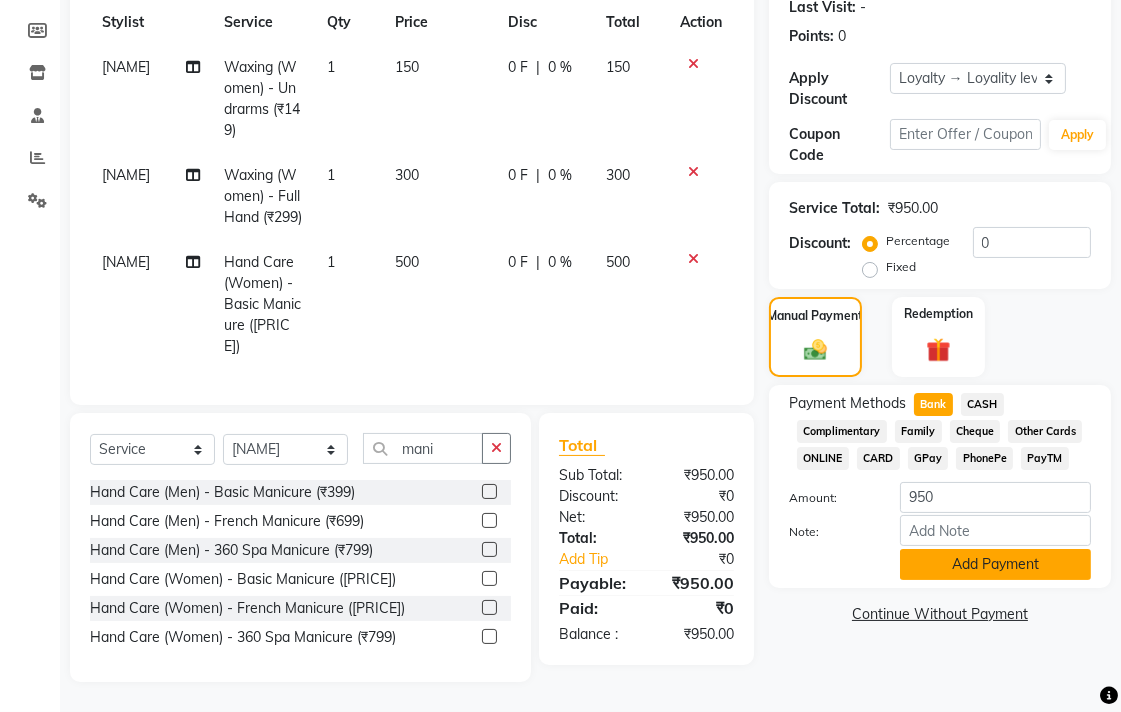 click on "Add Payment" 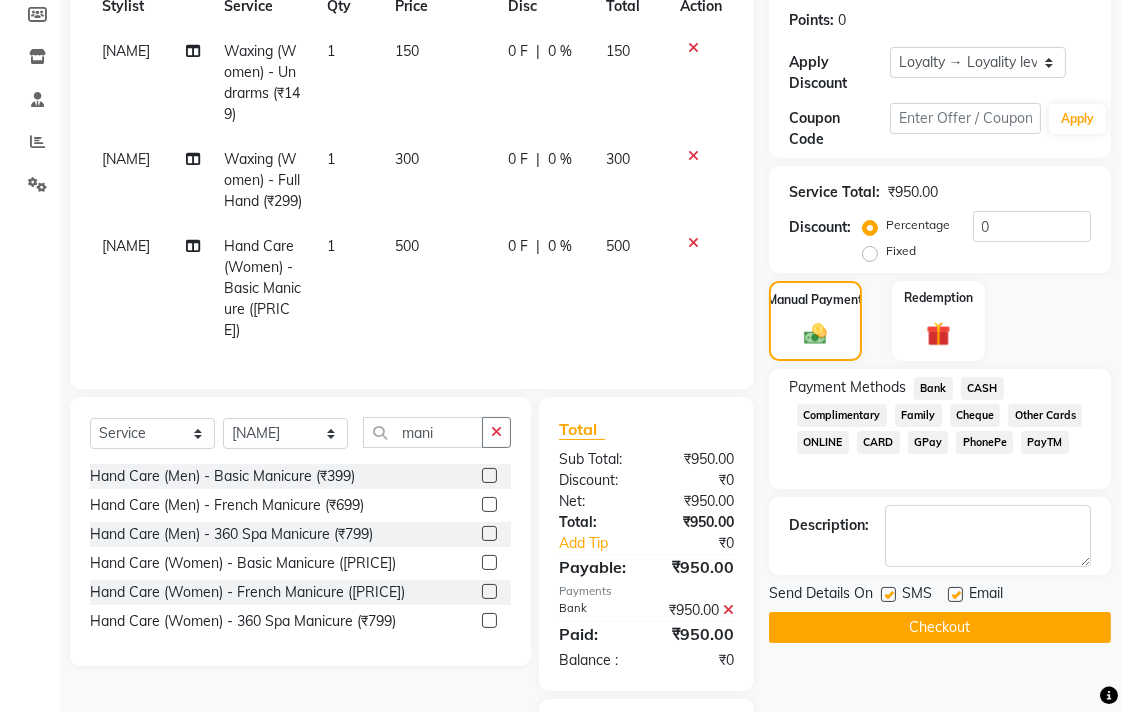 click on "Checkout" 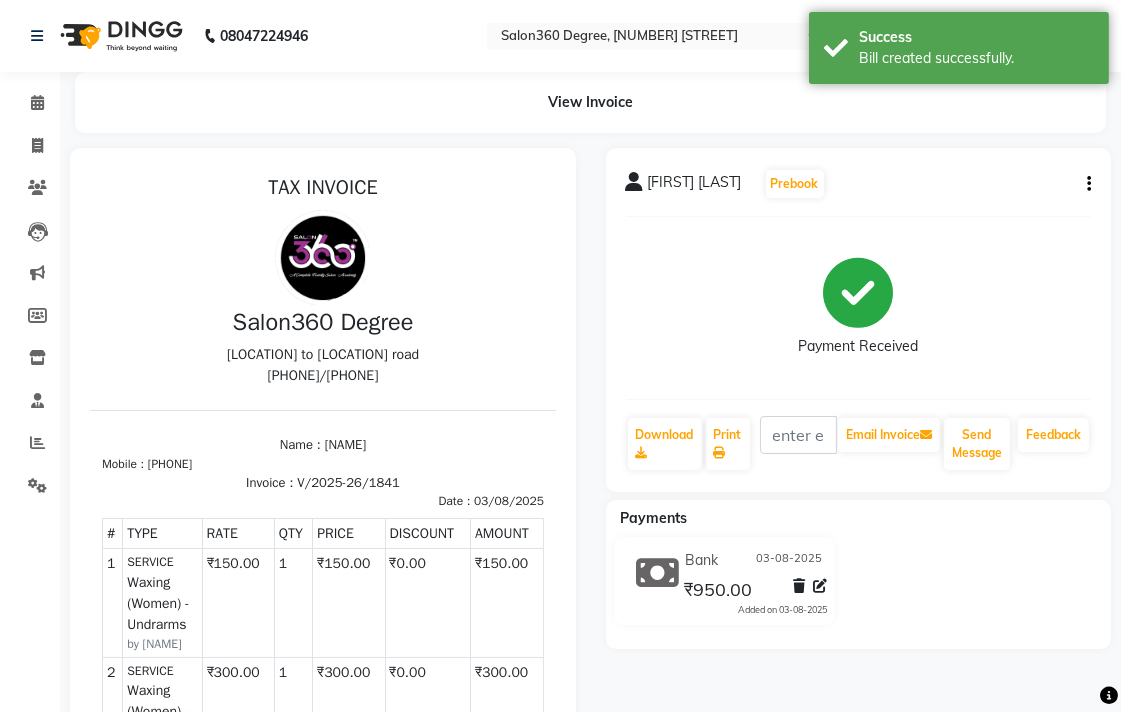 scroll, scrollTop: 0, scrollLeft: 0, axis: both 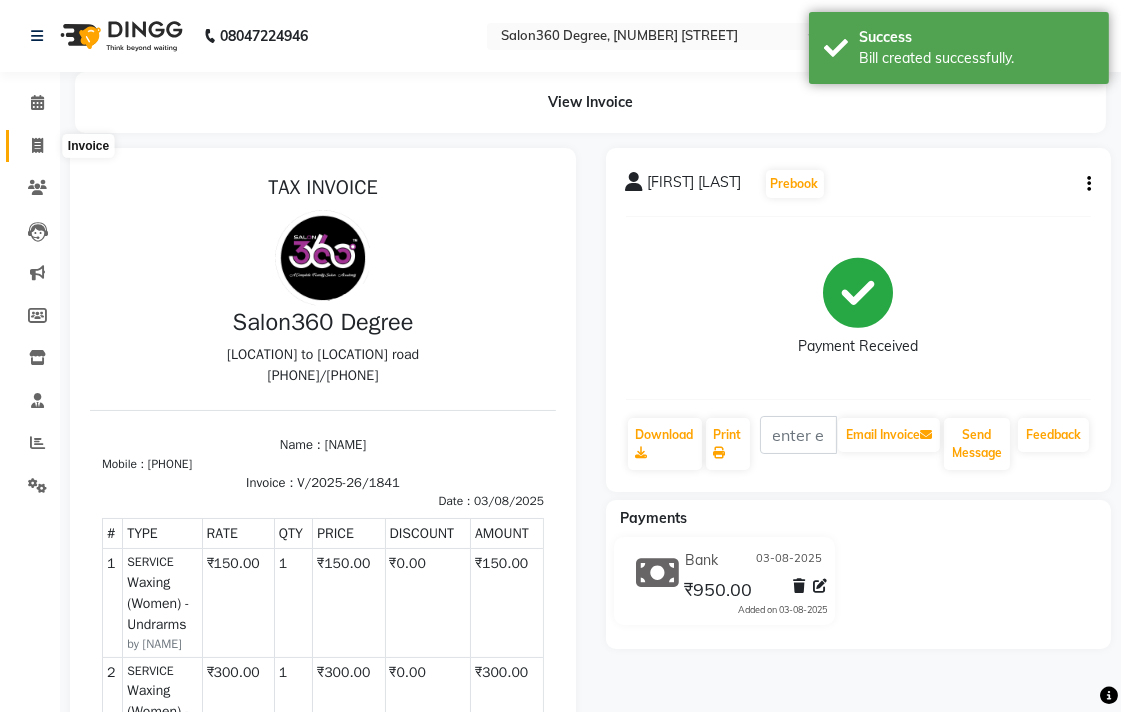 click 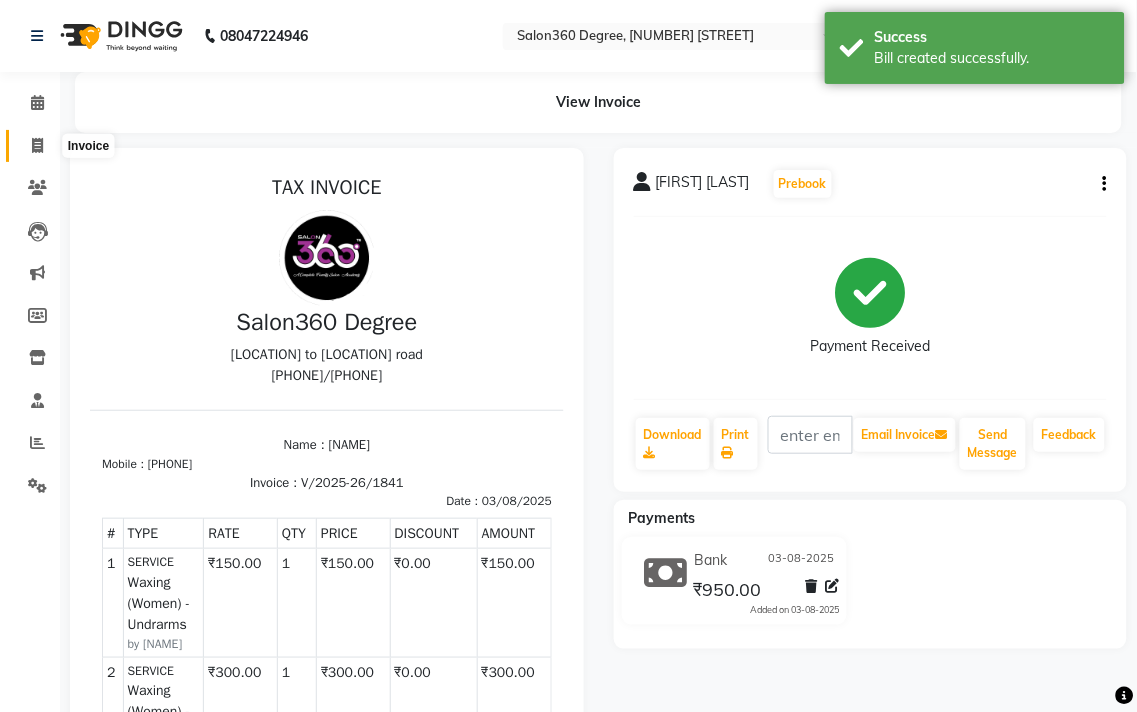 select on "5215" 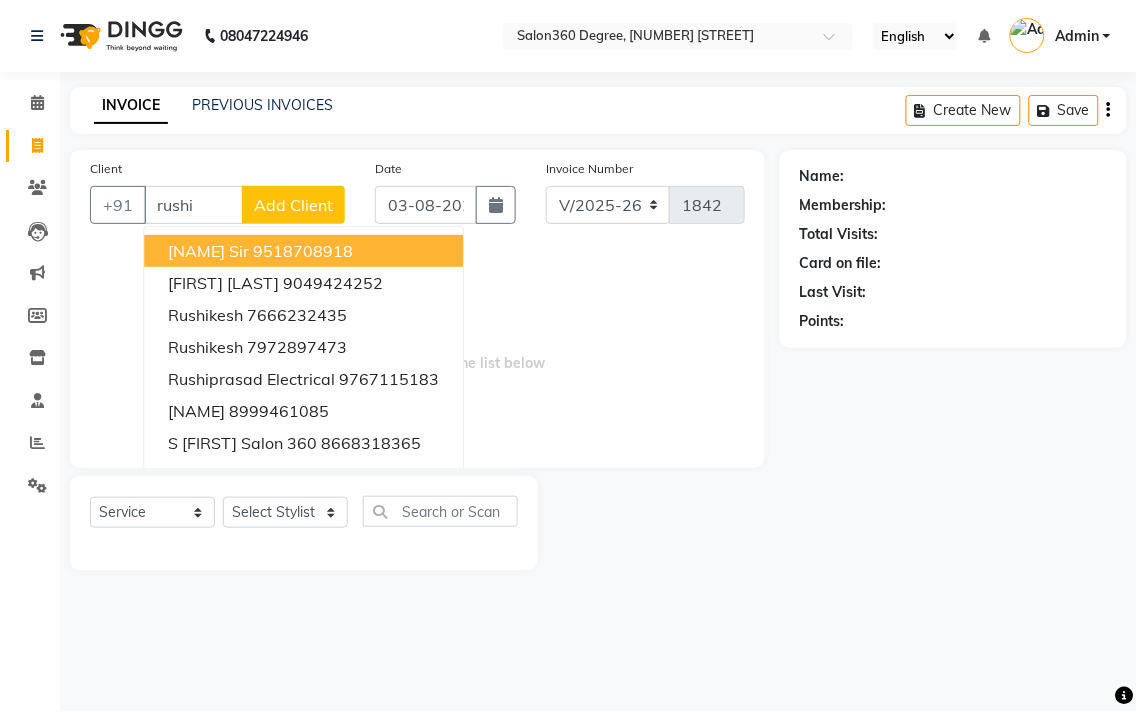 click on "rushi" at bounding box center (193, 205) 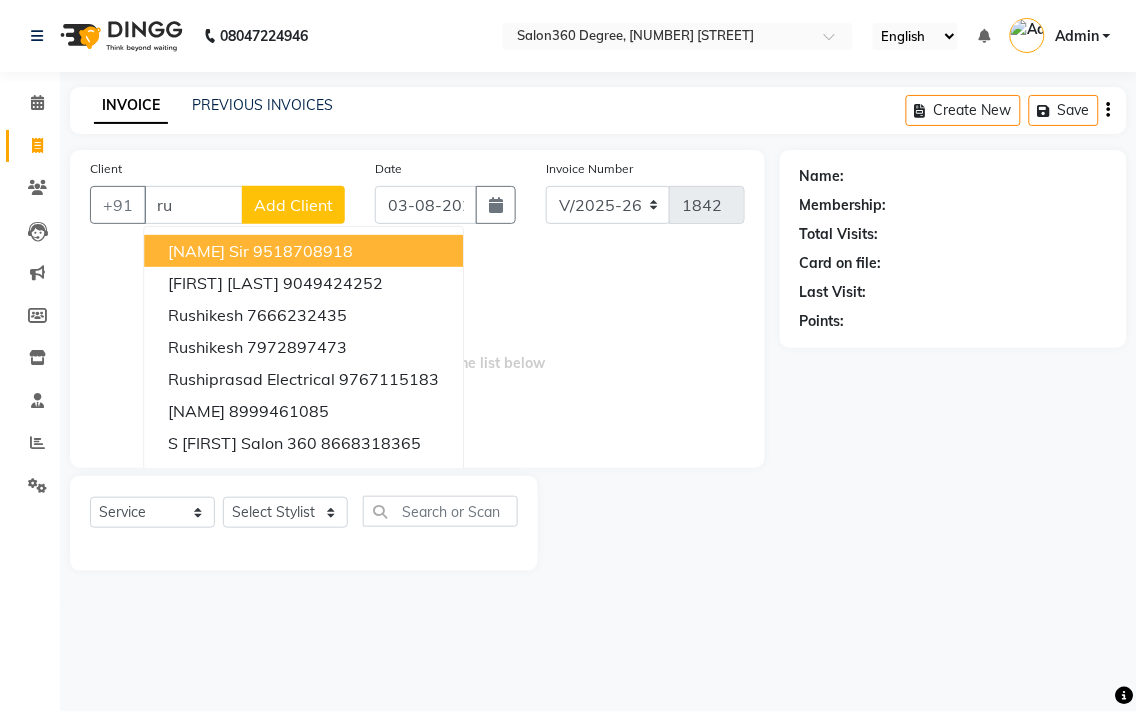type on "r" 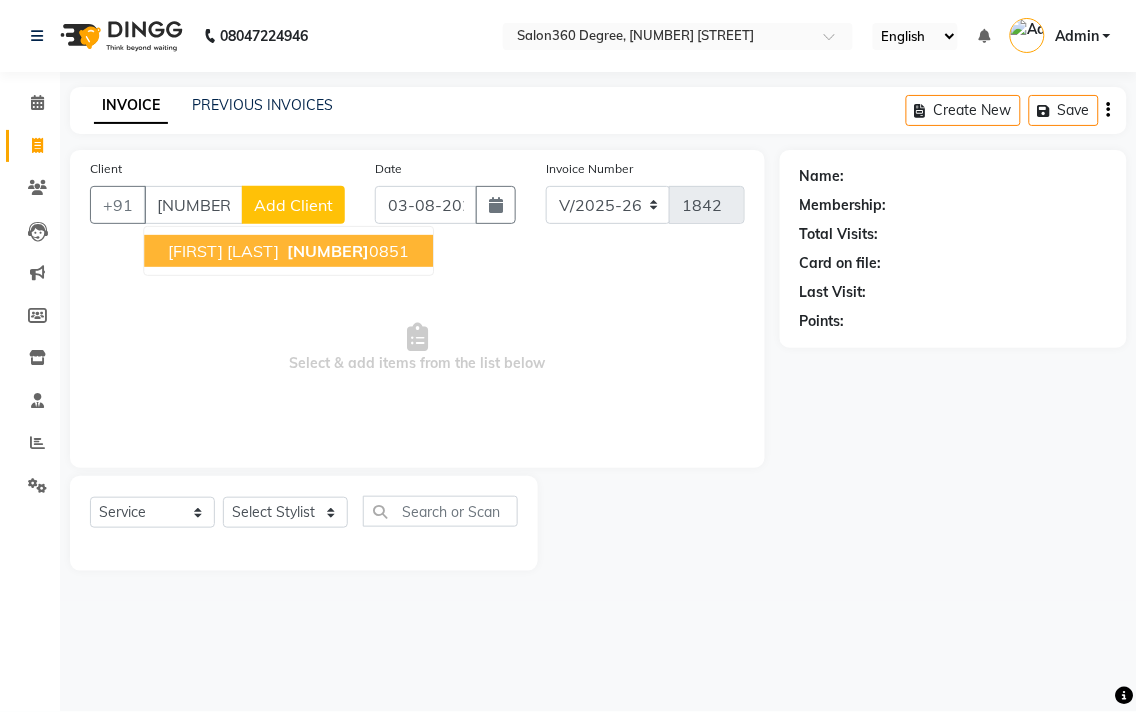 click on "[FIRST] [LAST]" at bounding box center [223, 251] 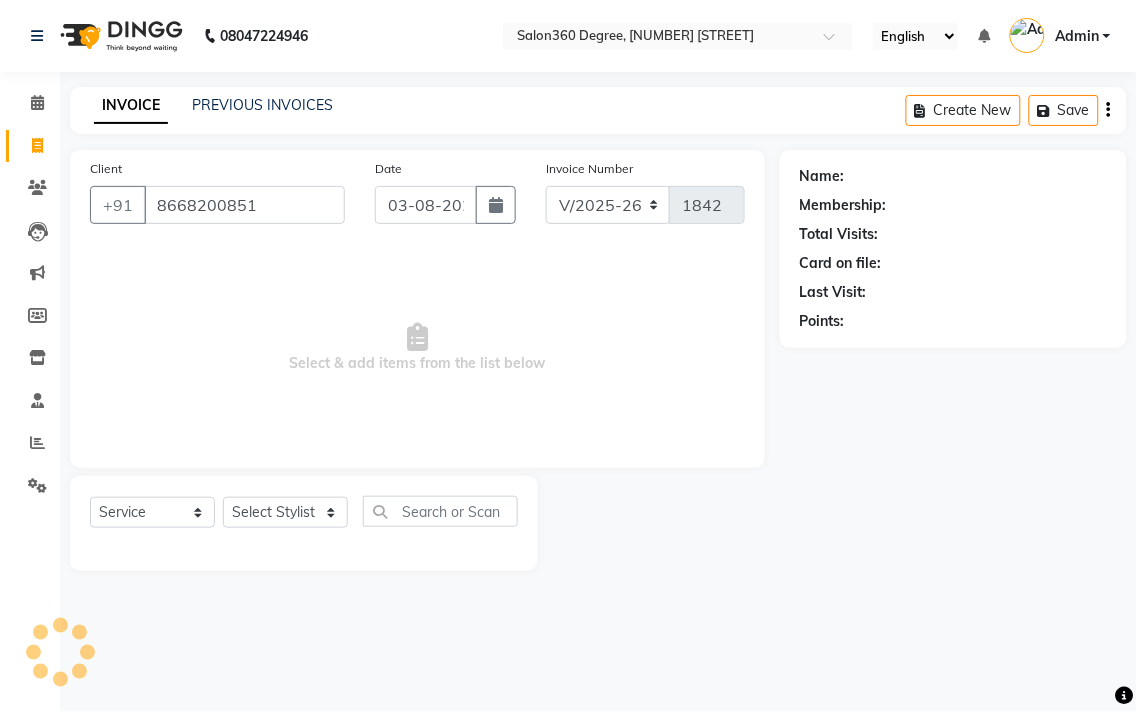 type on "8668200851" 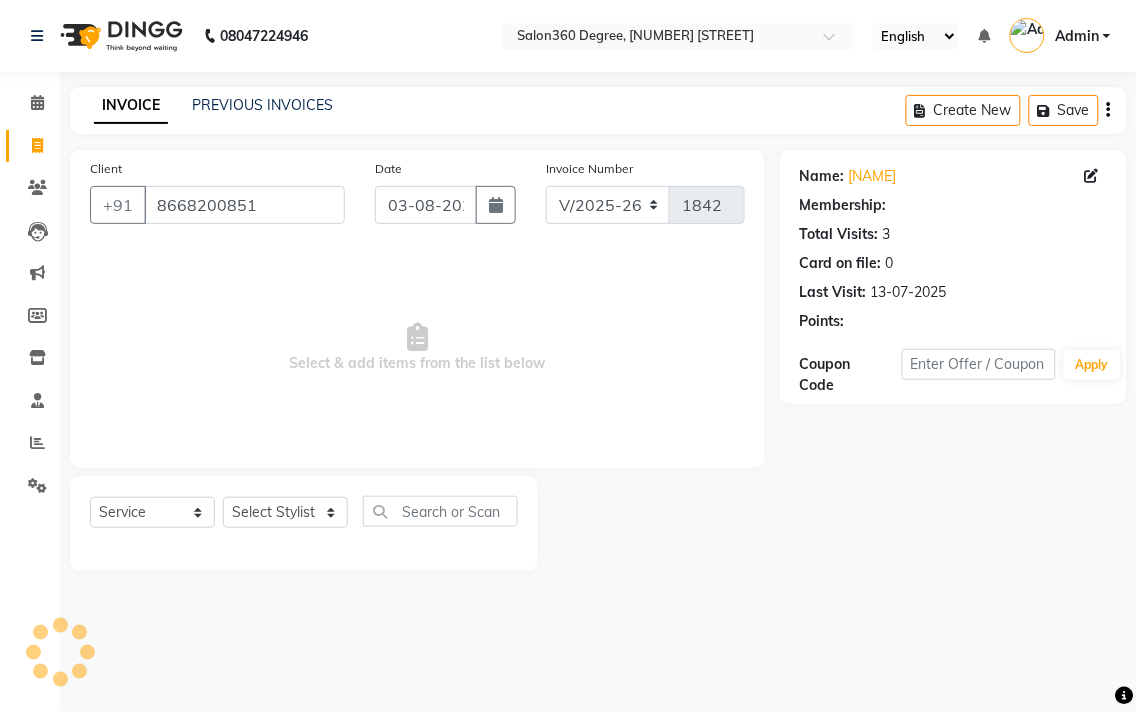 select on "1: Object" 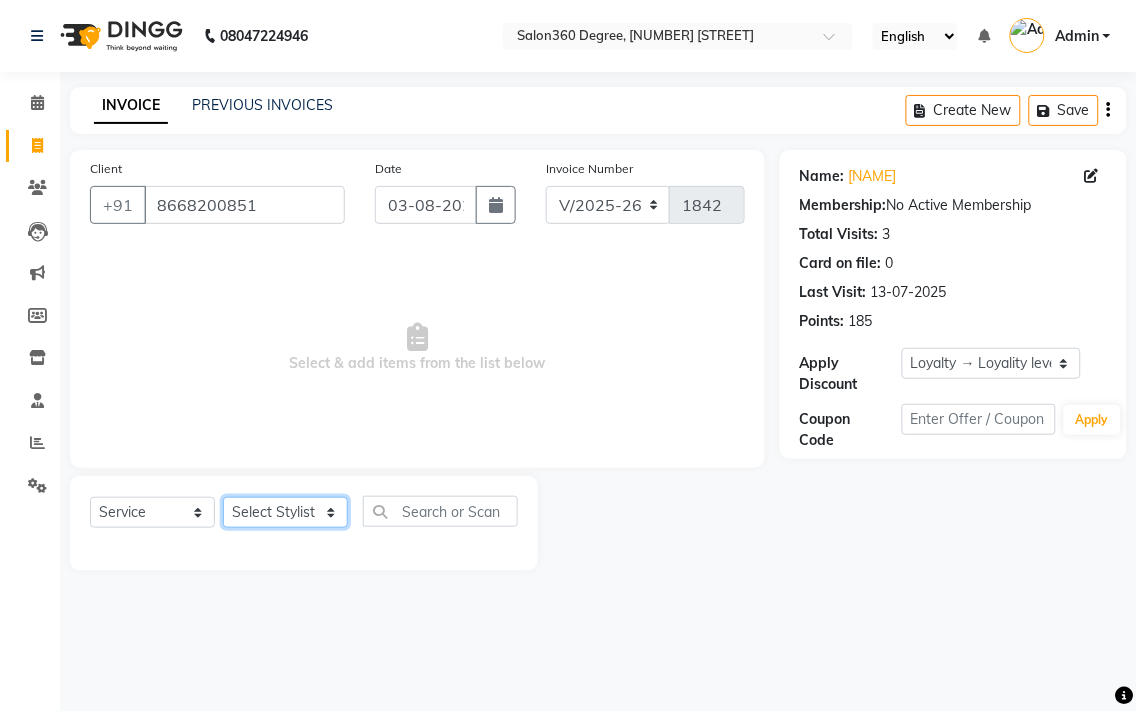 click on "Select Stylist [FIRST] [LAST] [FIRST] [LAST] [FIRST] [LAST] [FIRST] [LAST] [FIRST] [LAST] [FIRST] [LAST] [FIRST] [LAST] [FIRST] [LAST] [FIRST] [LAST] [FIRST] [LAST]" 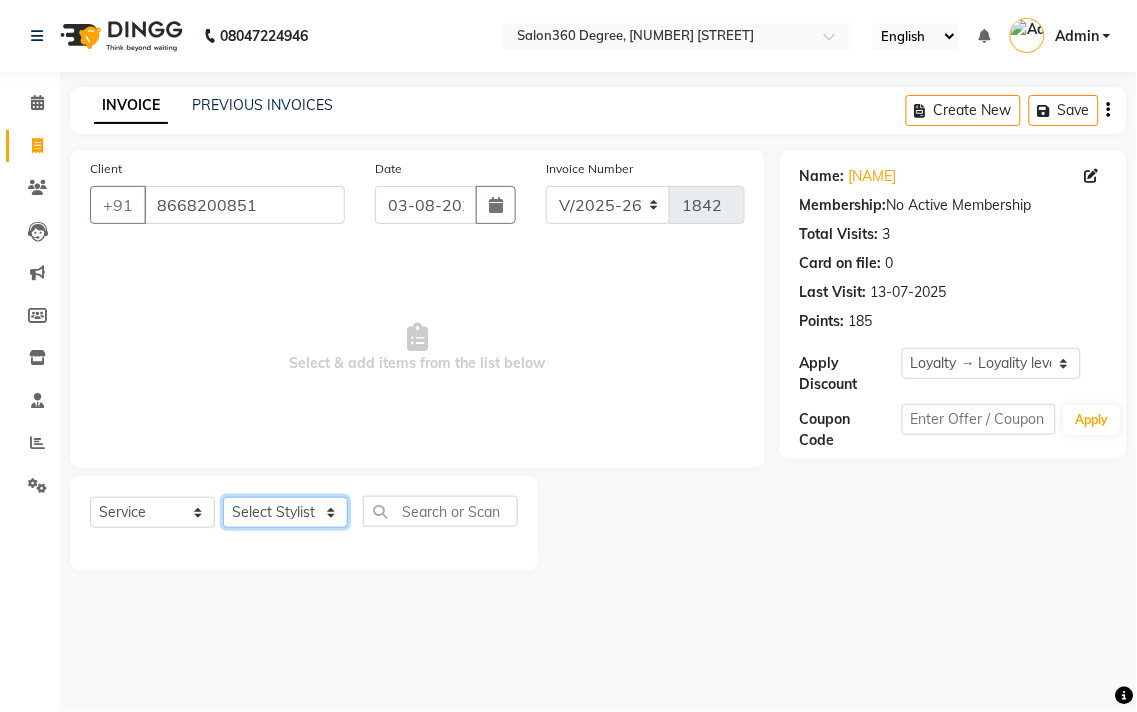 select on "37037" 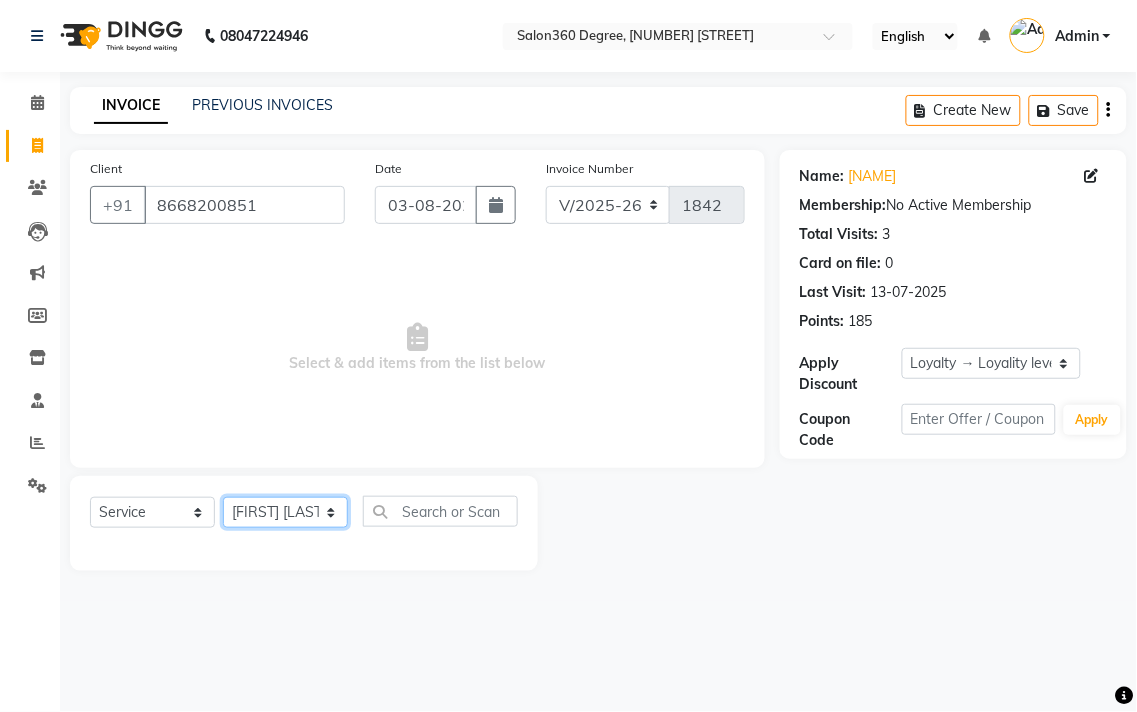 click on "Select Stylist [FIRST] [LAST] [FIRST] [LAST] [FIRST] [LAST] [FIRST] [LAST] [FIRST] [LAST] [FIRST] [LAST] [FIRST] [LAST] [FIRST] [LAST] [FIRST] [LAST] [FIRST] [LAST]" 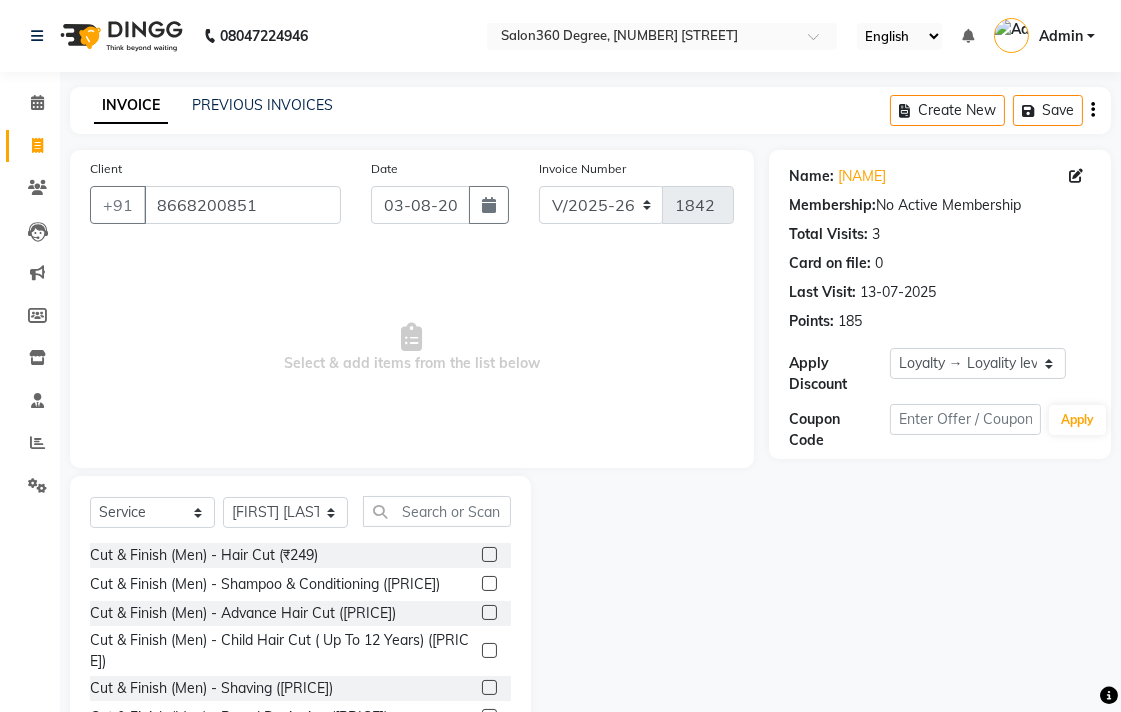 click 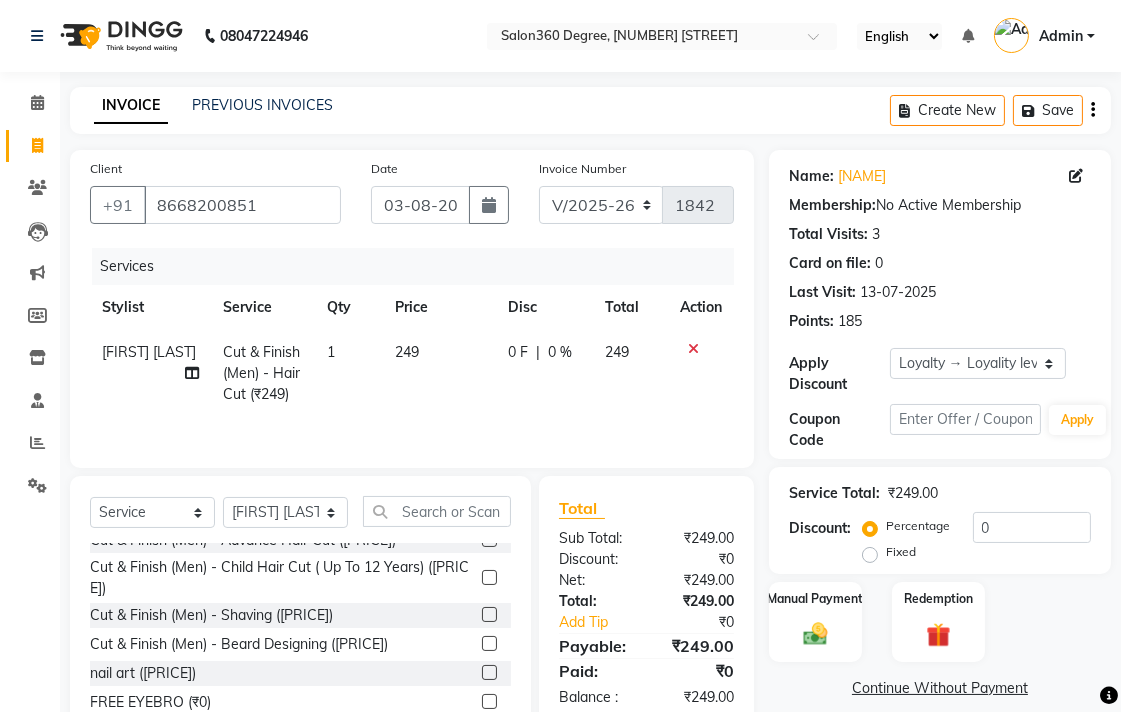 checkbox on "false" 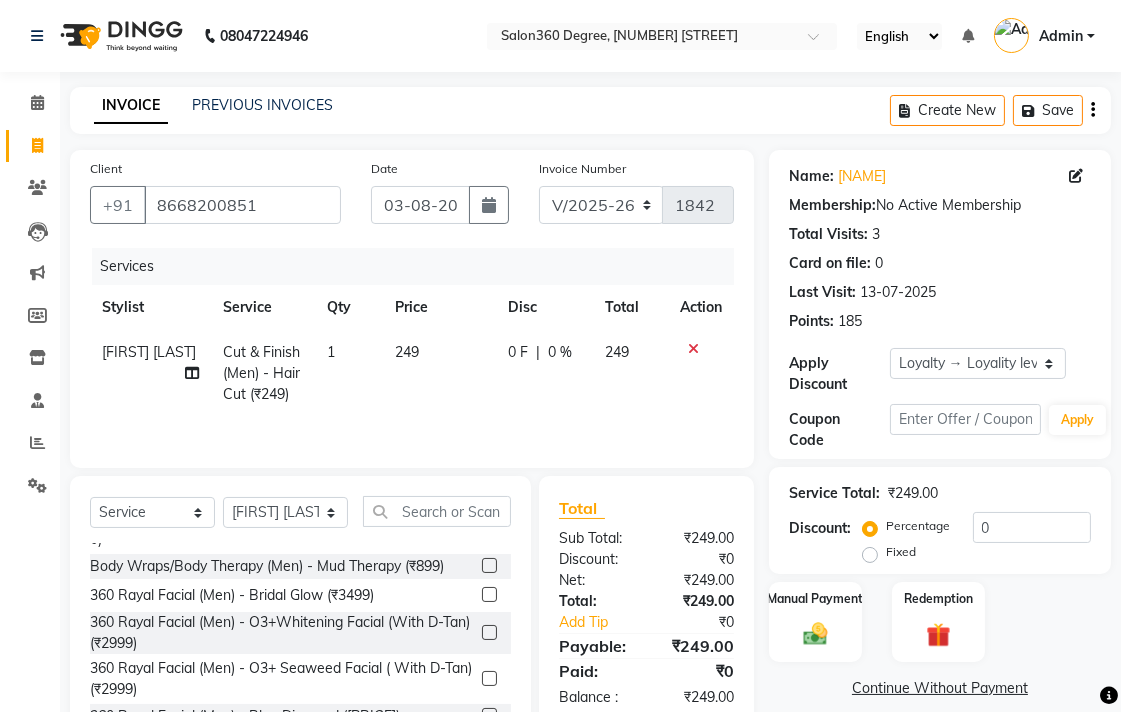 scroll, scrollTop: 2333, scrollLeft: 0, axis: vertical 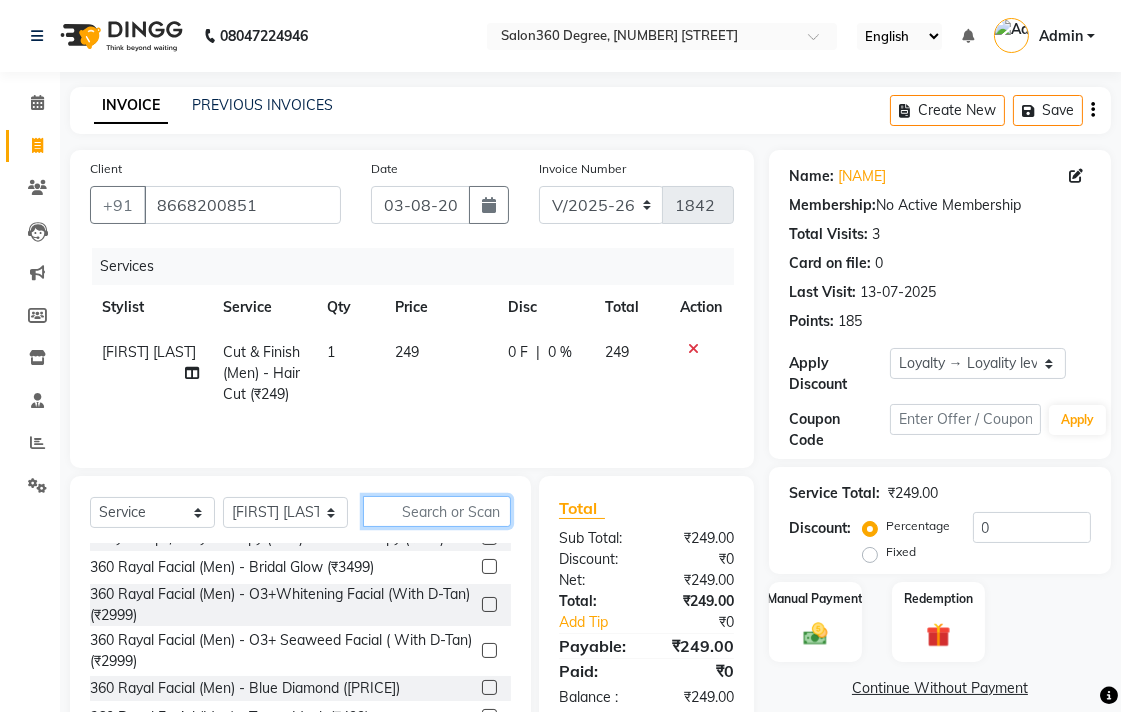 click 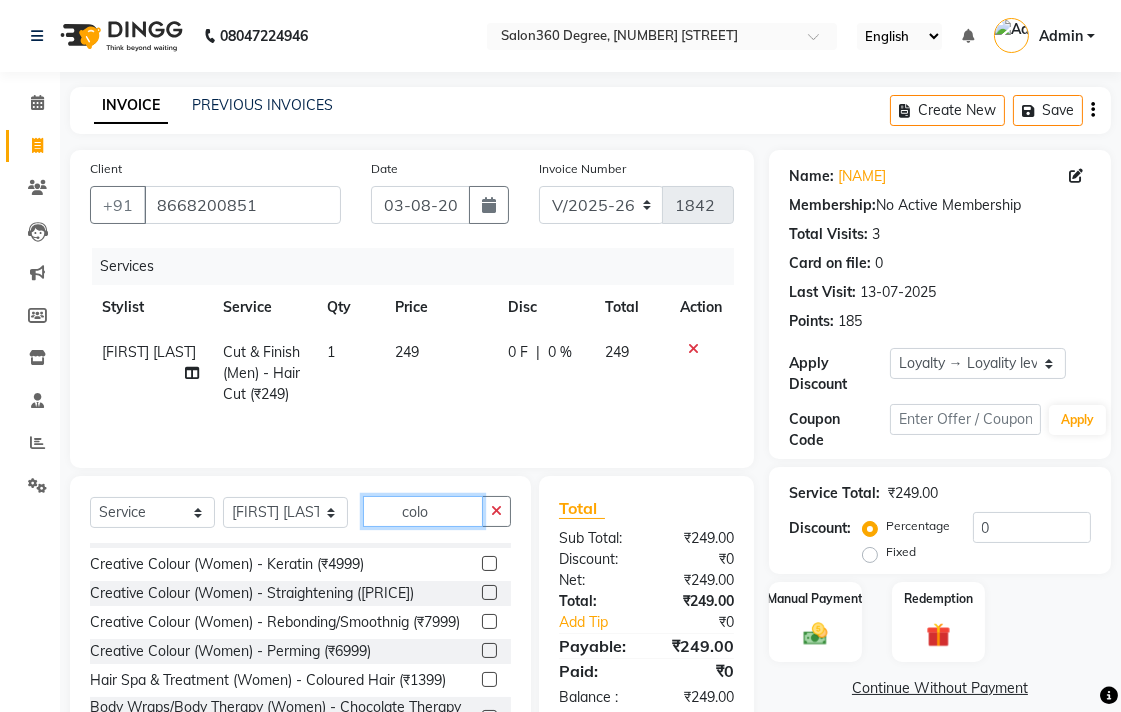 scroll, scrollTop: 940, scrollLeft: 0, axis: vertical 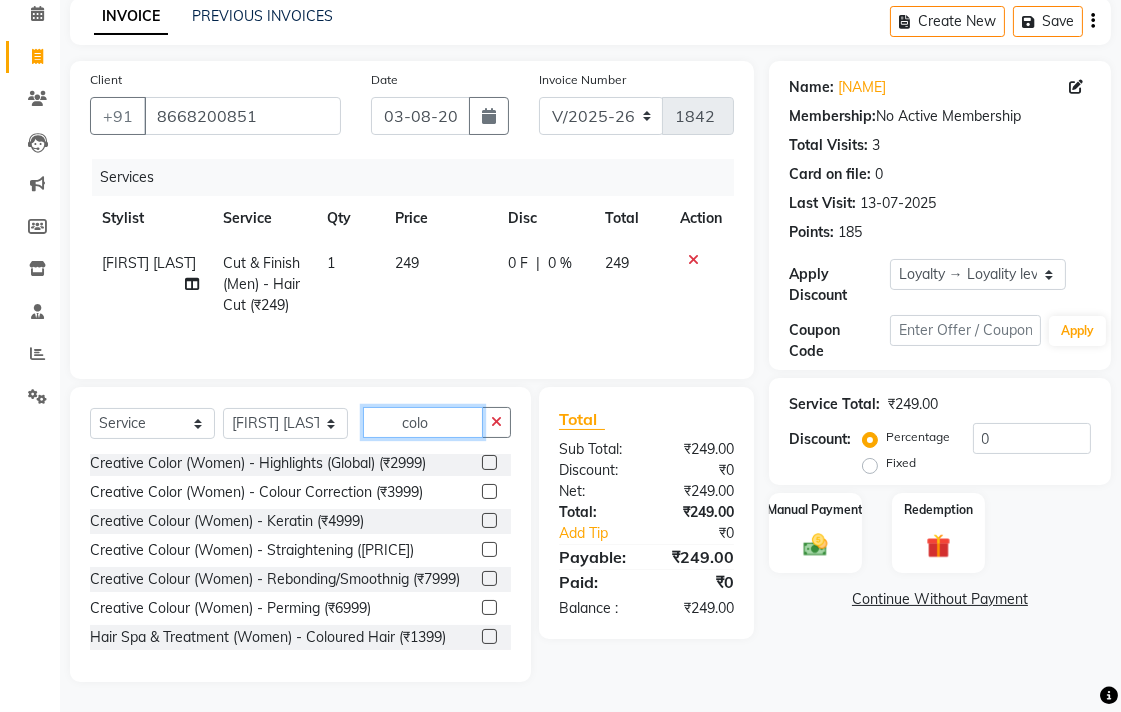 click on "colo" 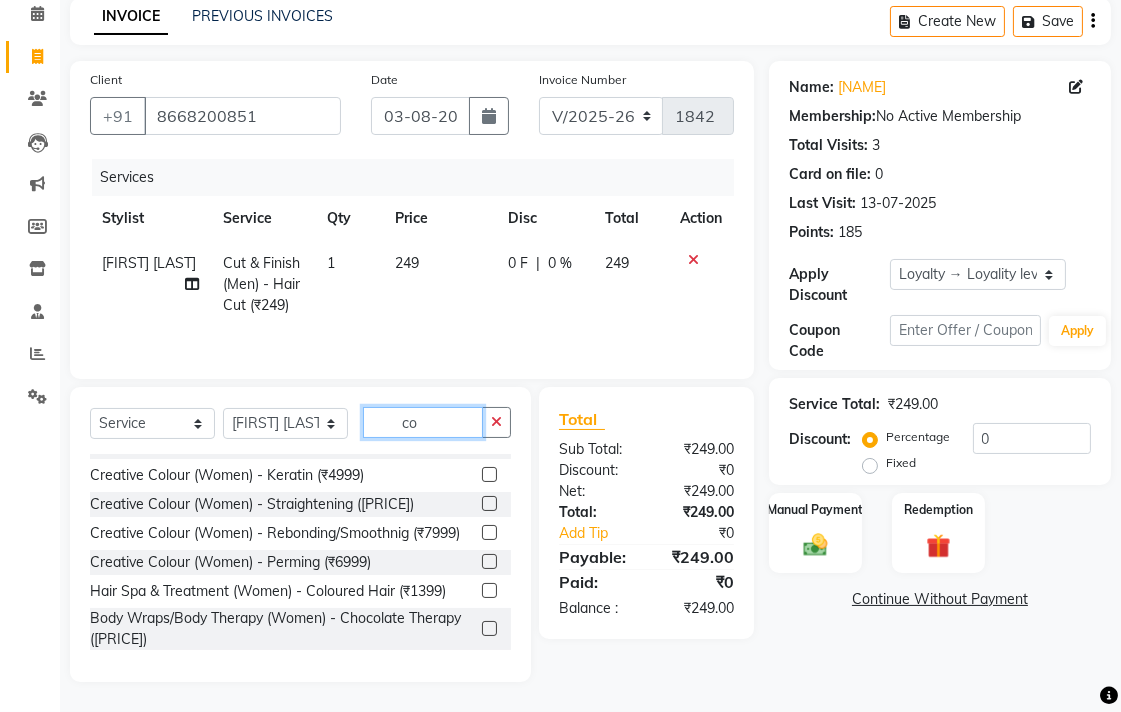 scroll, scrollTop: 1316, scrollLeft: 0, axis: vertical 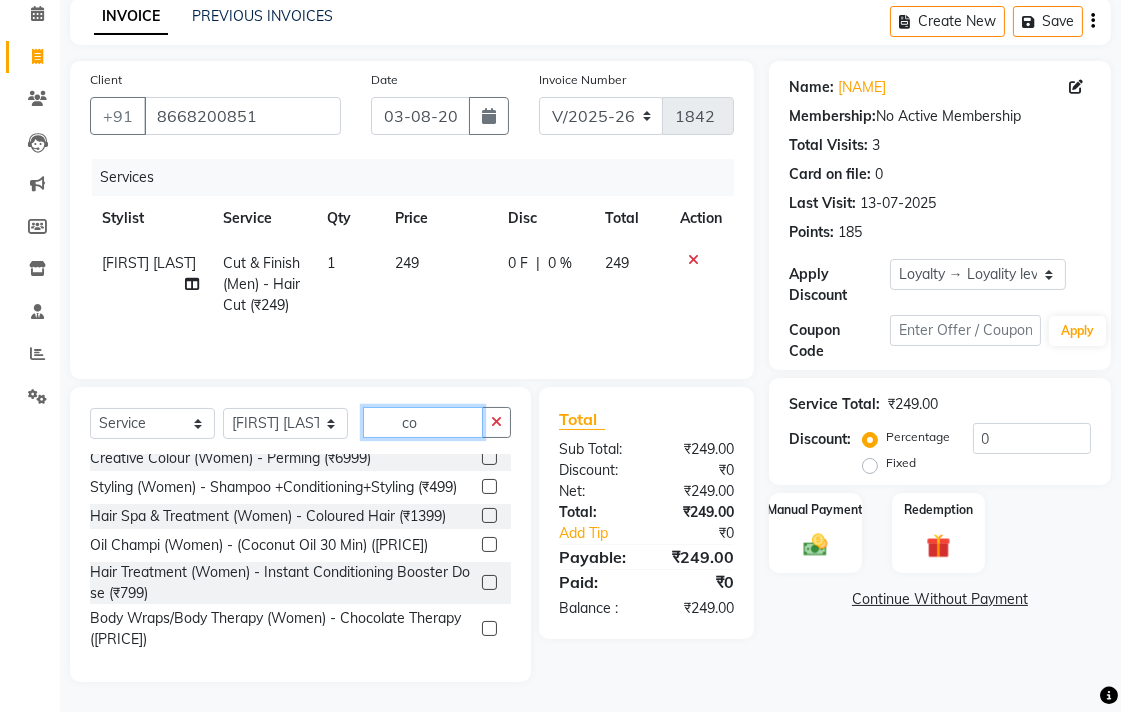 type on "c" 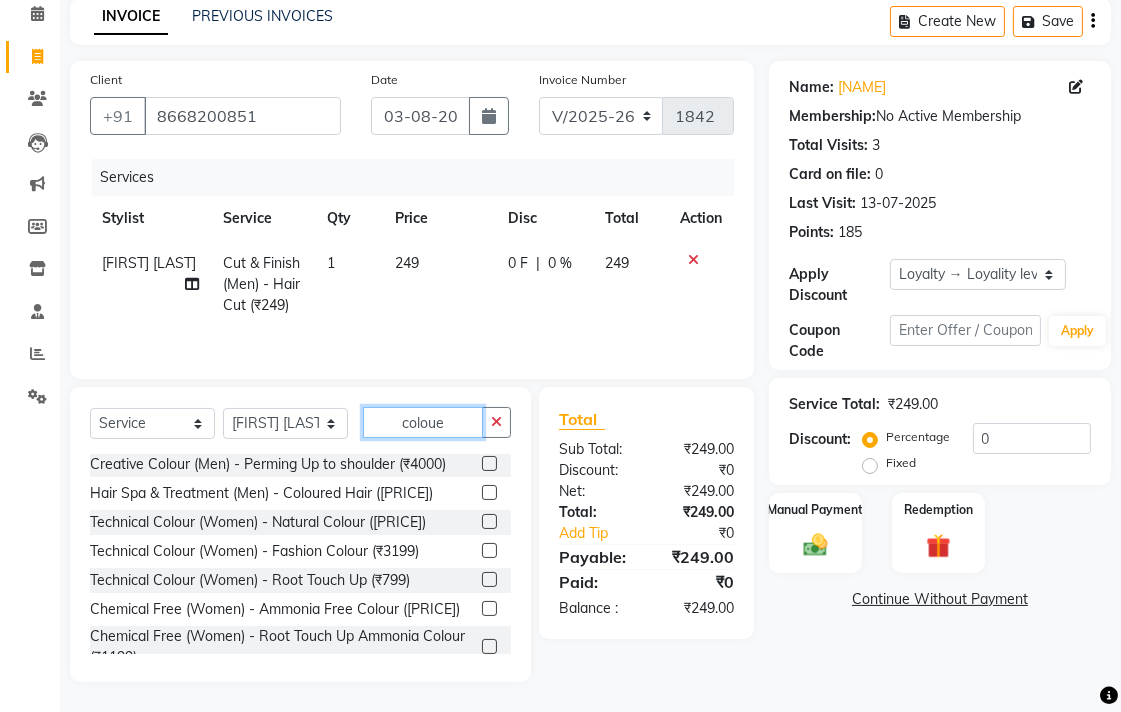 scroll, scrollTop: 0, scrollLeft: 0, axis: both 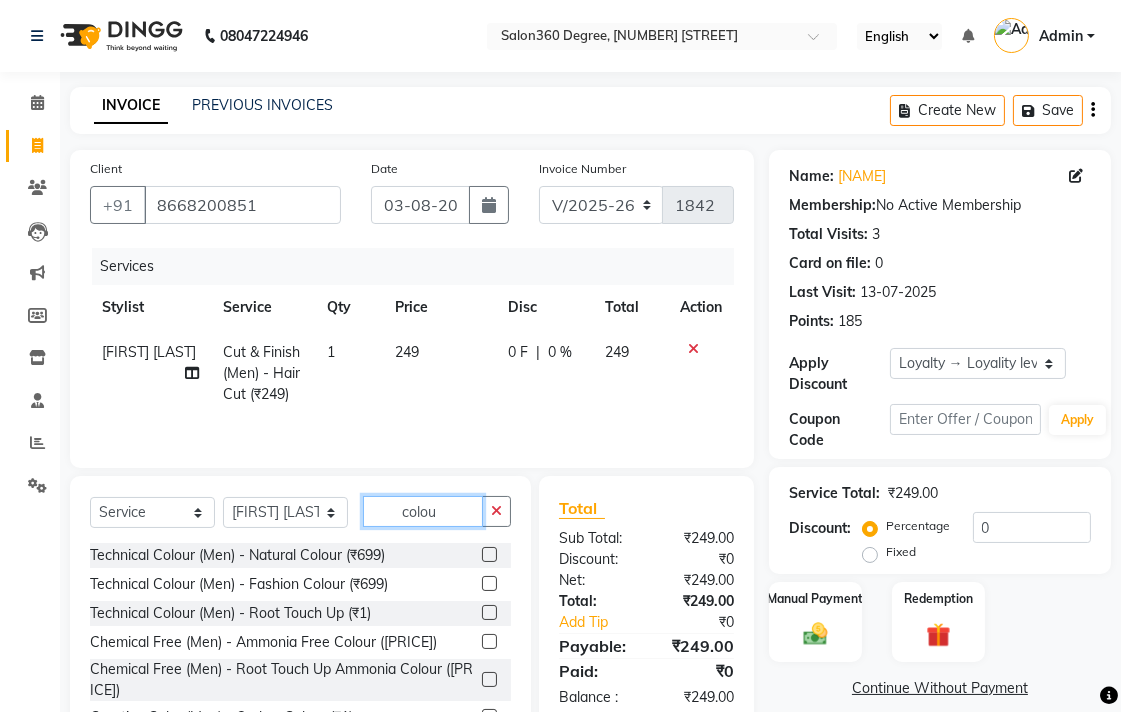 click on "colou" 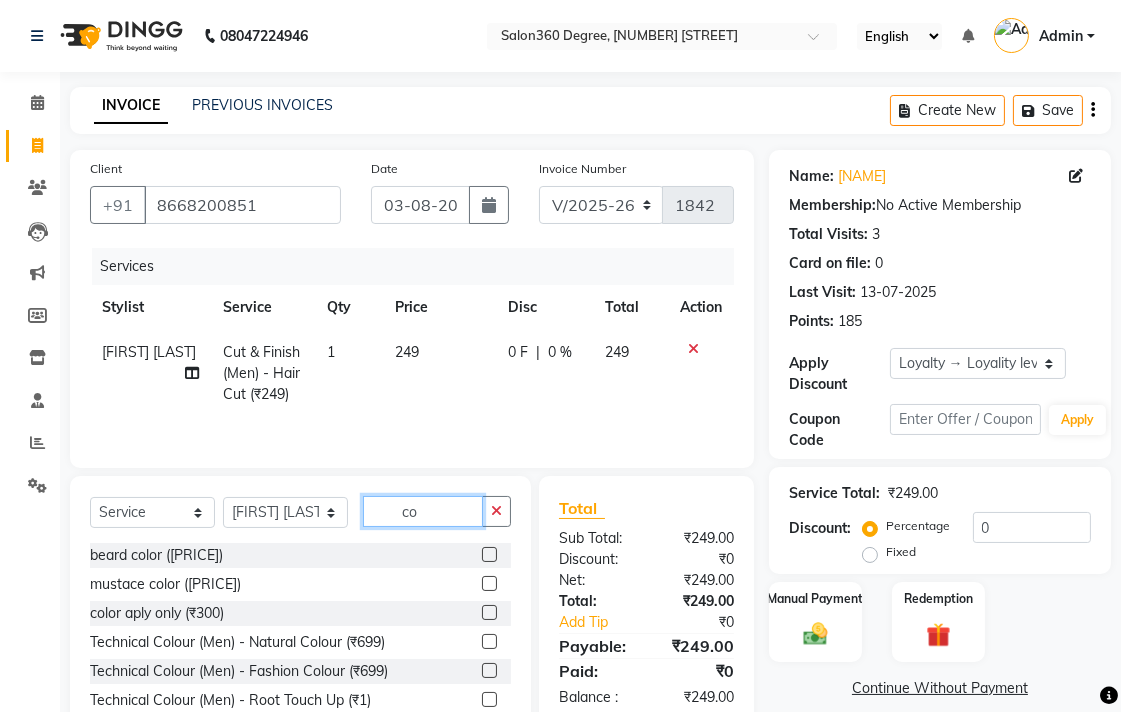 type on "c" 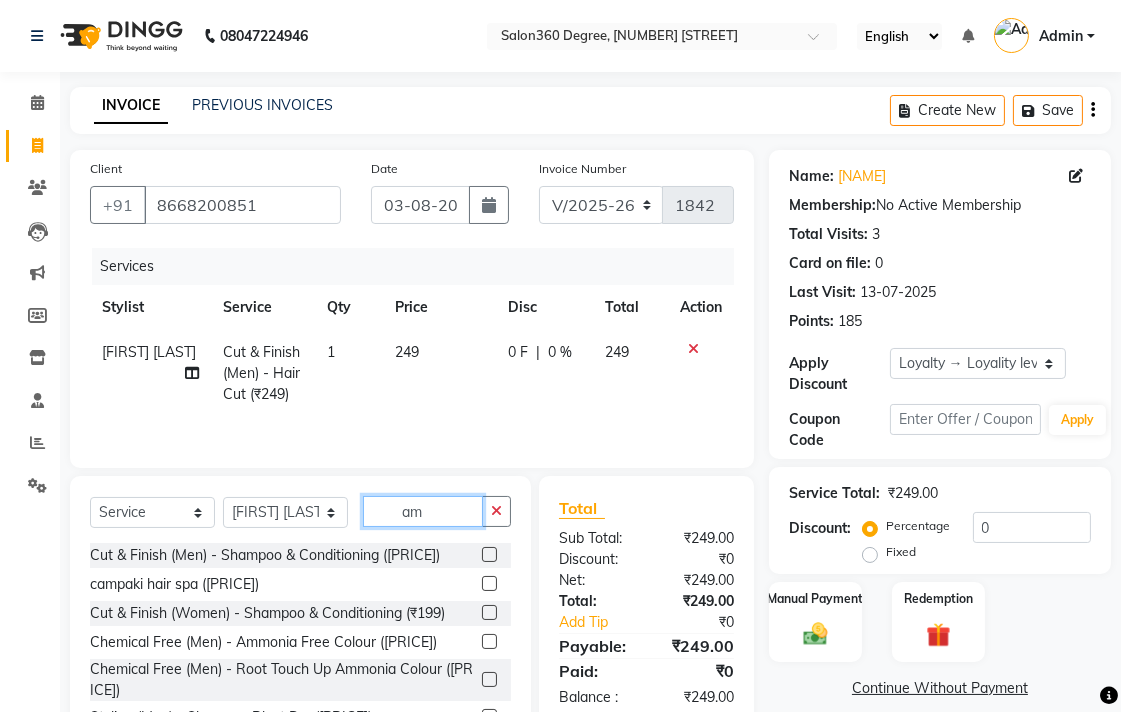 type on "a" 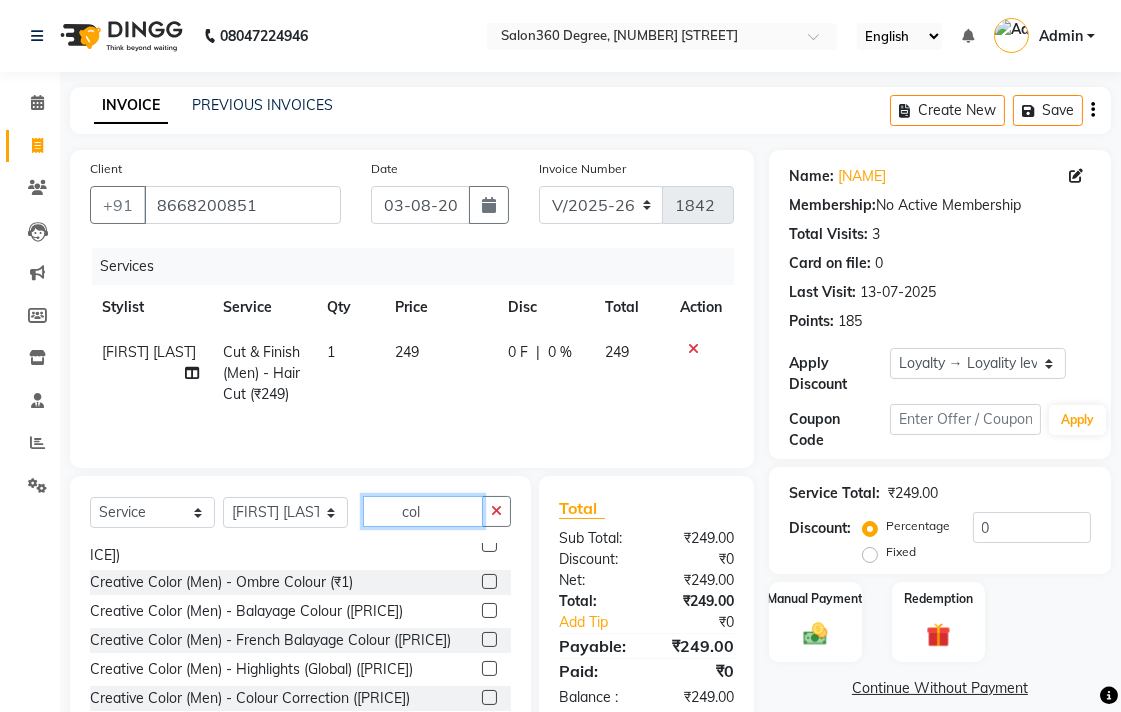 scroll, scrollTop: 111, scrollLeft: 0, axis: vertical 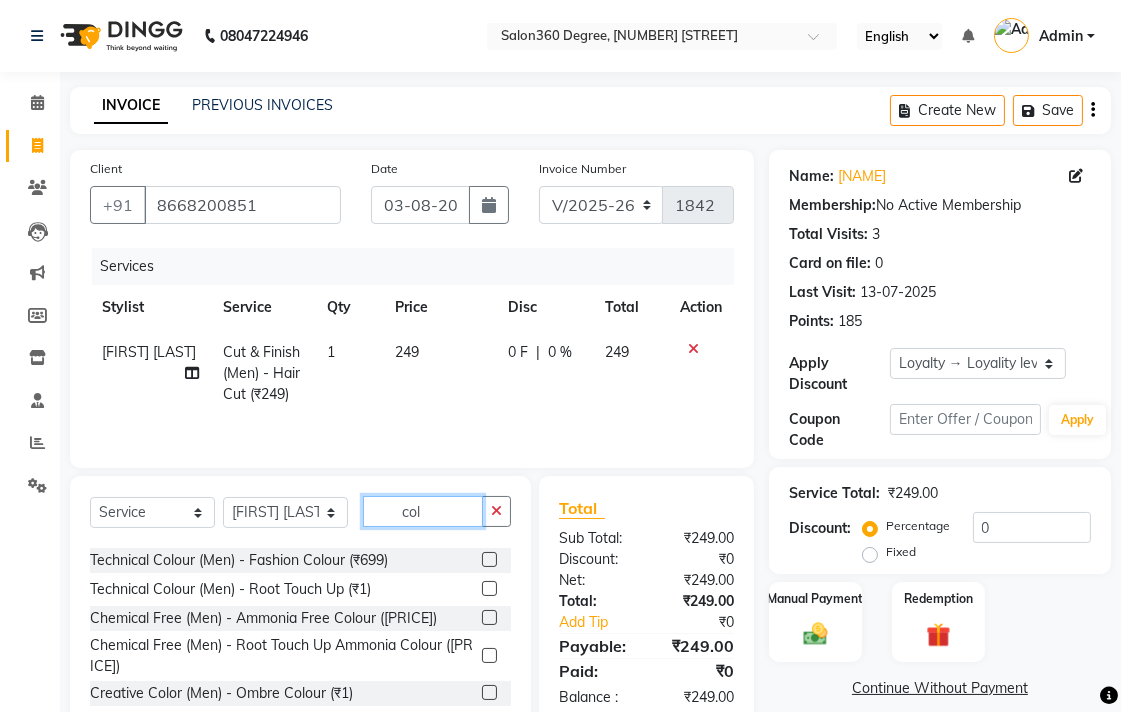 type on "col" 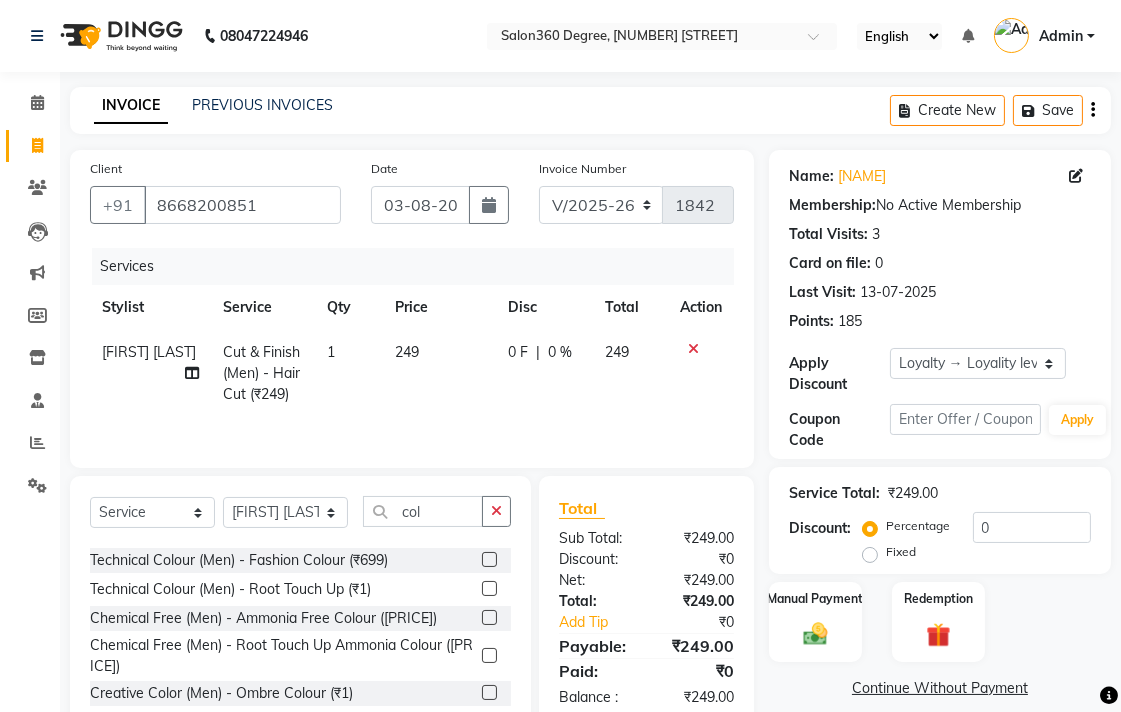 click 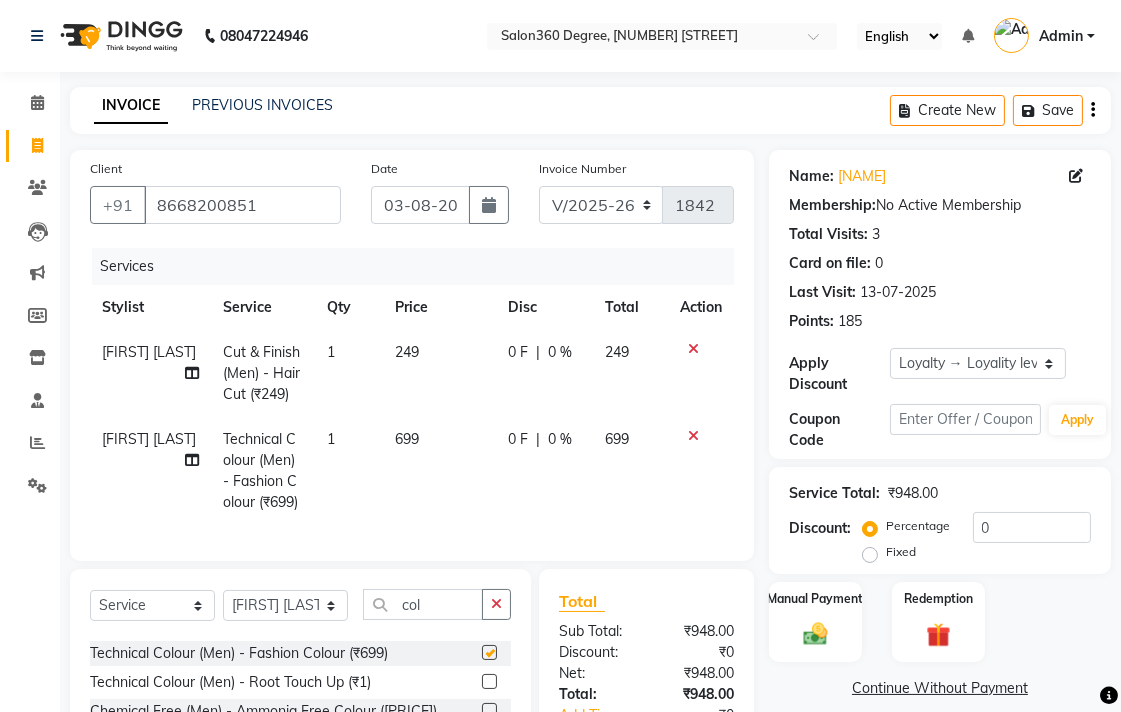 checkbox on "false" 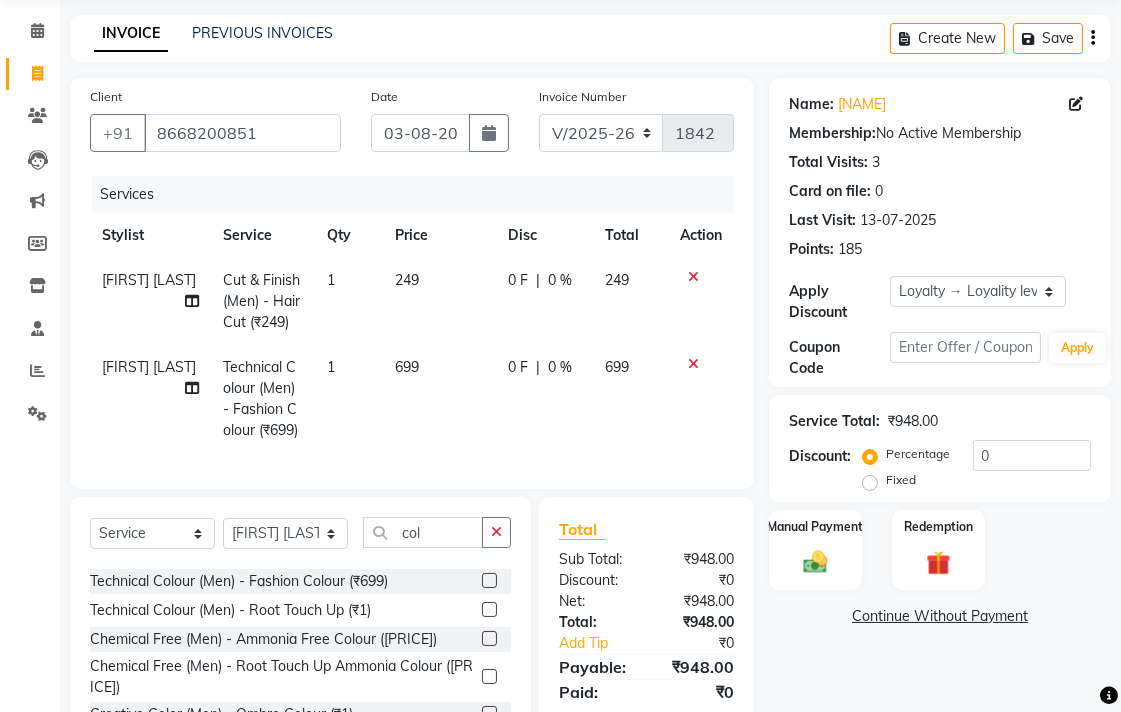 scroll, scrollTop: 111, scrollLeft: 0, axis: vertical 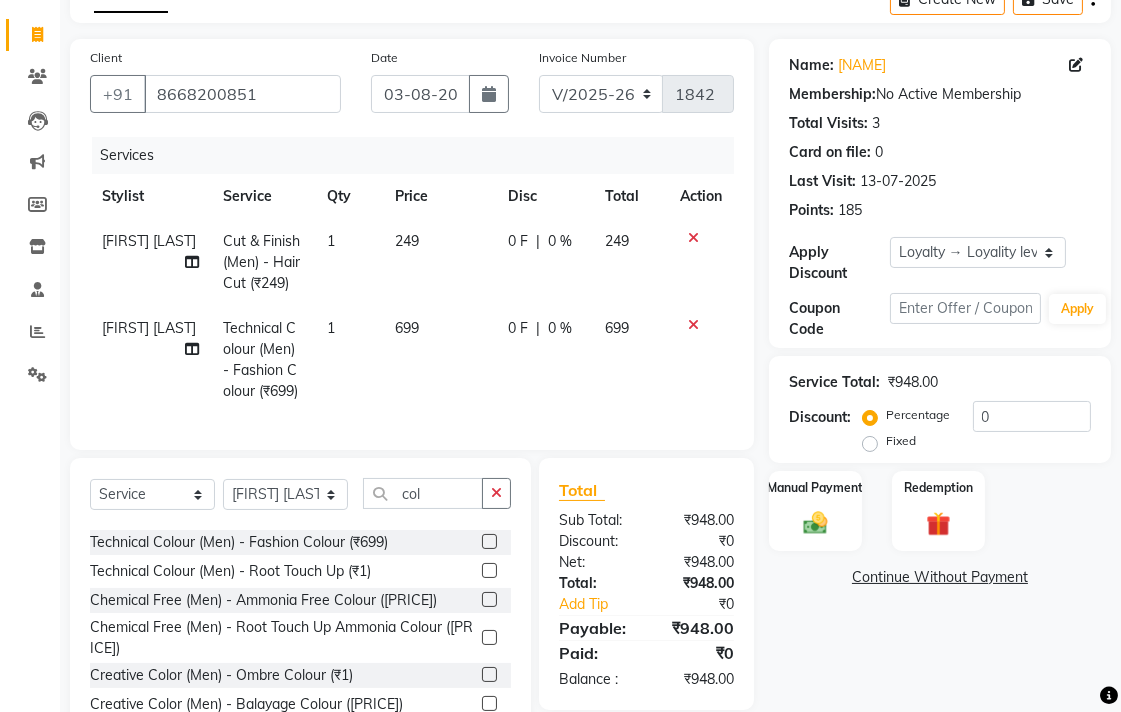 click on "699" 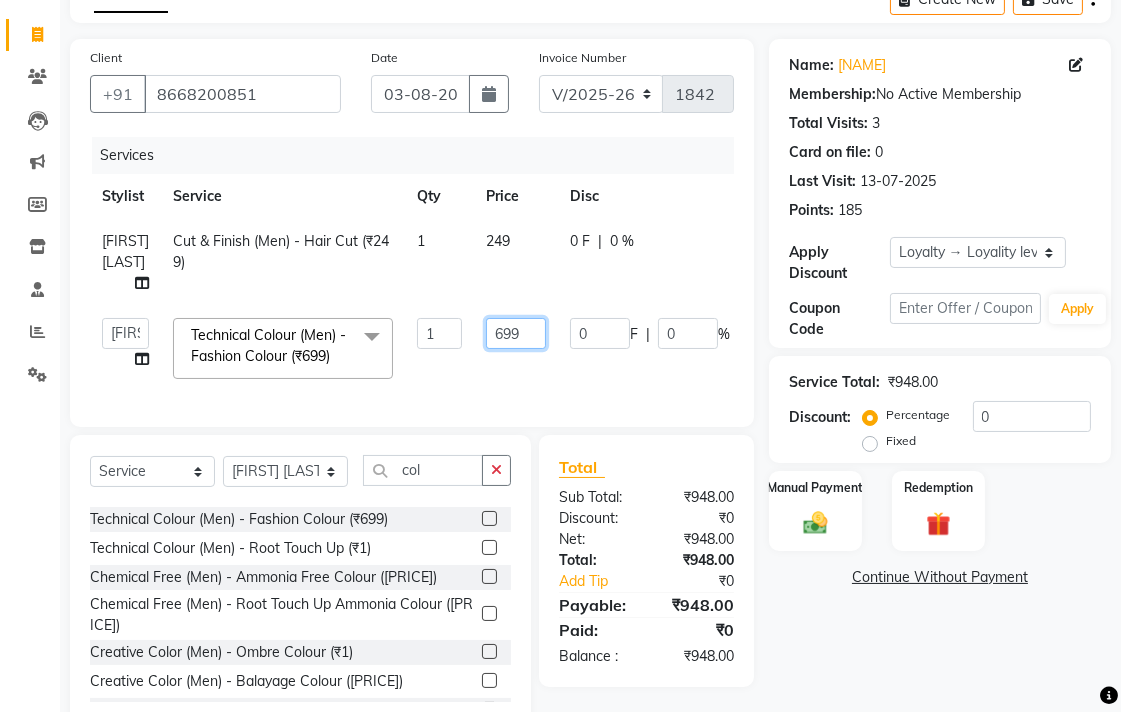 click on "699" 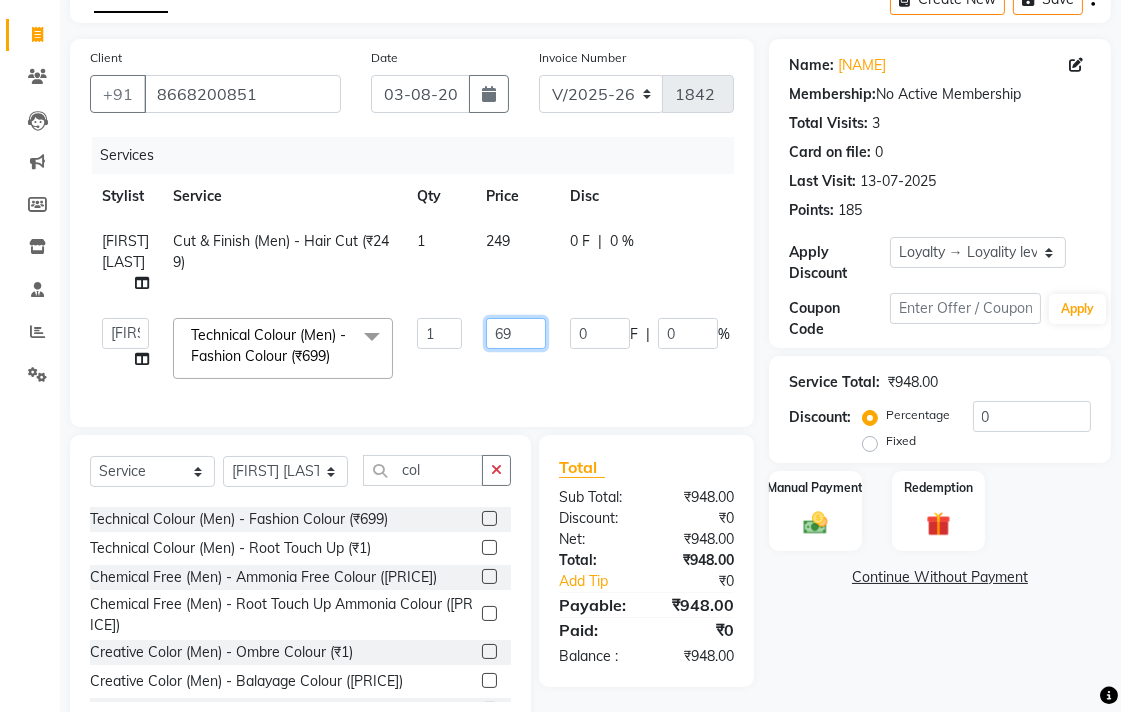 type on "6" 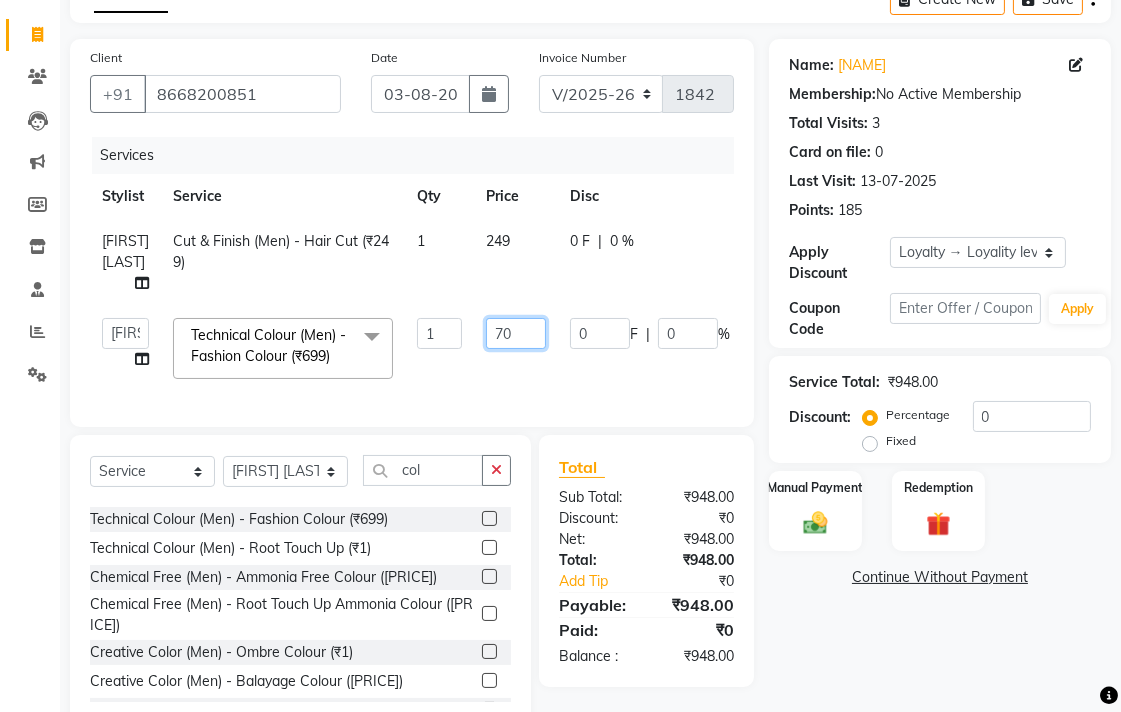 type on "700" 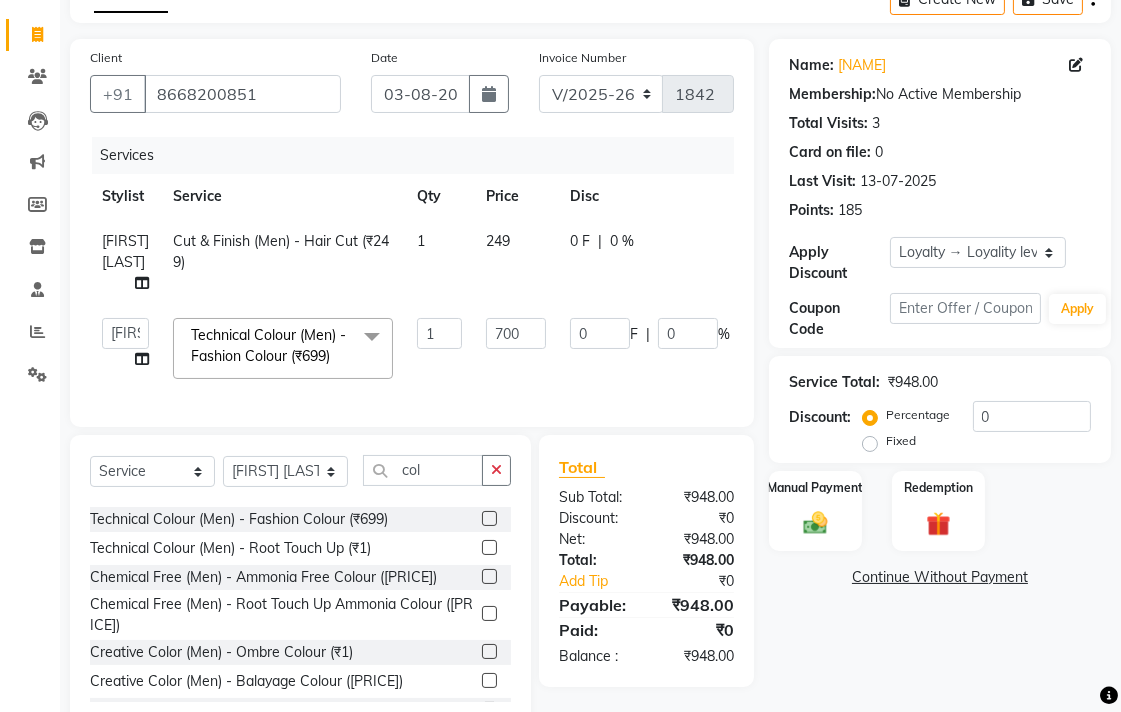 click on "gaju khde Cut & Finish (Men) - Hair Cut (₹249) 1 249 0 F | 0 % 249" 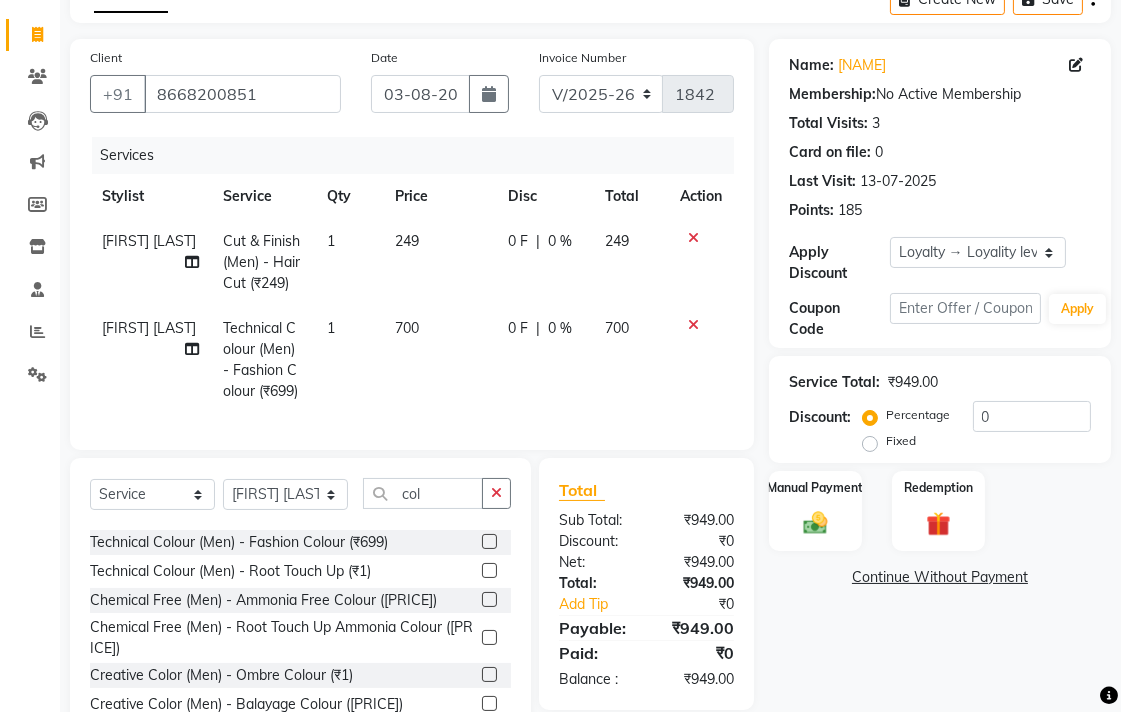 click on "249" 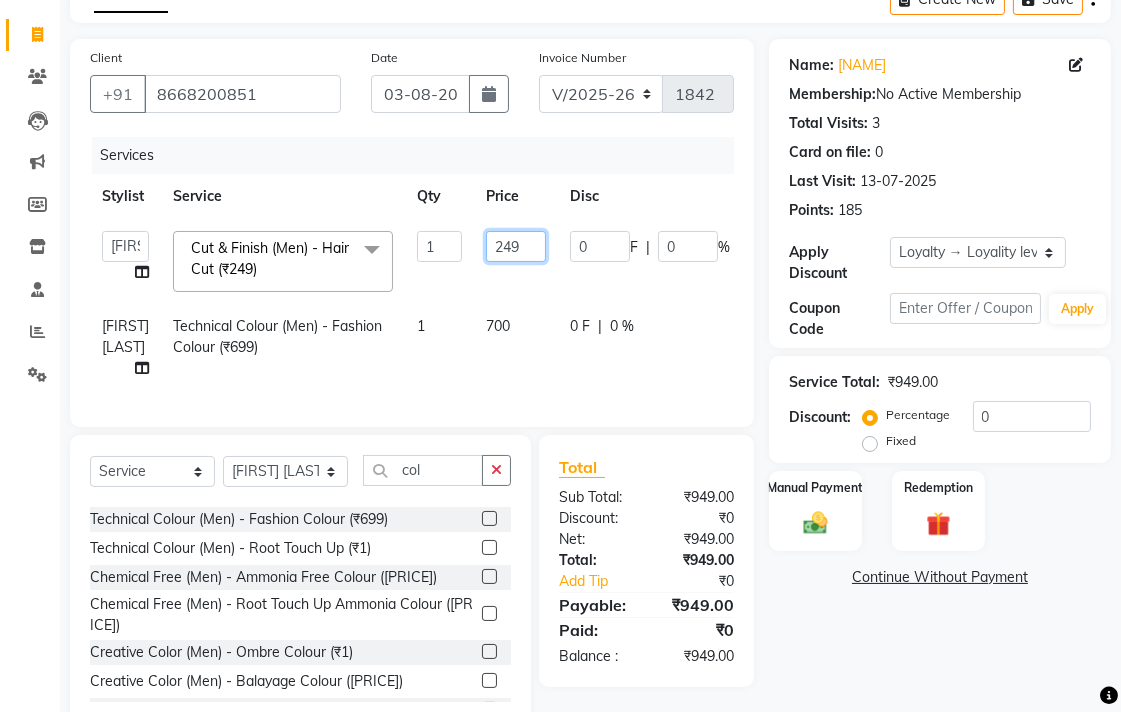 click on "249" 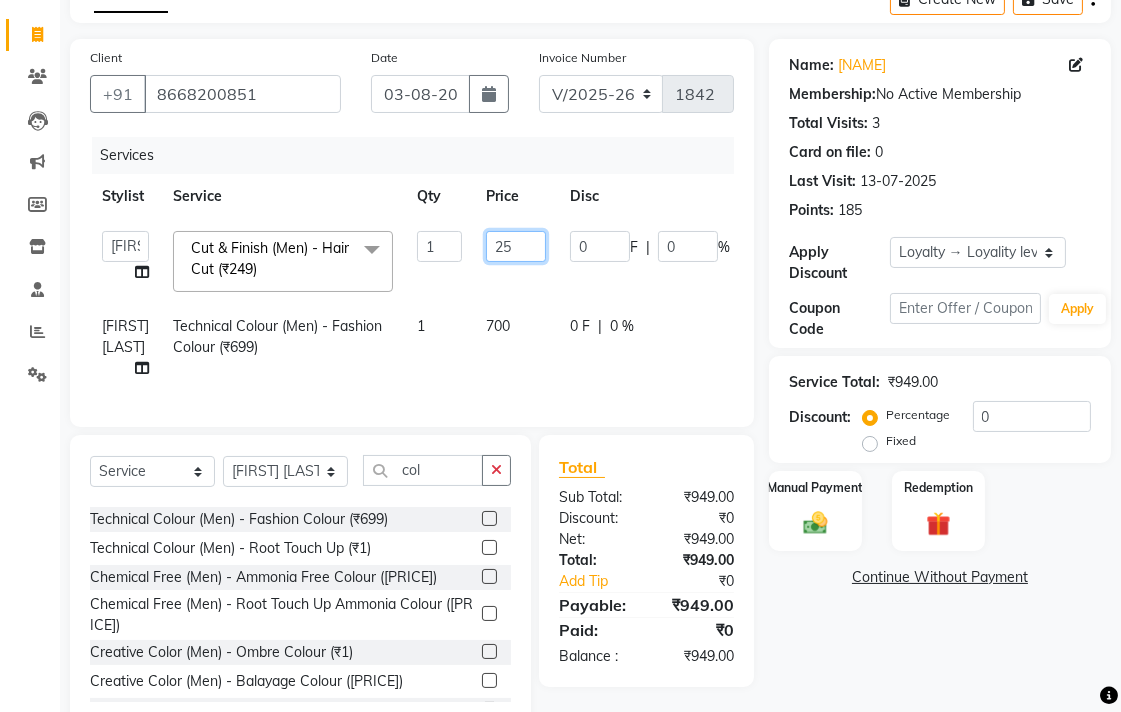 type on "250" 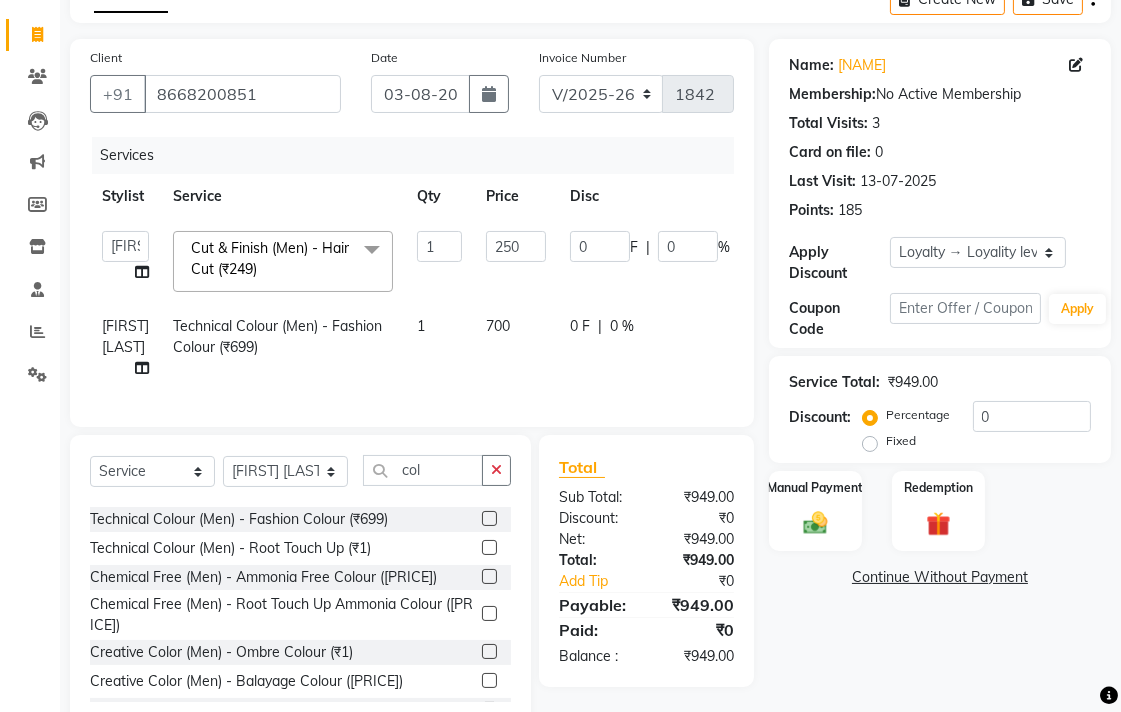 click on "[NAME] Technical Colour (Men) - Fashion Colour ([PRICE])" 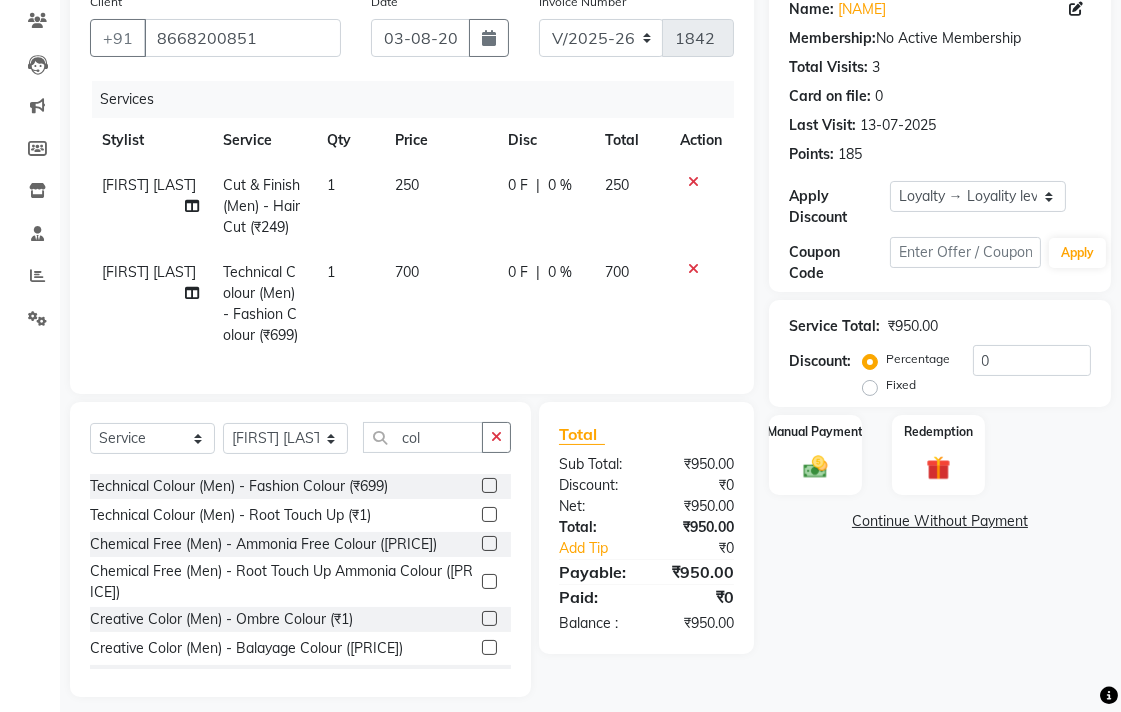scroll, scrollTop: 198, scrollLeft: 0, axis: vertical 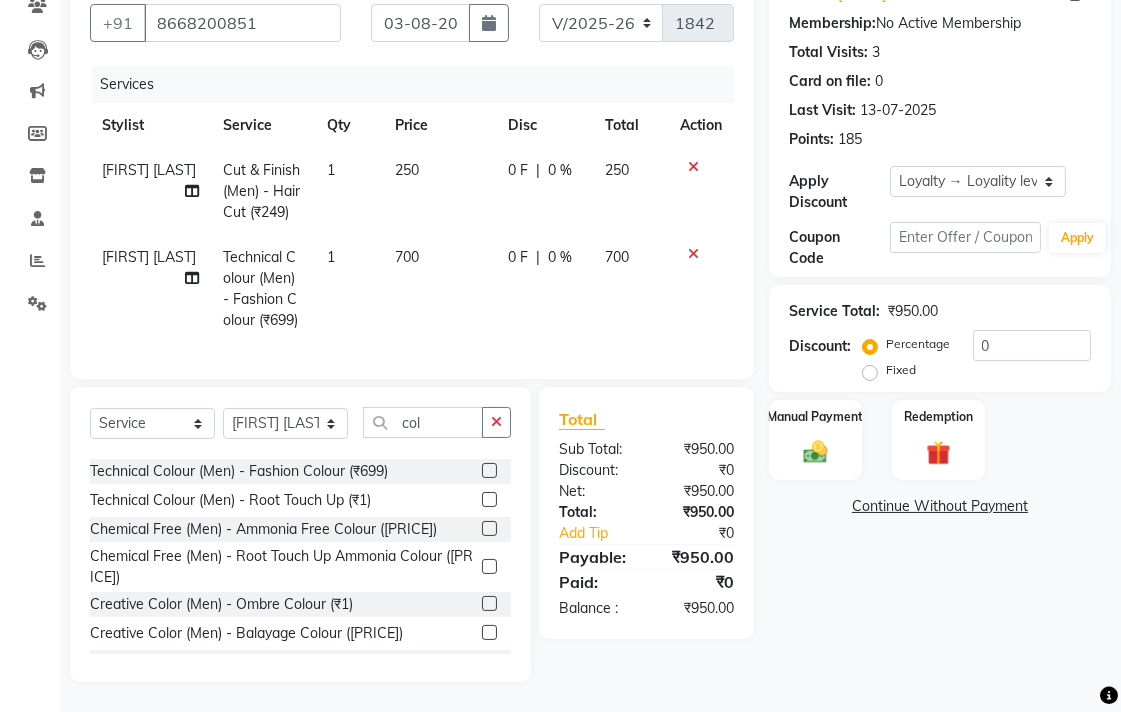 click on "700" 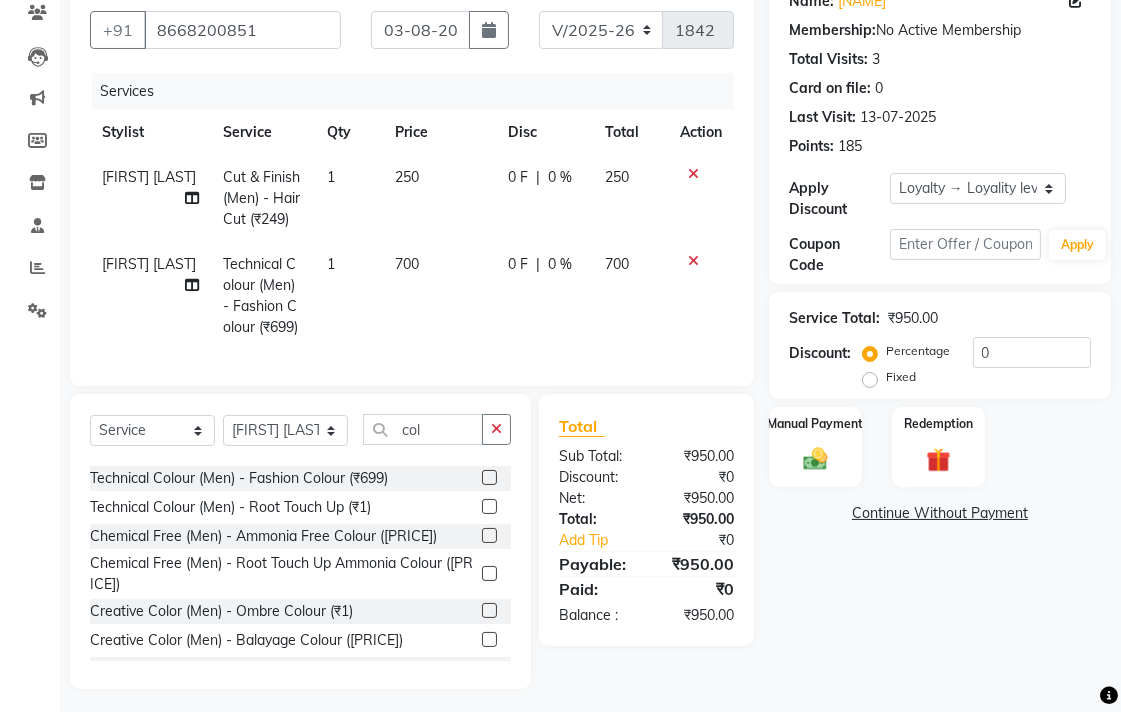 select on "37037" 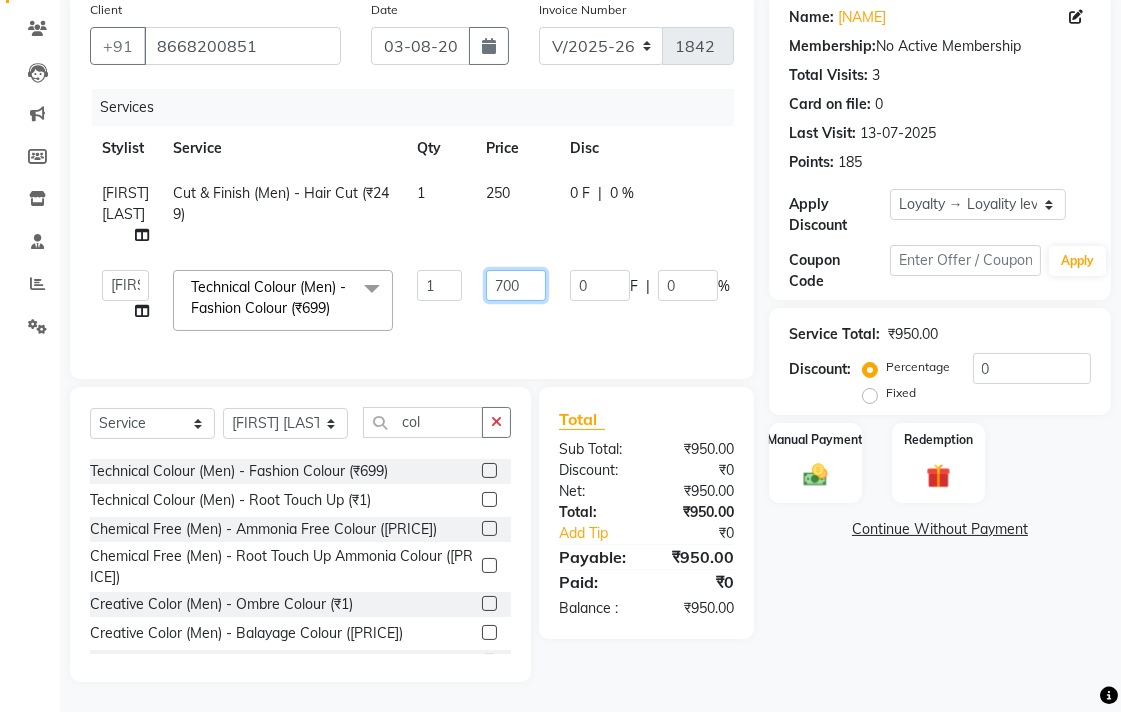 click on "700" 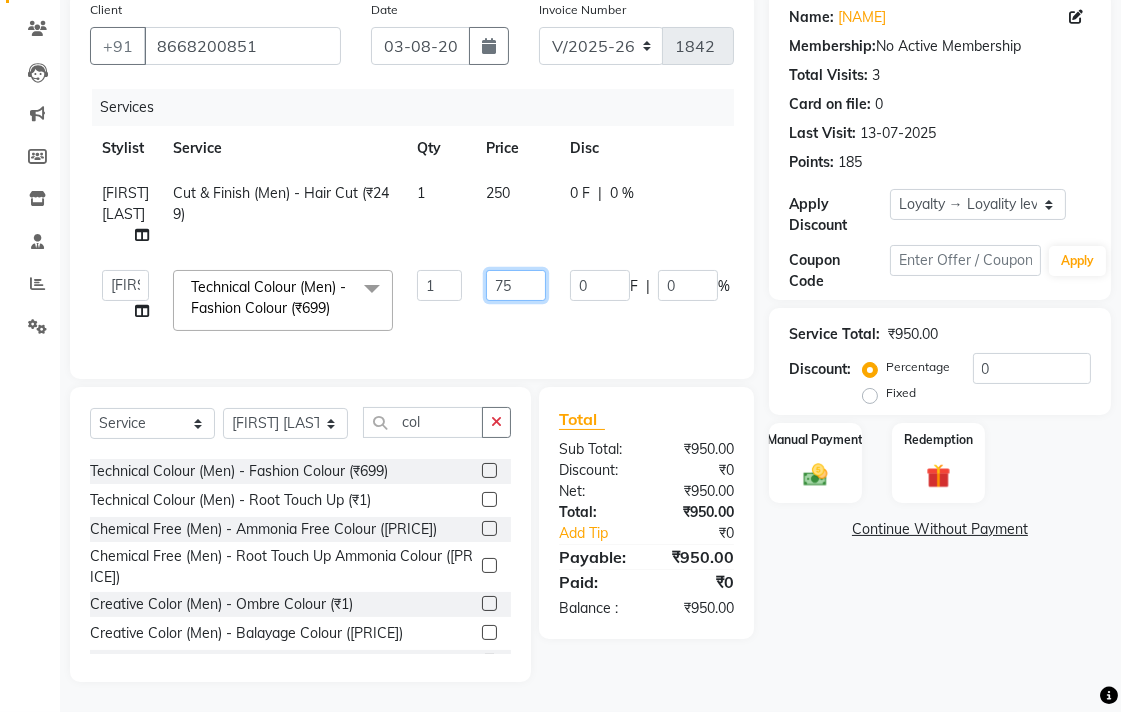 type on "750" 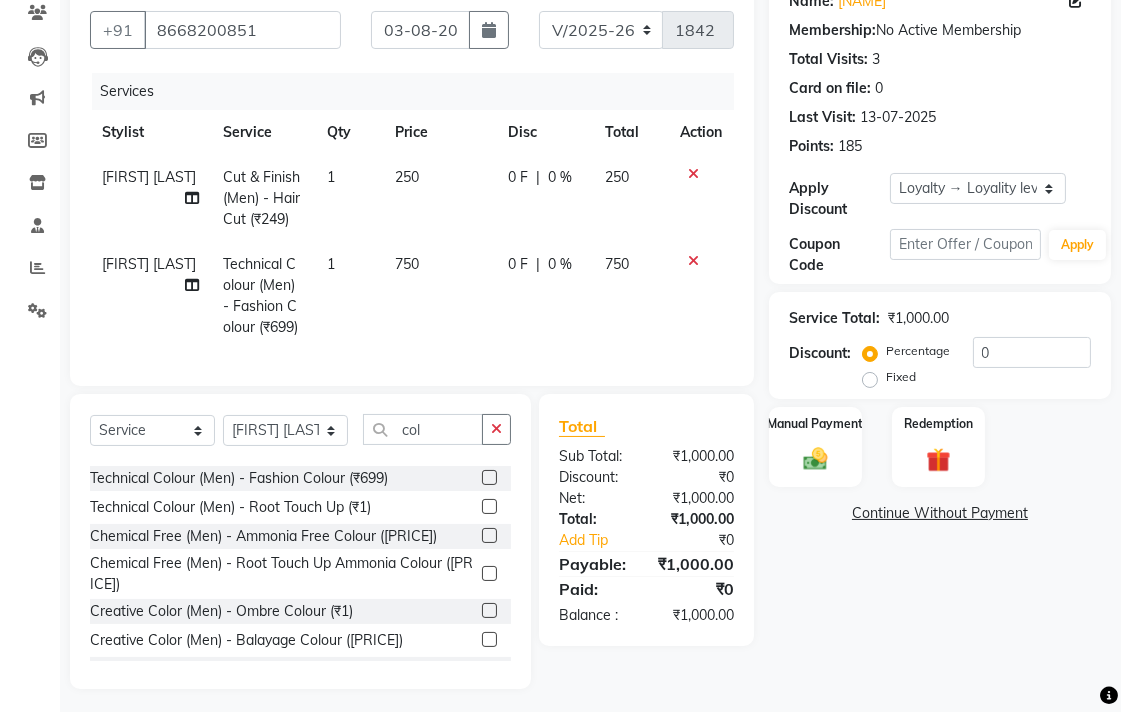 click on "Name: [NAME] Membership: No Active Membership Total Visits: 3 Card on file: 0 Last Visit: 13-07-2025 Points: 185 Apply Discount Select Loyalty → Loyality level 1 Coupon Code Apply Service Total: ([PRICE]) Discount: Percentage Fixed 0 Manual Payment Redemption Continue Without Payment" 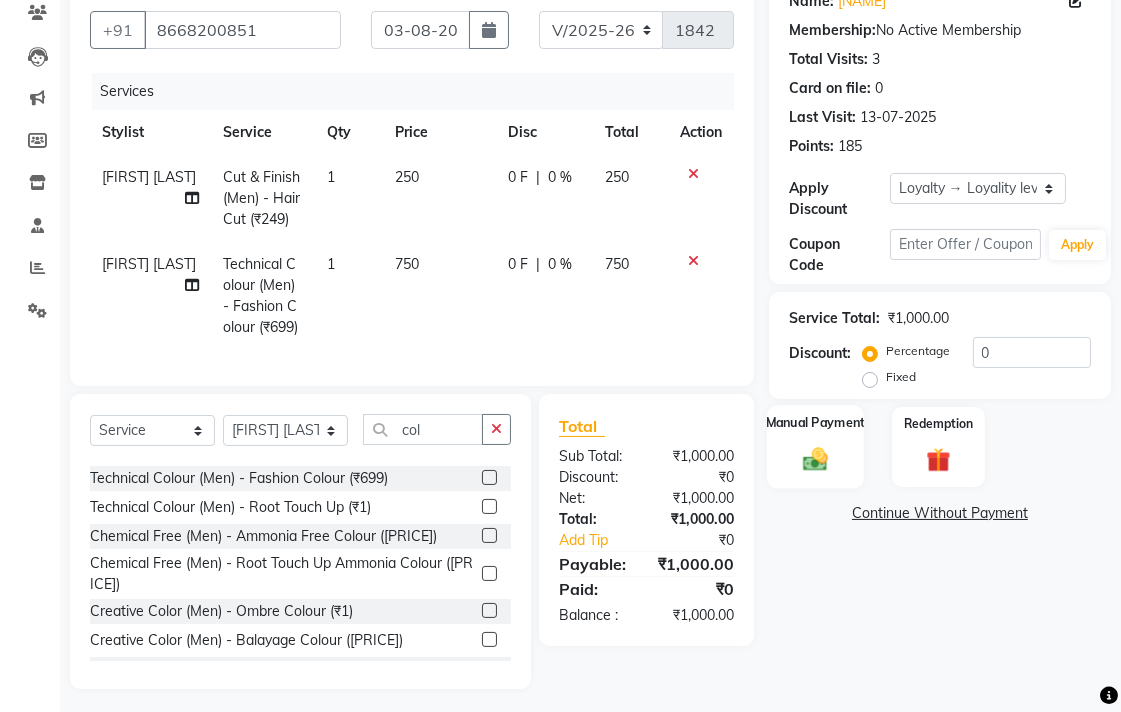 click 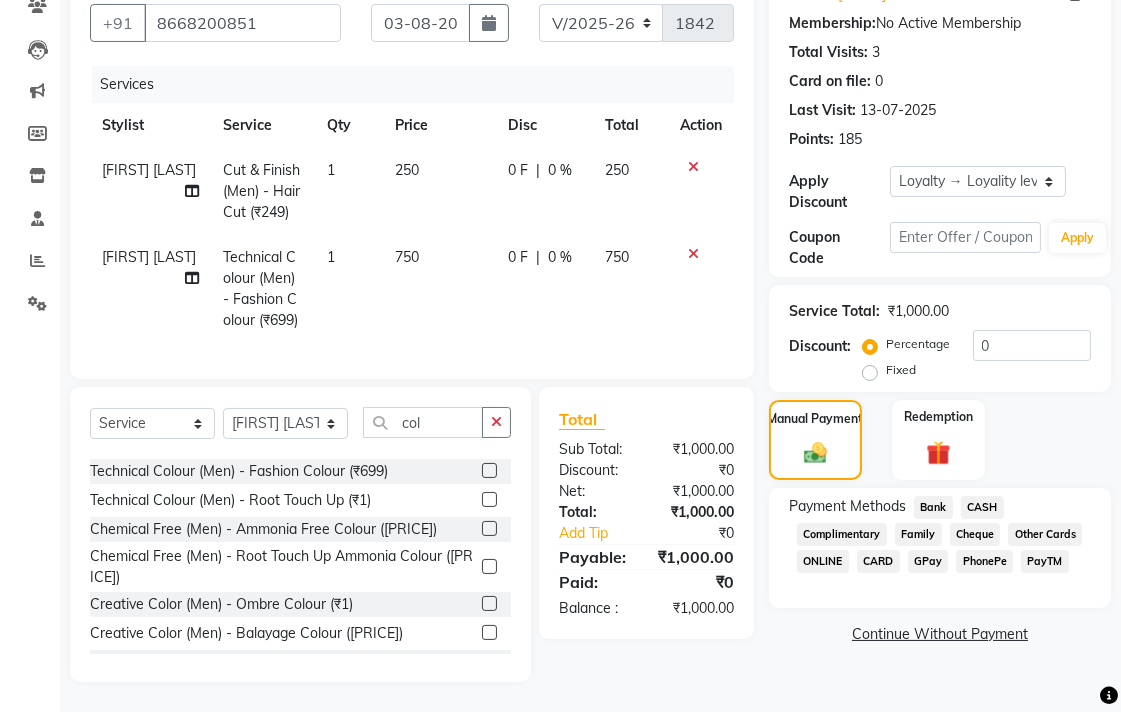 scroll, scrollTop: 198, scrollLeft: 0, axis: vertical 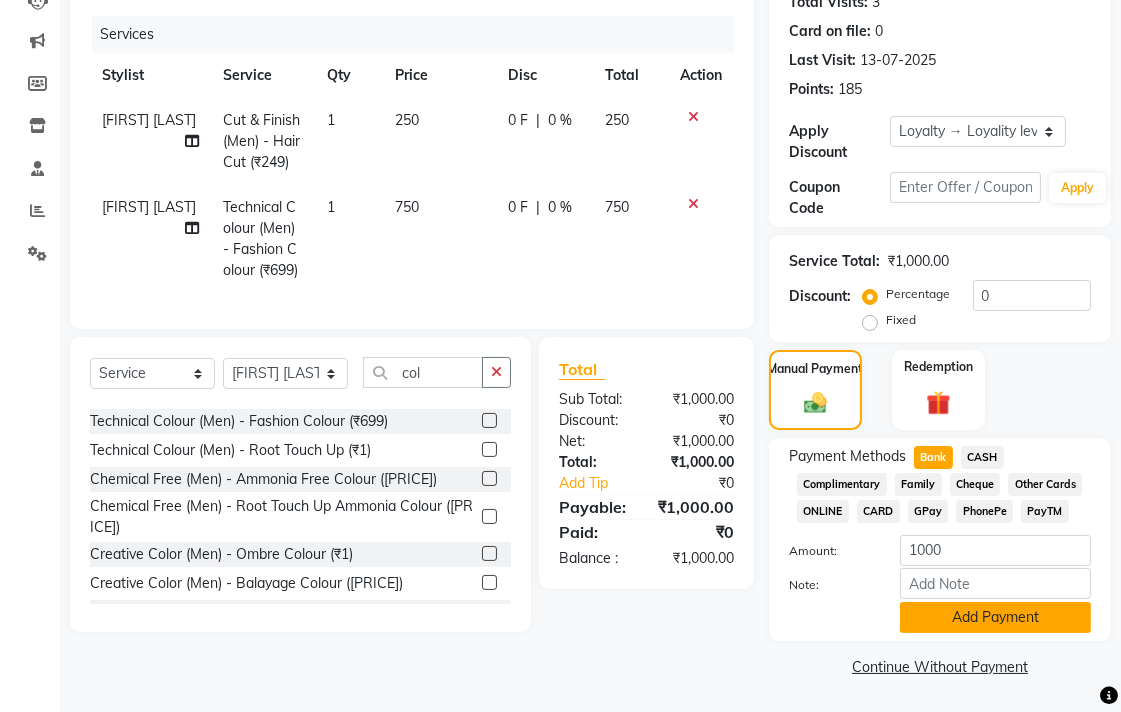 click on "Add Payment" 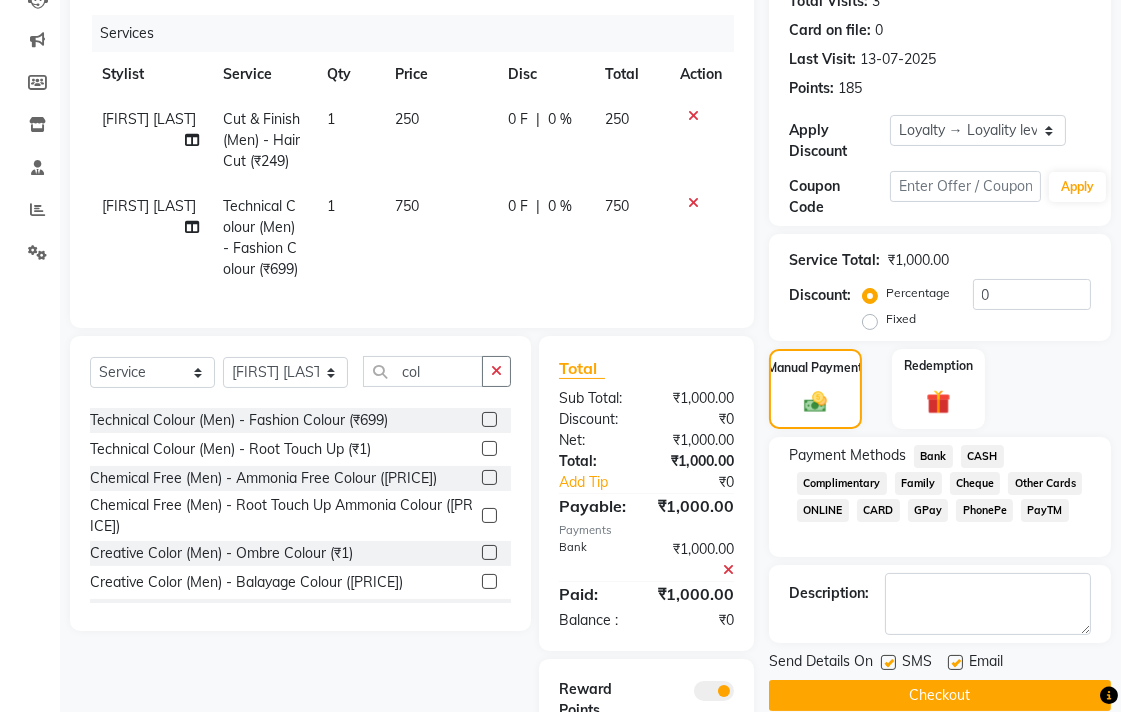 click on "Checkout" 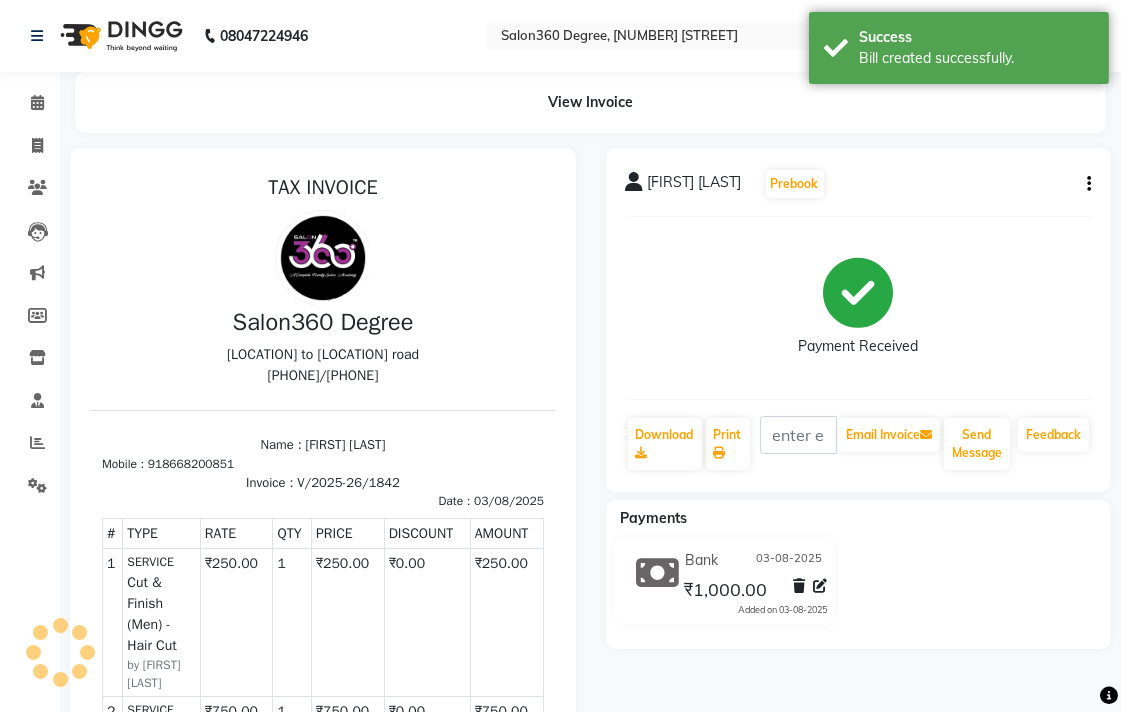 scroll, scrollTop: 0, scrollLeft: 0, axis: both 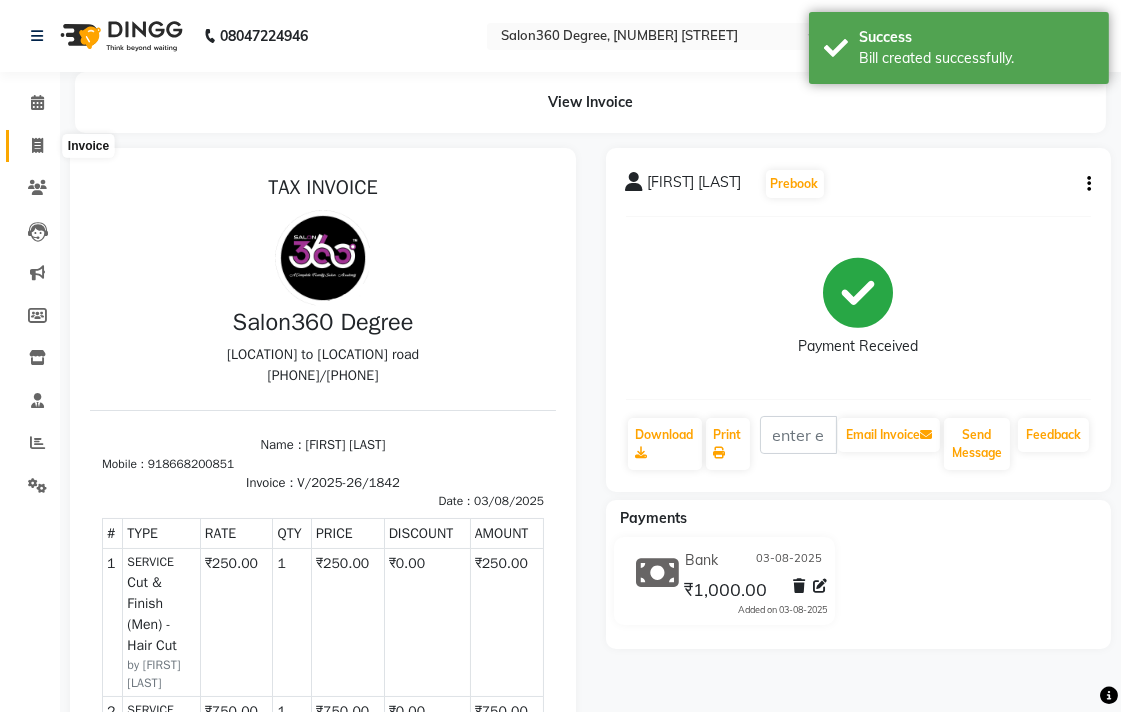 click 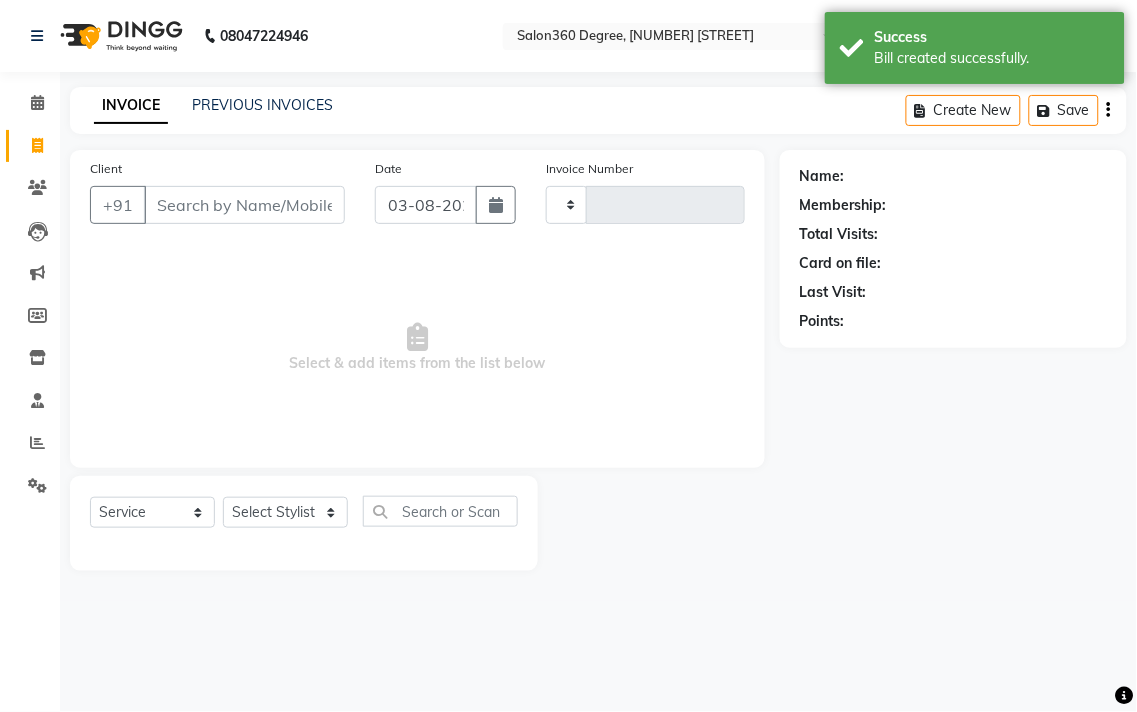 type on "1843" 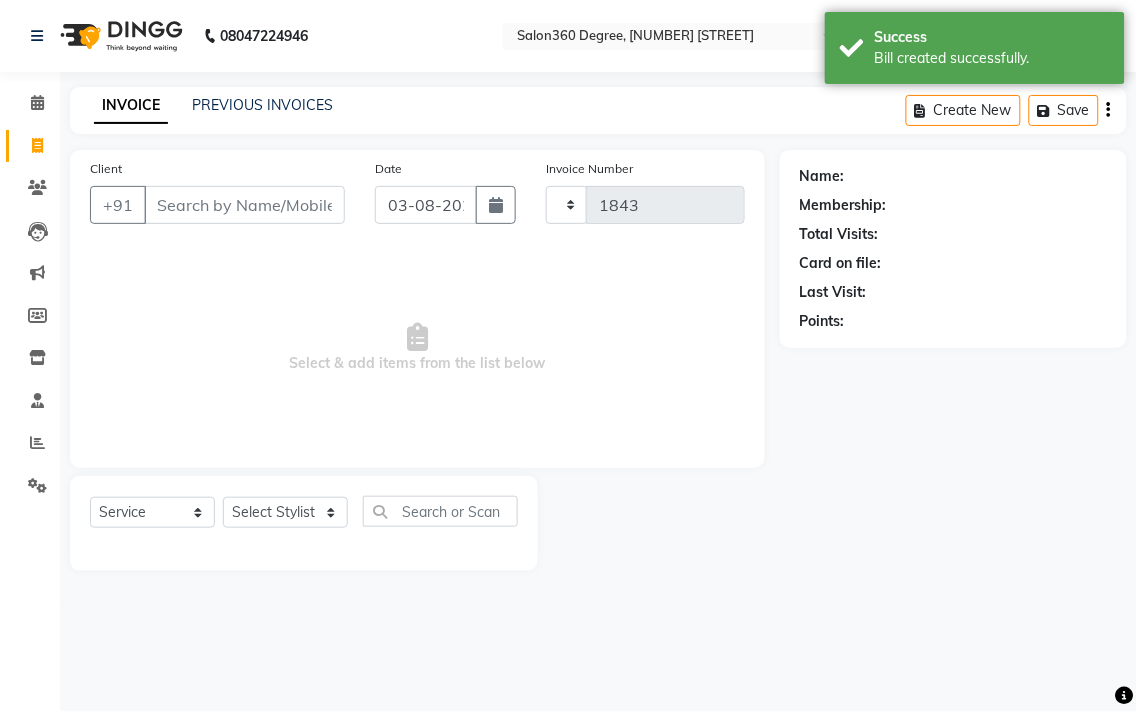 select on "5215" 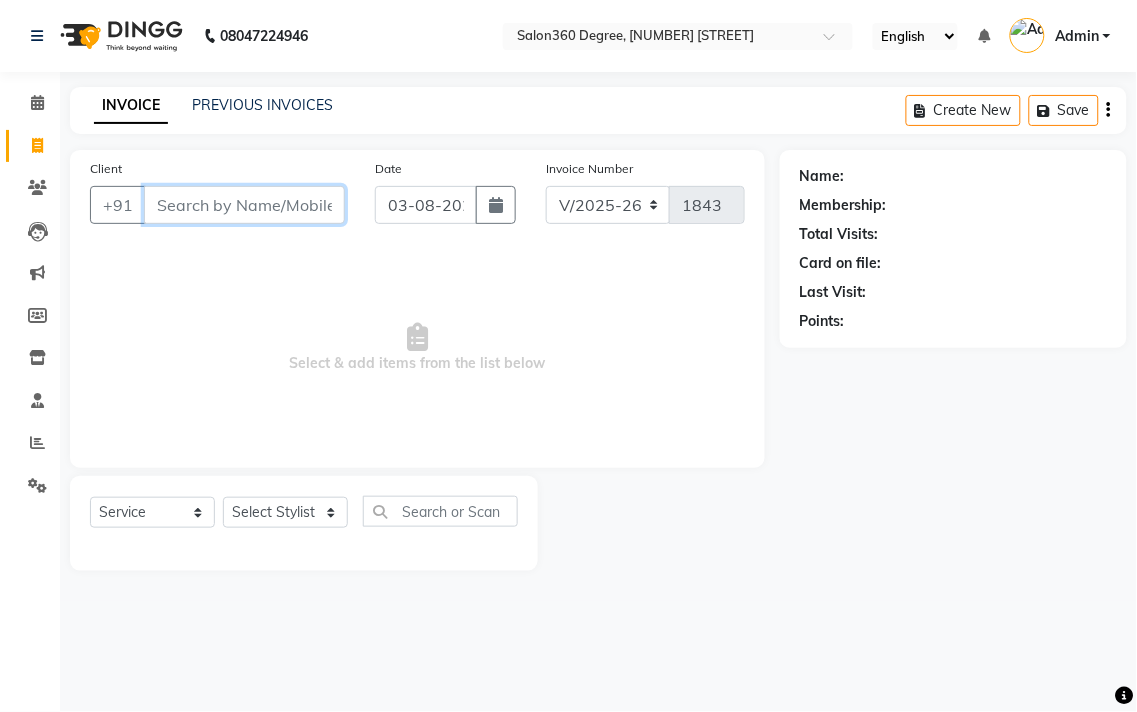click on "Client" at bounding box center [244, 205] 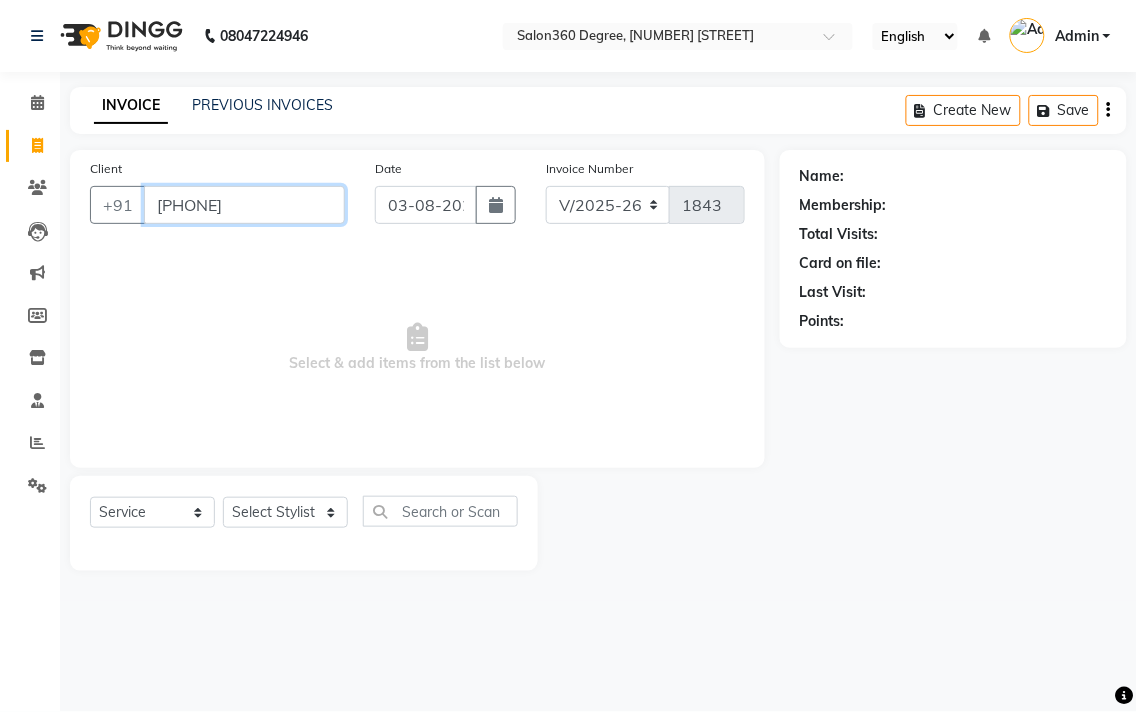 type on "[PHONE]" 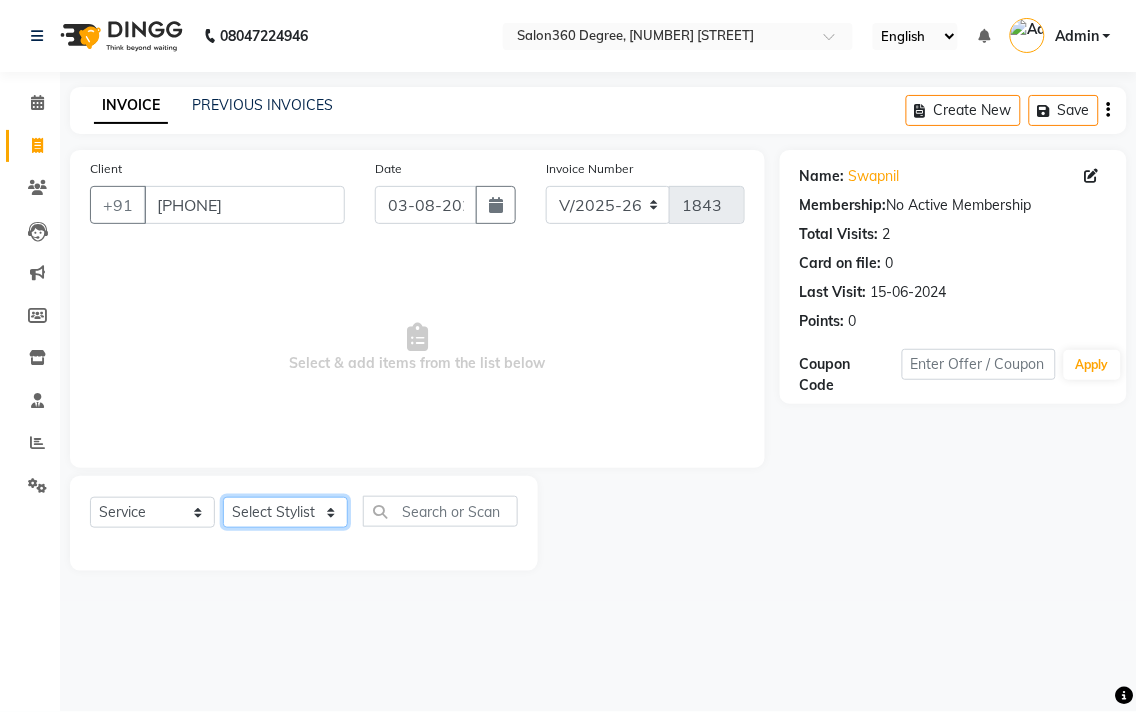click on "Select Stylist [FIRST] [LAST] [FIRST] [LAST] [FIRST] [LAST] [FIRST] [LAST] [FIRST] [LAST] [FIRST] [LAST] [FIRST] [LAST] [FIRST] [LAST] [FIRST] [LAST] [FIRST] [LAST]" 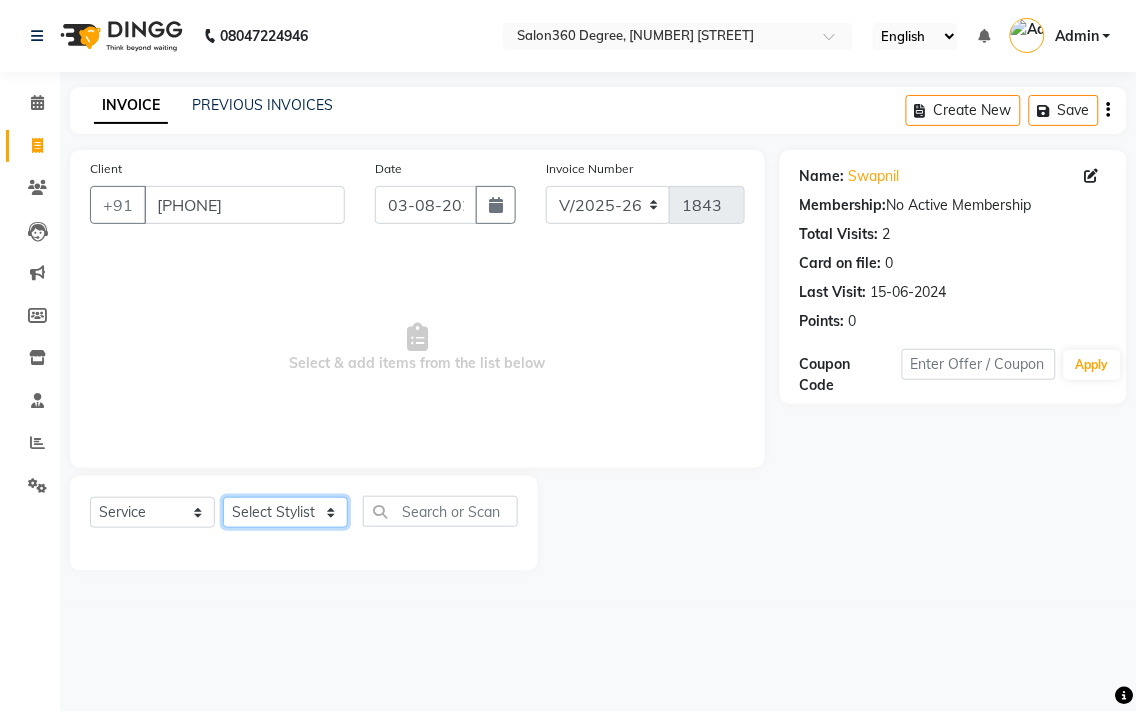 select on "[NUMBER]" 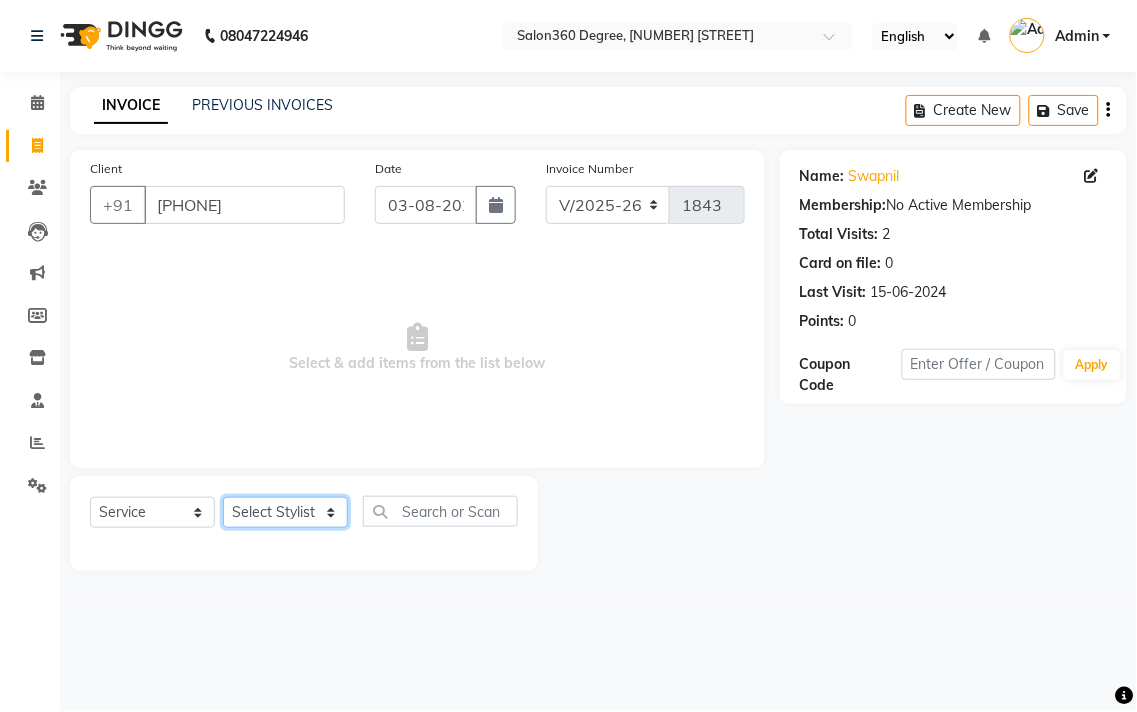 click on "Select Stylist [FIRST] [LAST] [FIRST] [LAST] [FIRST] [LAST] [FIRST] [LAST] [FIRST] [LAST] [FIRST] [LAST] [FIRST] [LAST] [FIRST] [LAST] [FIRST] [LAST] [FIRST] [LAST]" 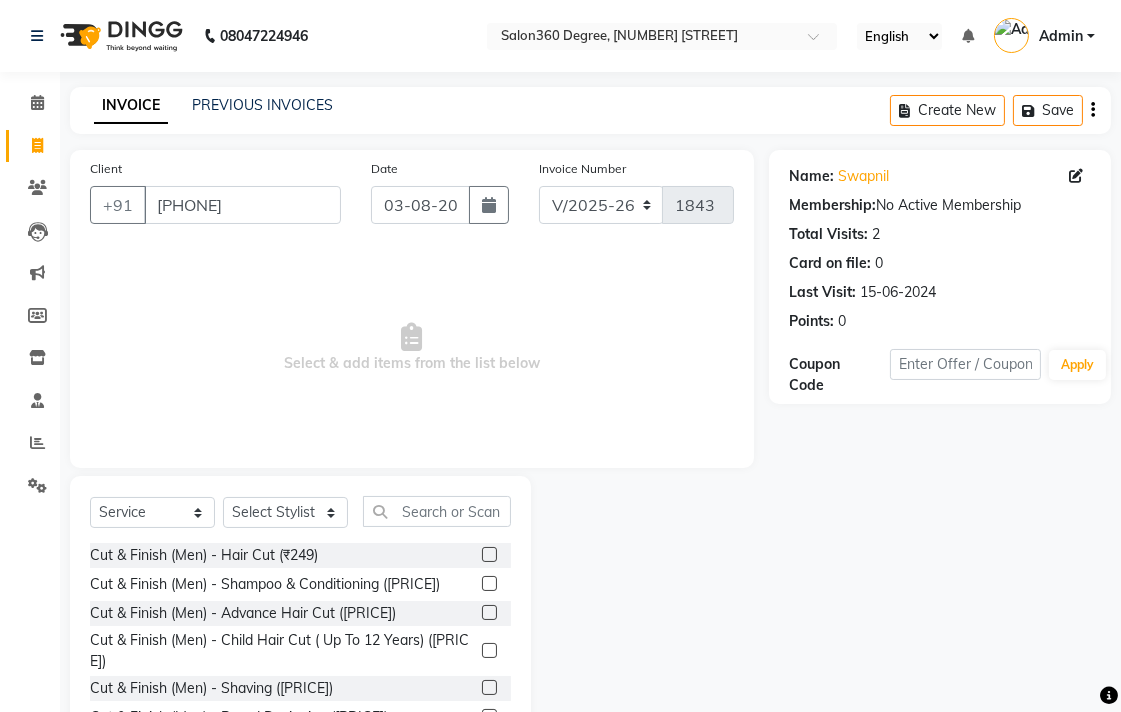 click 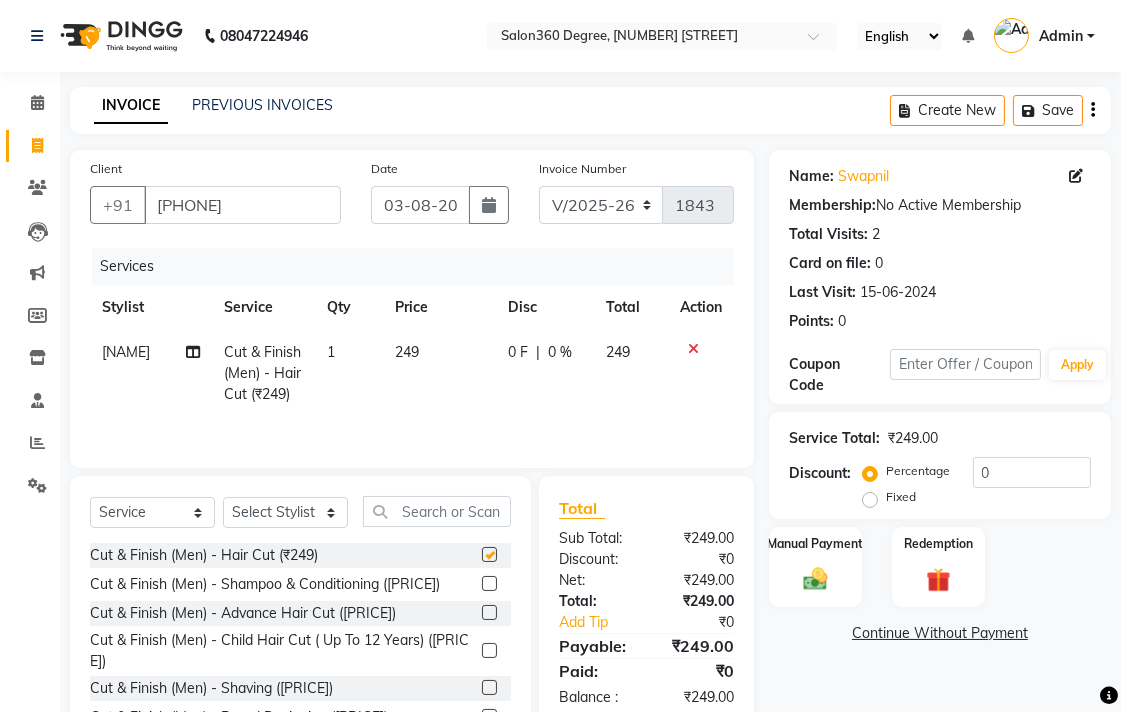 checkbox on "false" 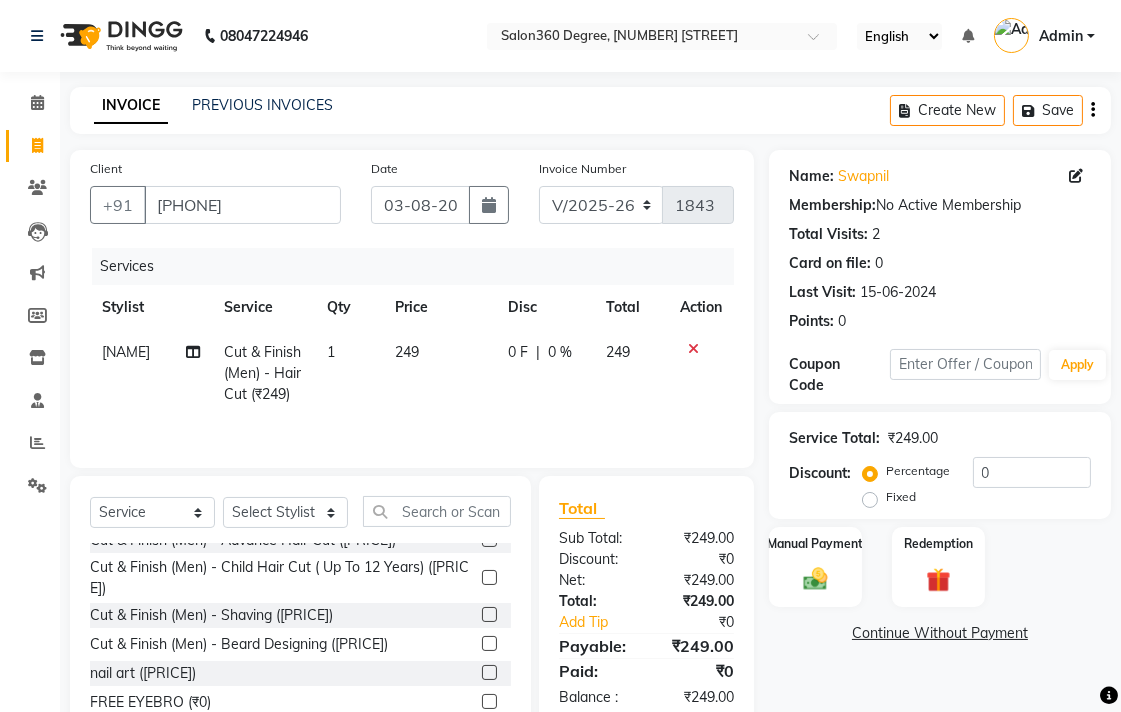 scroll, scrollTop: 111, scrollLeft: 0, axis: vertical 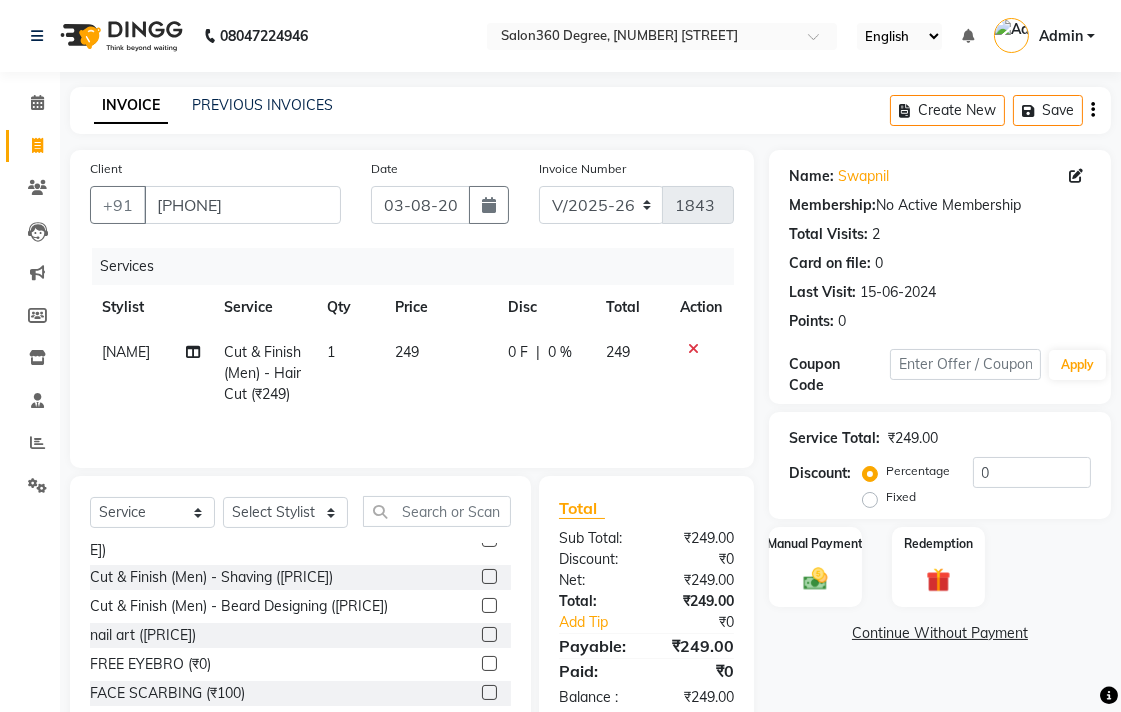 click 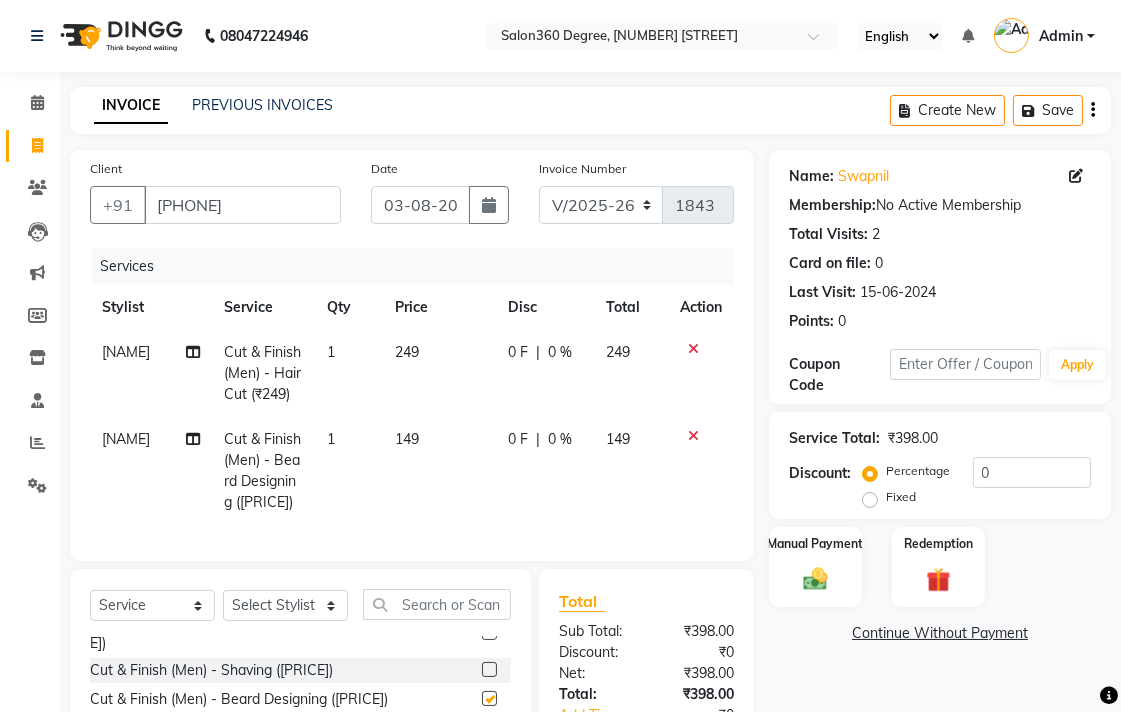 checkbox on "false" 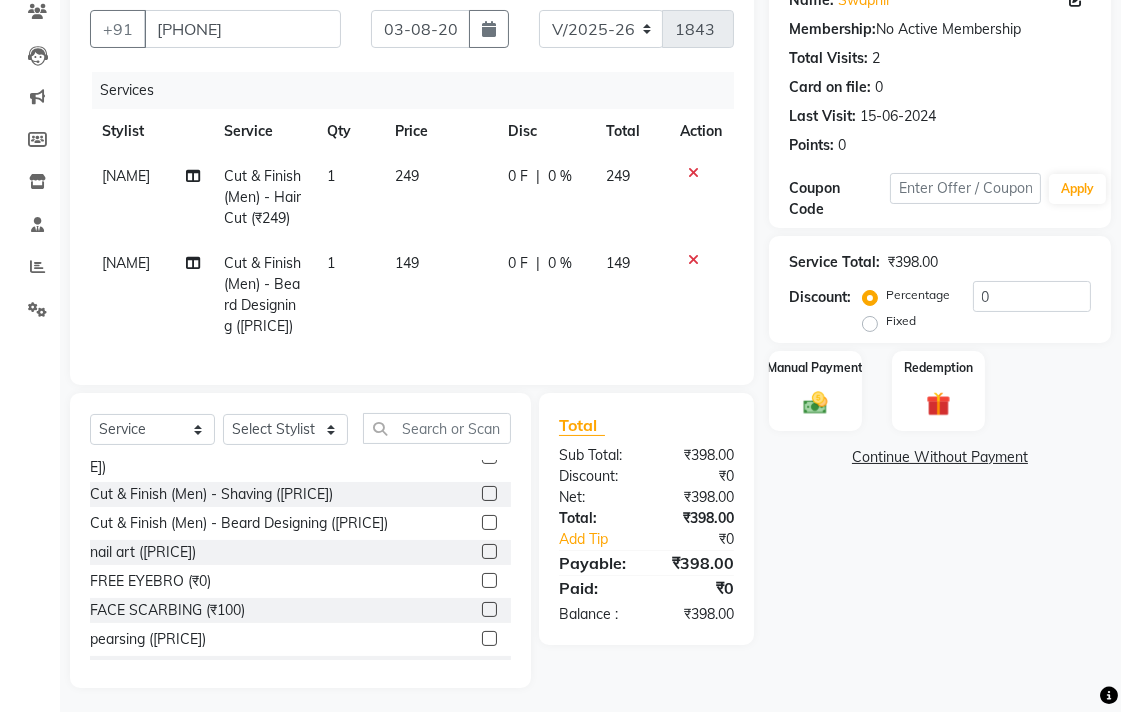 scroll, scrollTop: 198, scrollLeft: 0, axis: vertical 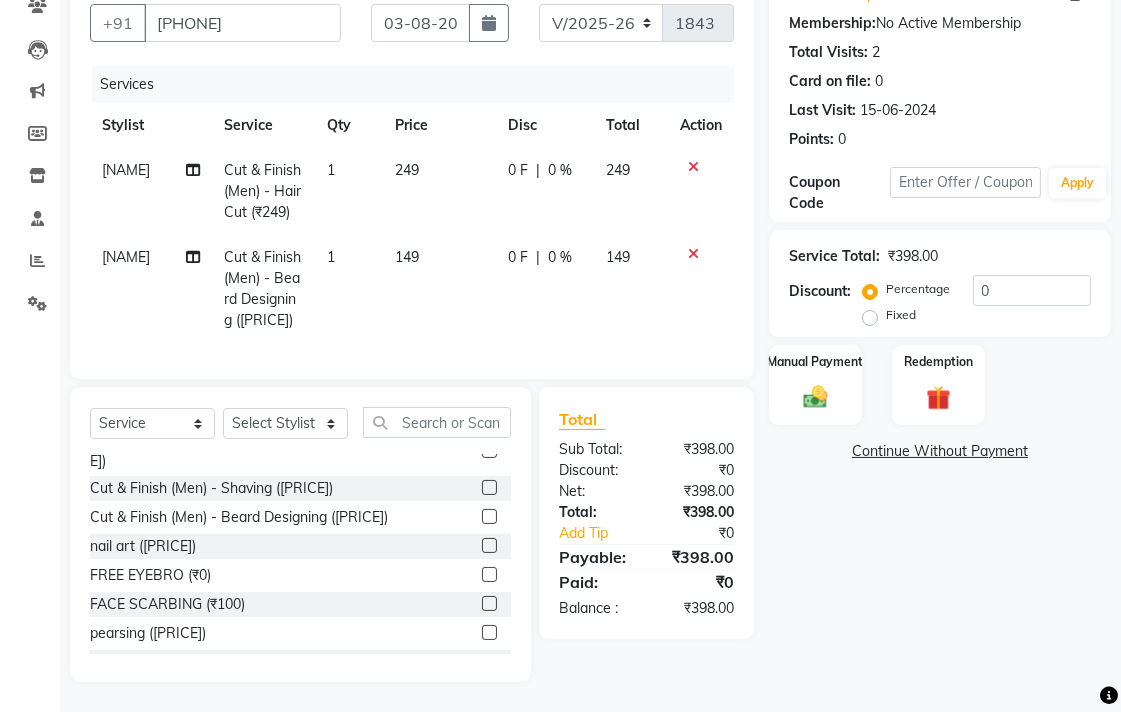 click on "249" 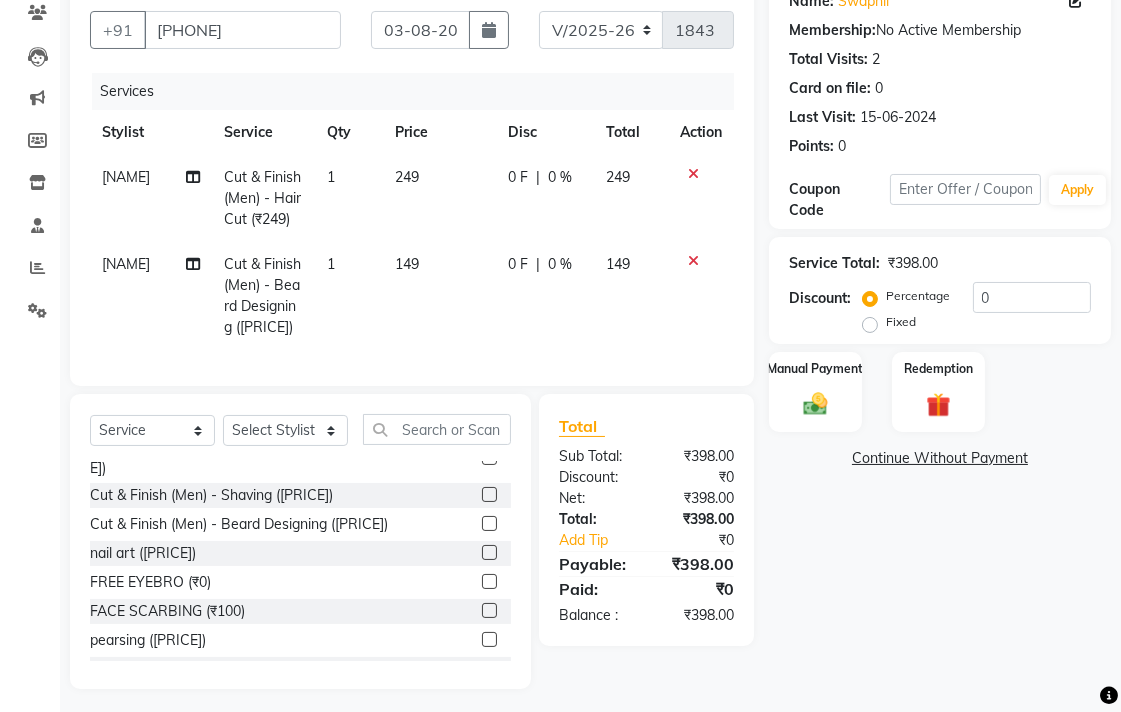 select on "[NUMBER]" 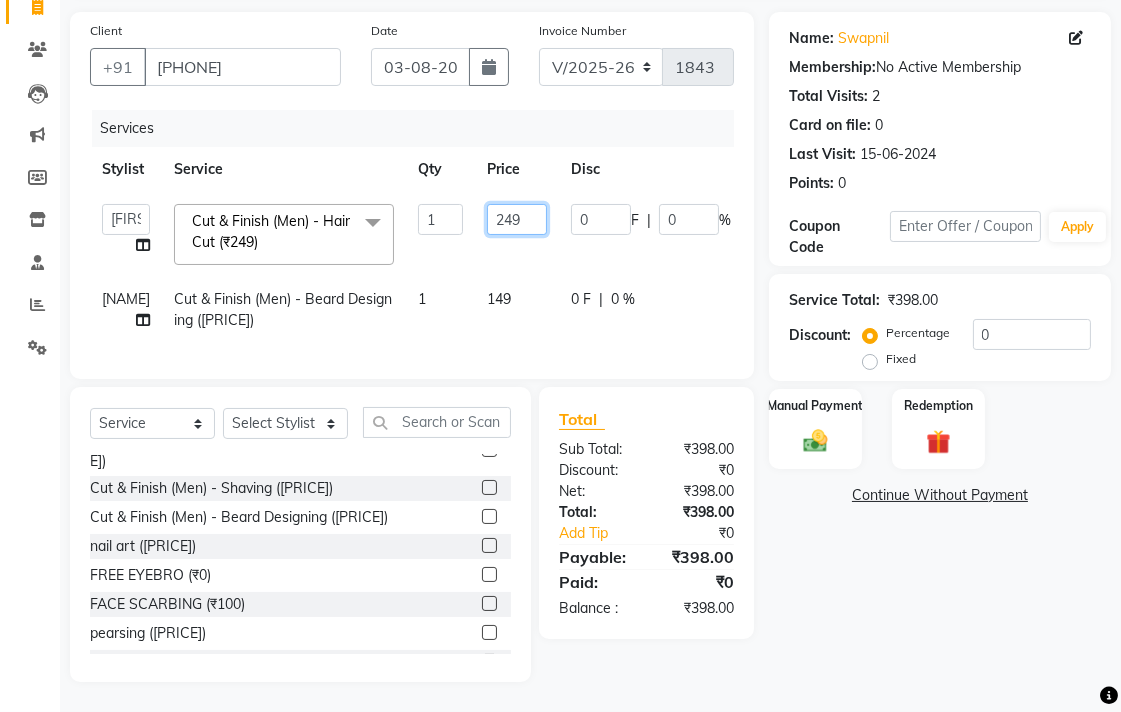 click on "249" 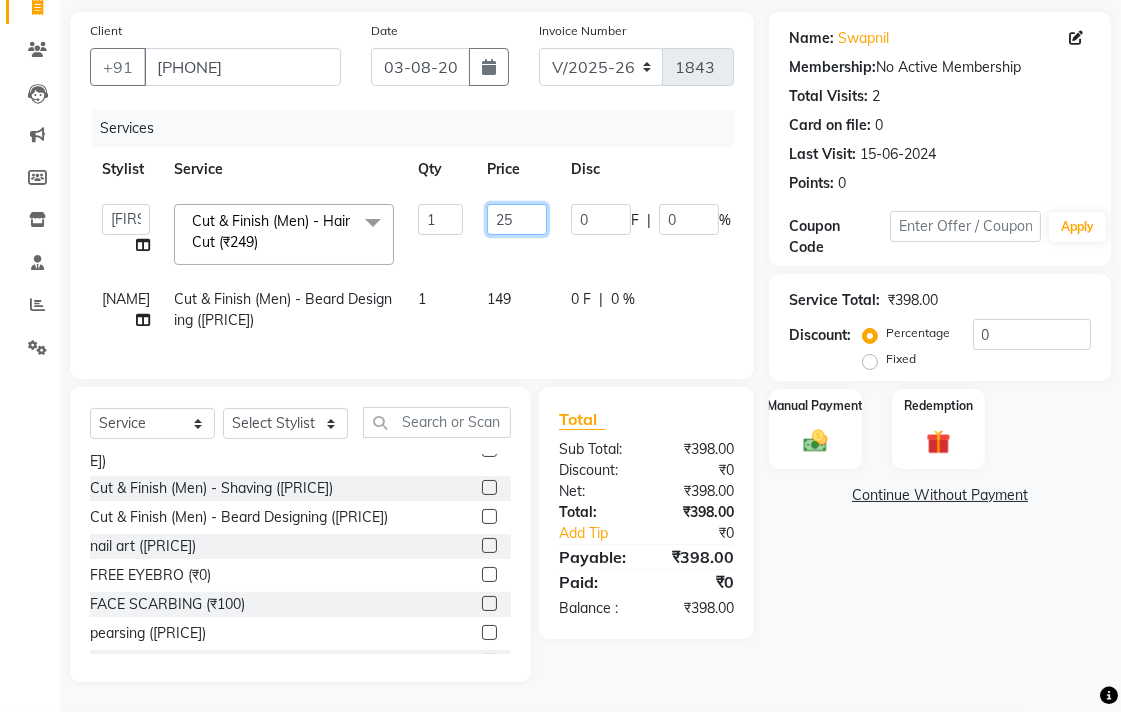 type on "250" 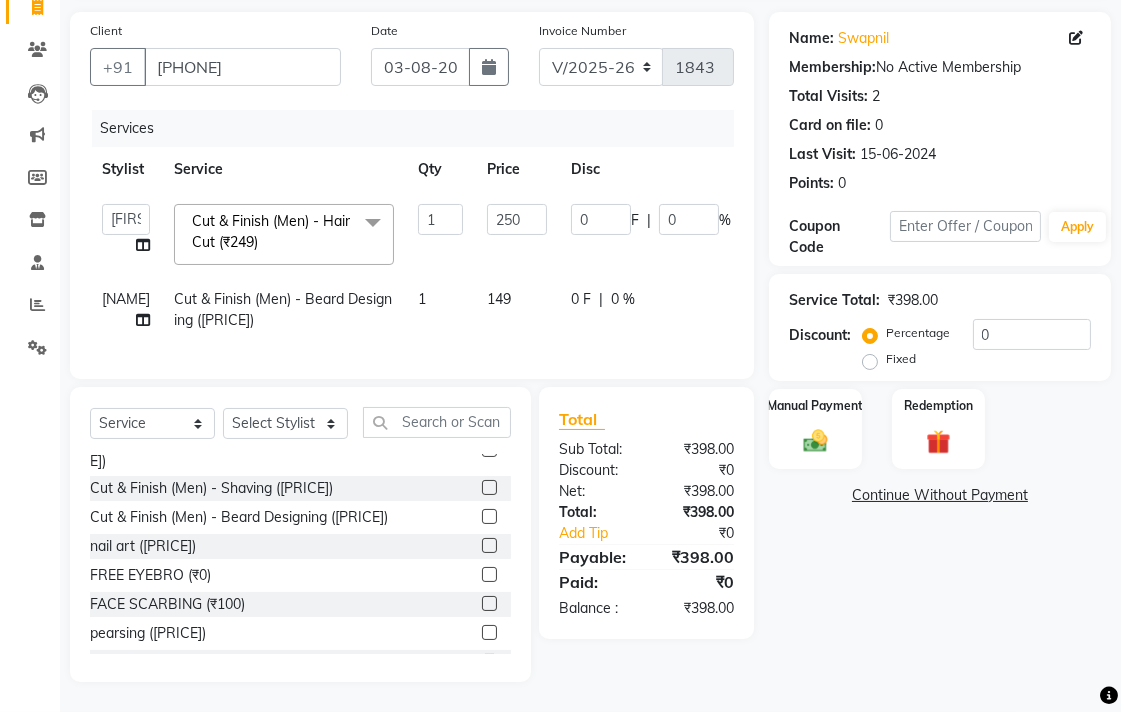 click on "Ganesh Harane Cut & Finish (Men) - Beard Designing ([PRICE])" 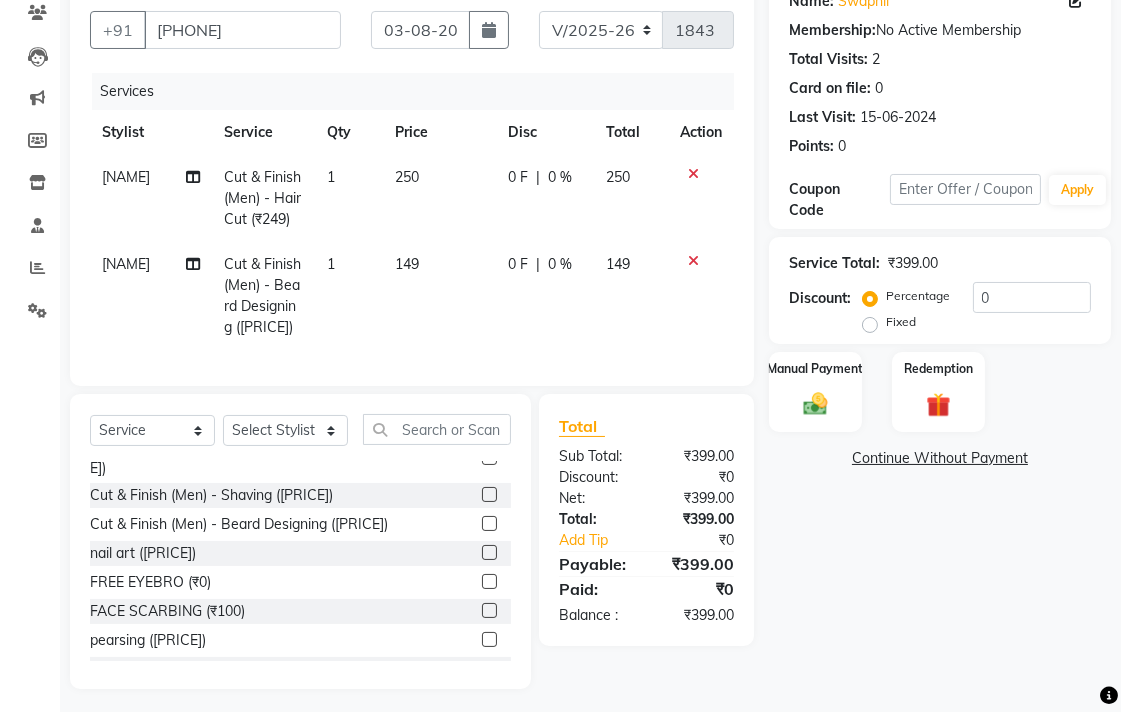 click on "149" 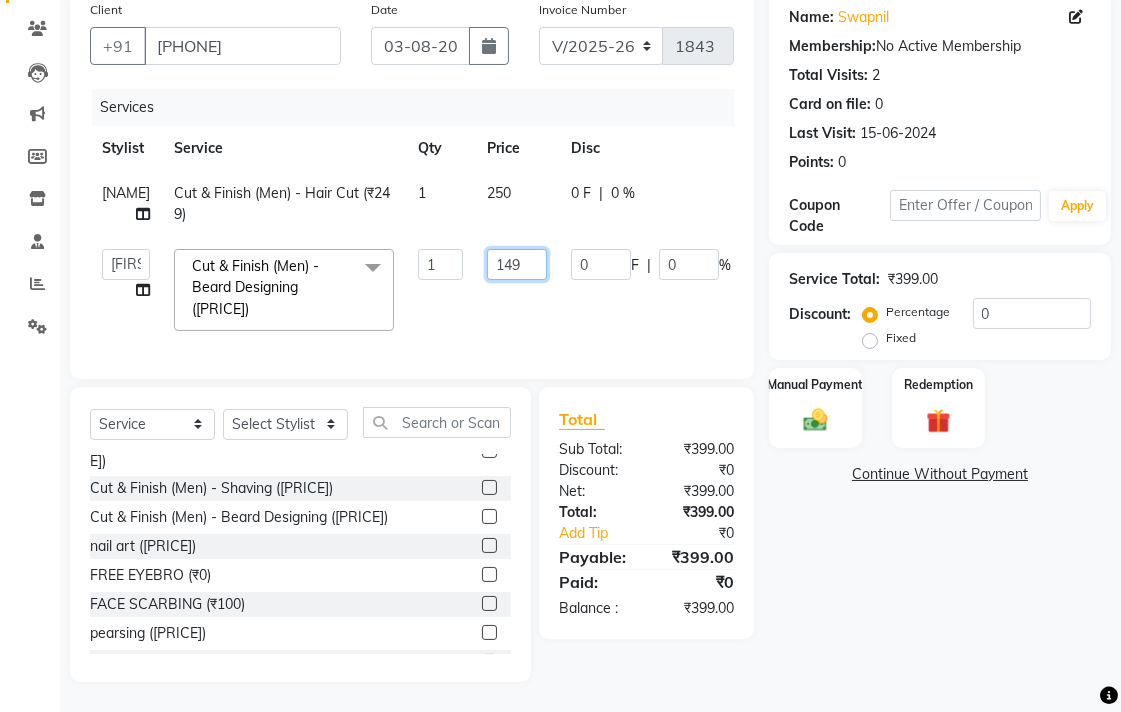 click on "149" 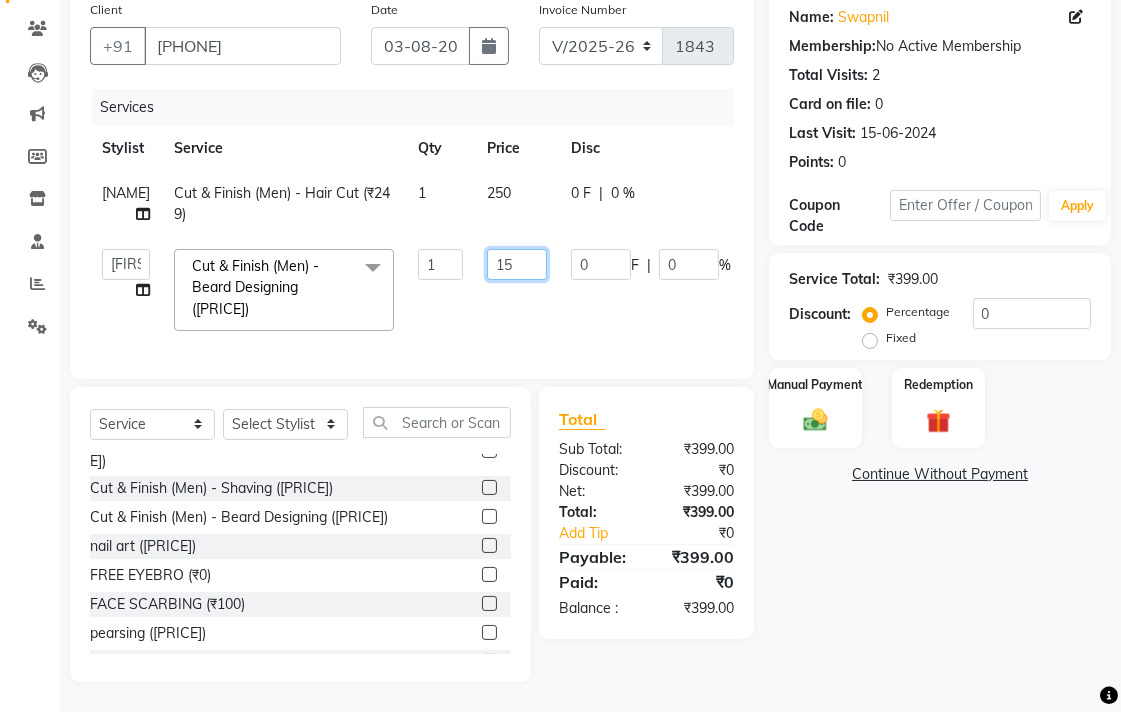 type on "150" 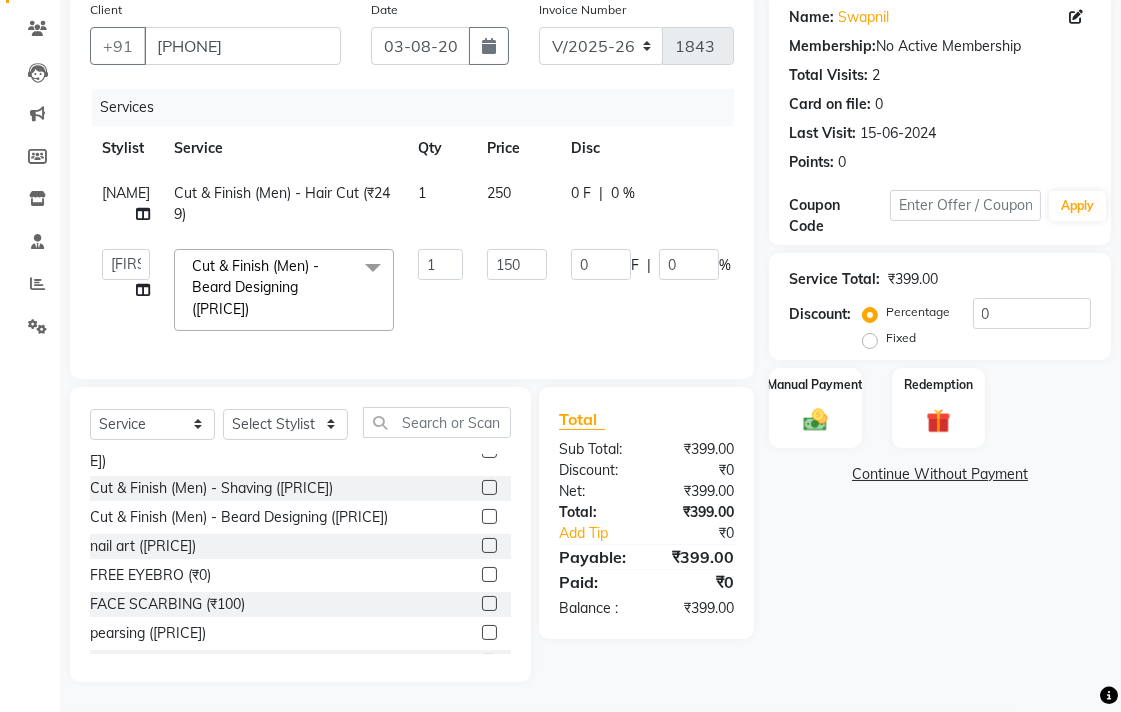 click on "[FIRST] [LAST] [FIRST] [LAST] [FIRST] [LAST] [FIRST] [LAST] [FIRST] [LAST] [FIRST] [LAST] [FIRST] [LAST] [FIRST] [LAST] [FIRST] [LAST] [FIRST] [LAST] Cut & Finish (Men) - Beard Designing (₹149)  x Cut & Finish (Men) - Hair Cut (₹249) Cut & Finish (Men) - Shampoo & Conditioning (₹99) Cut & Finish (Men) - Advance Hair Cut (₹299) Cut & Finish (Men) - Child Hair Cut ( Up To 12 Years) (₹149) Cut & Finish (Men) - Shaving (₹99) Cut & Finish (Men) - Beard Designing (₹149) nail art (₹1900) FREE EYEBRO  (₹0) FACE SCARBING (₹100) pearsing (₹400) beard color (₹199) mustace color (₹99) Fiber complex tretment (₹3500) eyerpeirsing par pear (₹300) shea bater spa men (₹2000) shea bater hair spa women (₹3000) color aply only (₹300) bio plstia  (₹6000) campaki hair spa  (₹3000) Cut & Finish (Women) - Hair Cut (₹349) Cut & Finish (Women) - Shampoo & Conditioning (₹199) Cut & Finish (Women) - Advance Hair Cut (₹599) Technical Colour (Men) - Root Touch Up (₹1)" 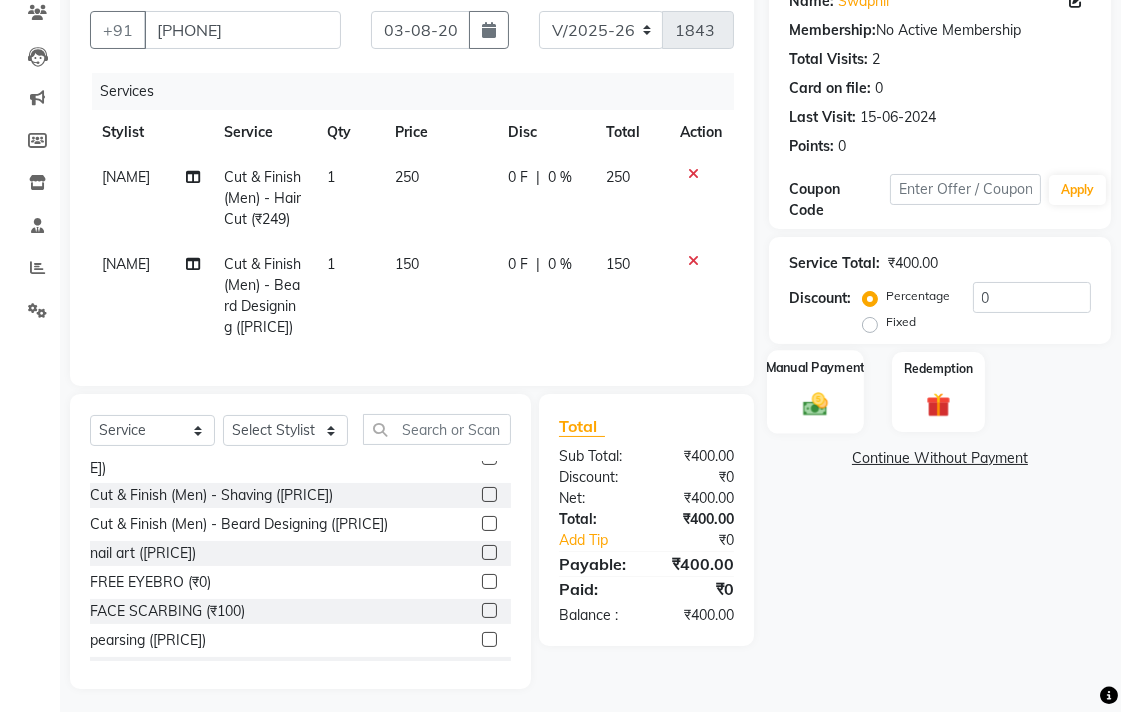 click on "Manual Payment" 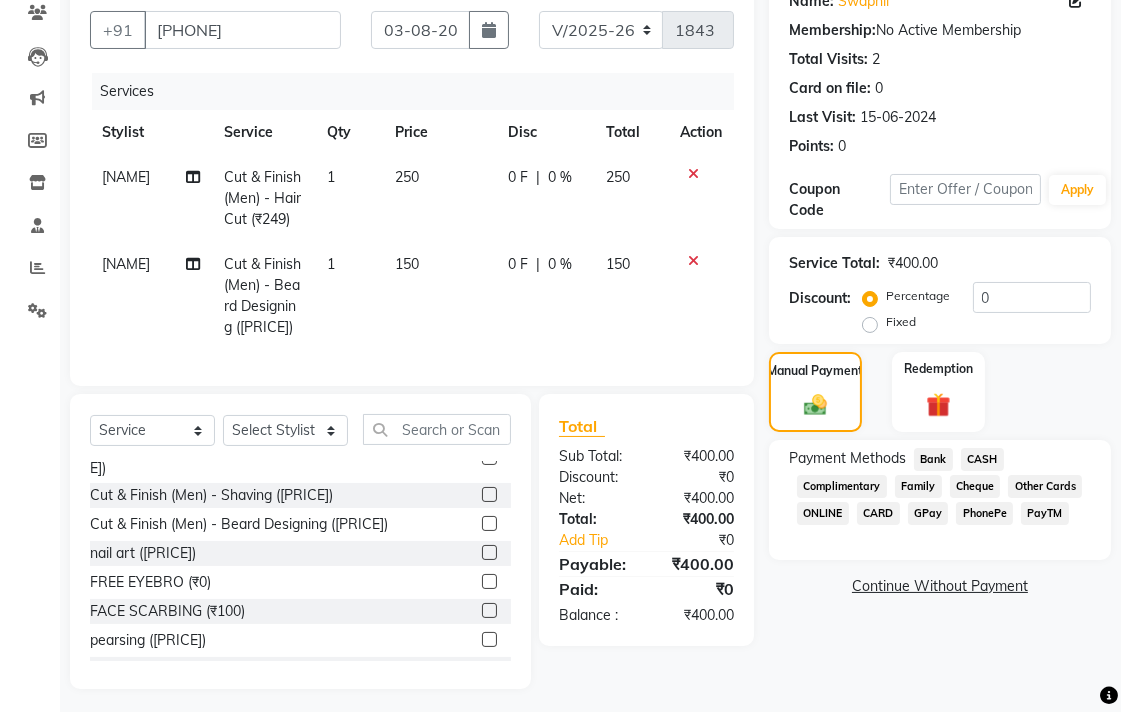 click on "CASH" 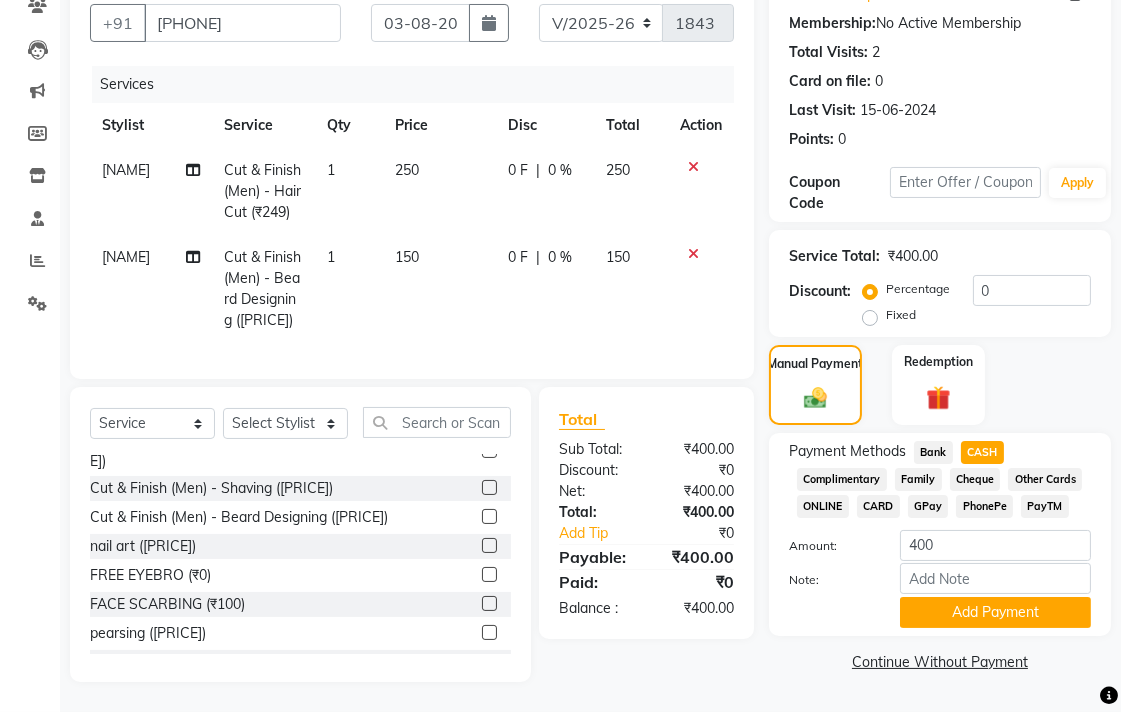 scroll, scrollTop: 198, scrollLeft: 0, axis: vertical 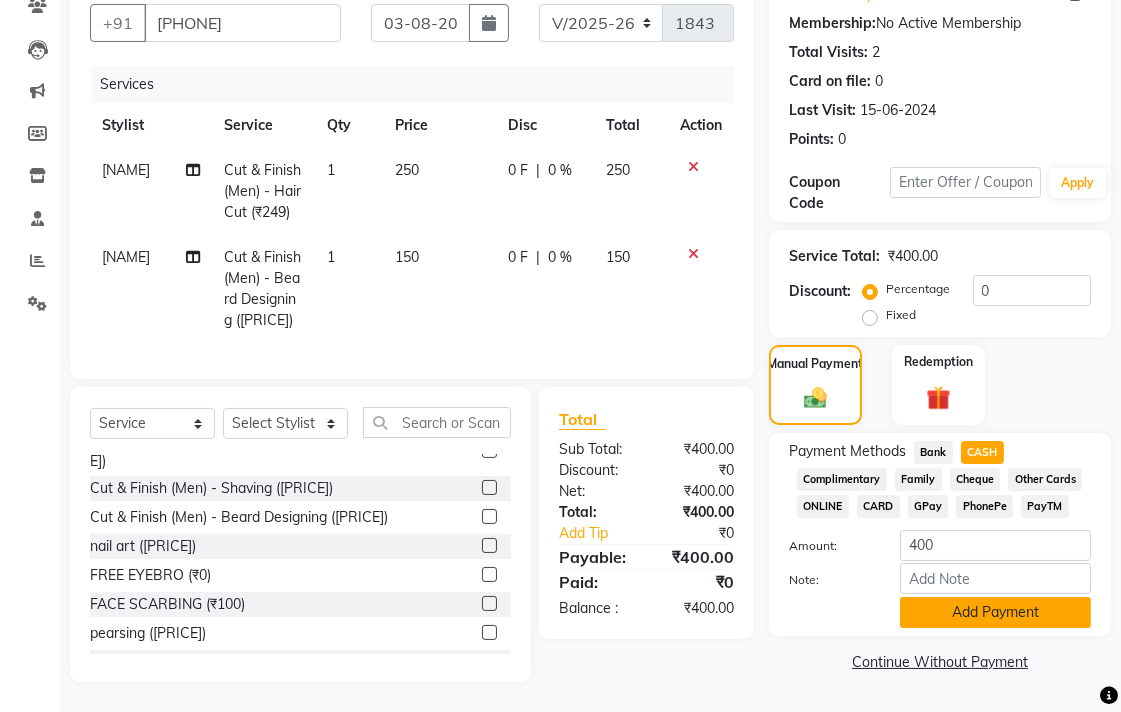 click on "Add Payment" 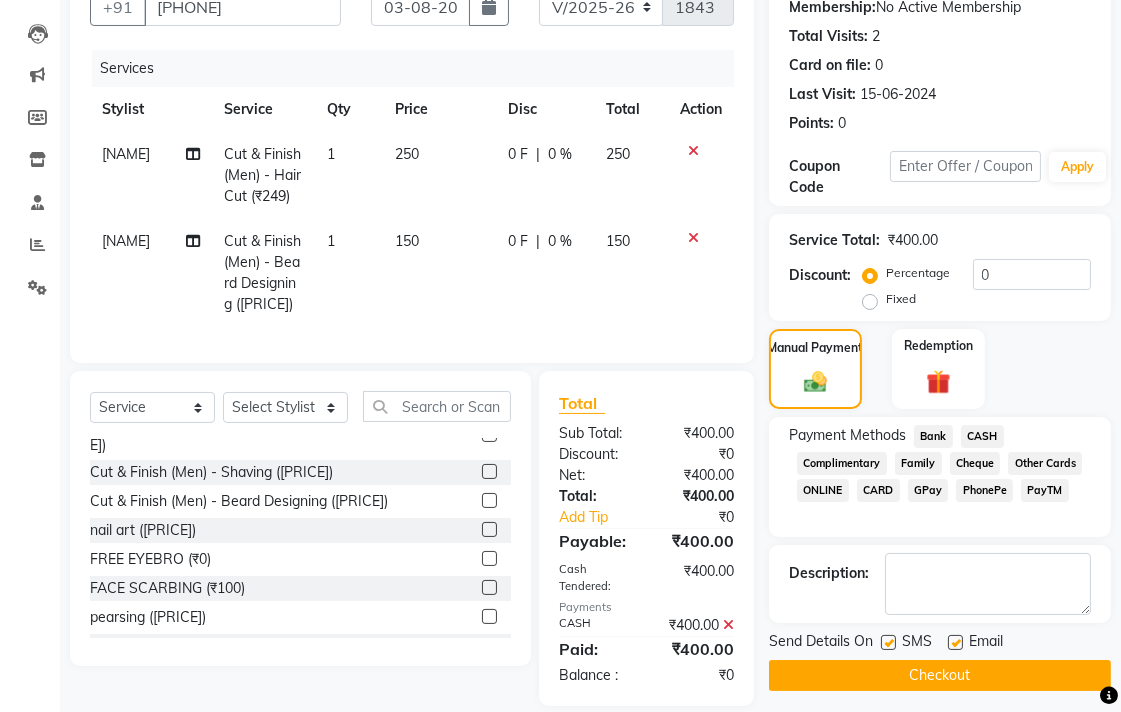 click on "Checkout" 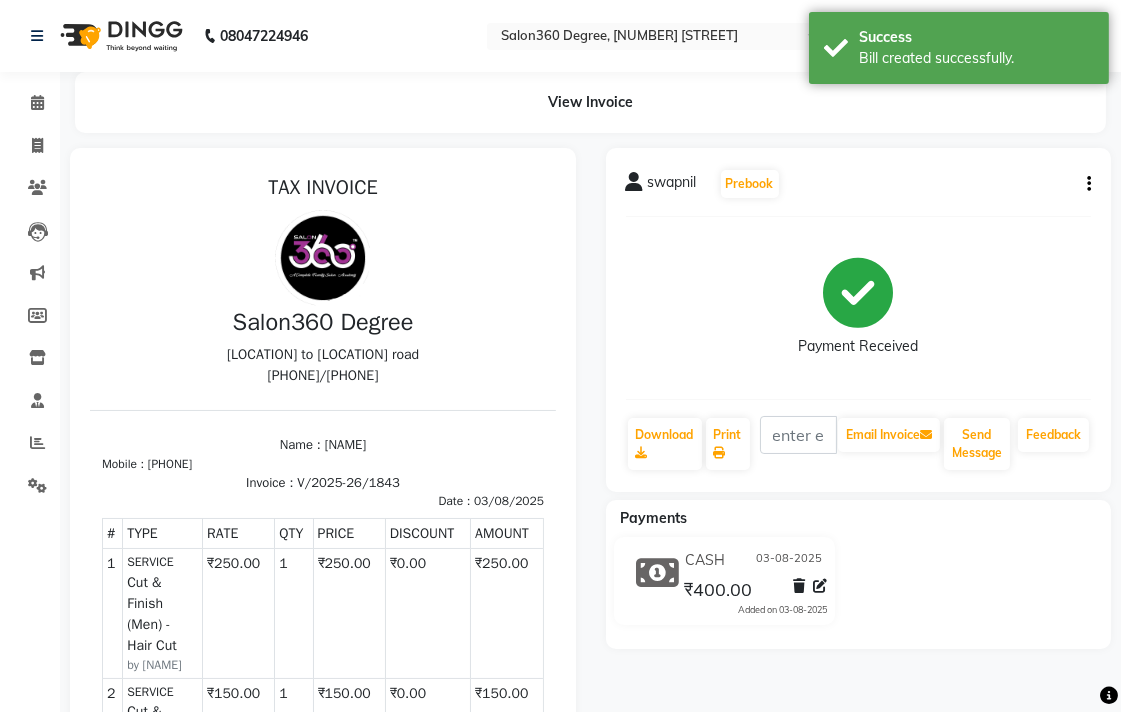 scroll, scrollTop: 0, scrollLeft: 0, axis: both 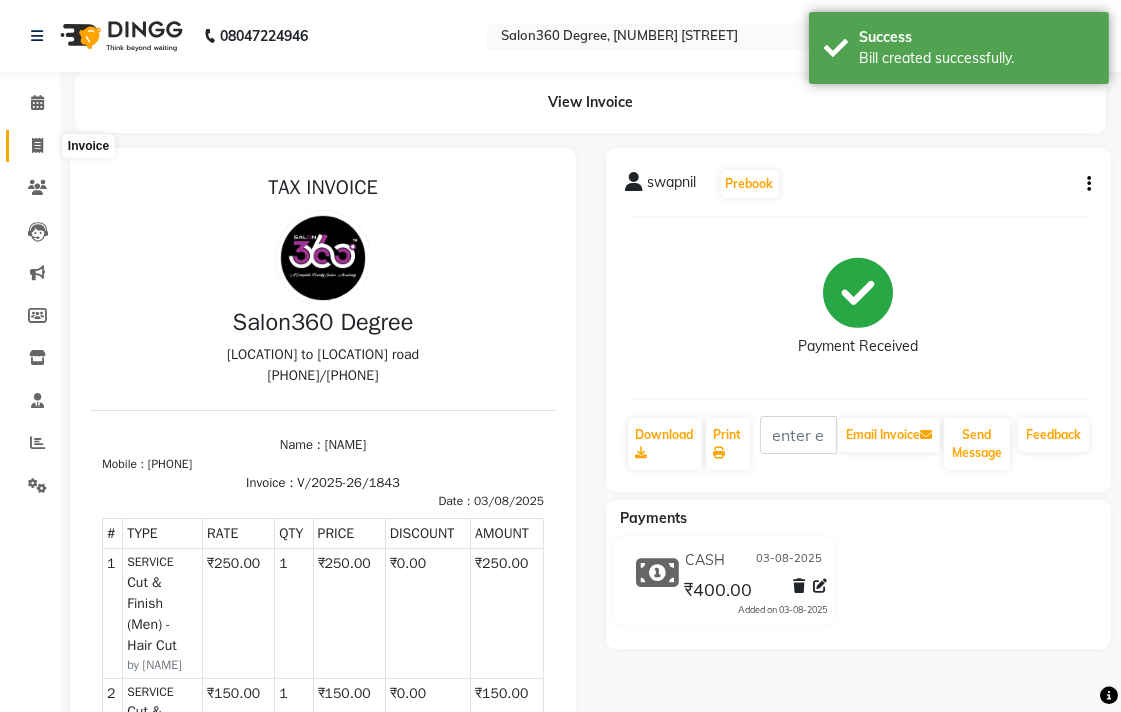 click 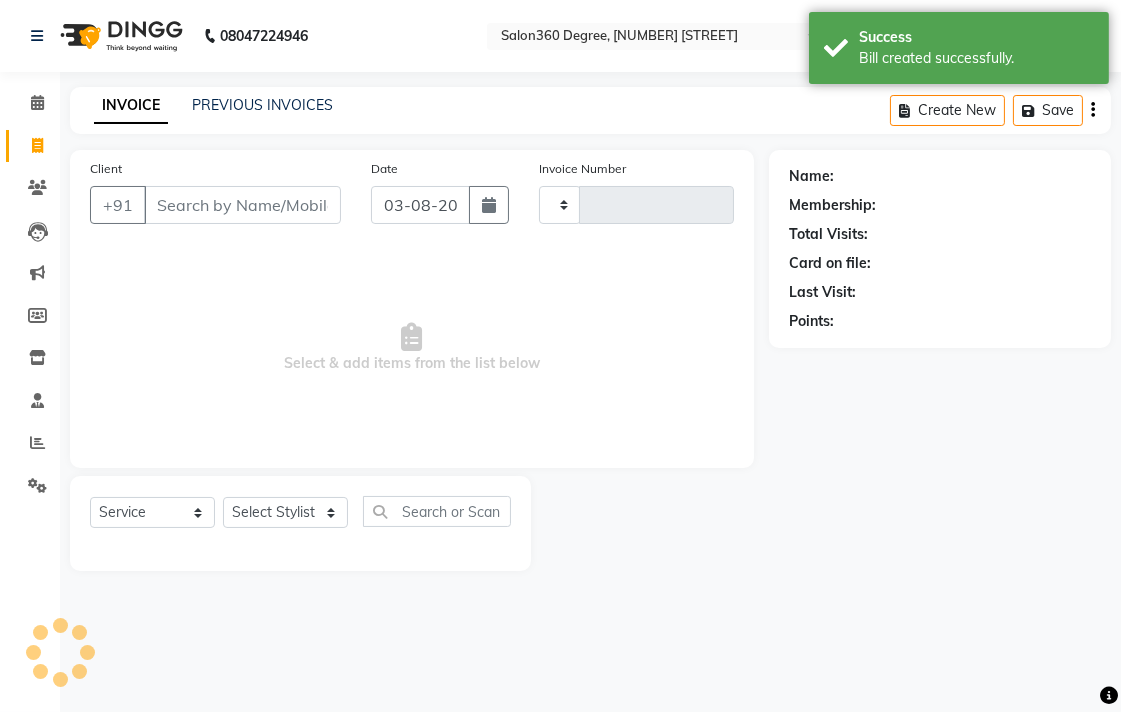 type on "1844" 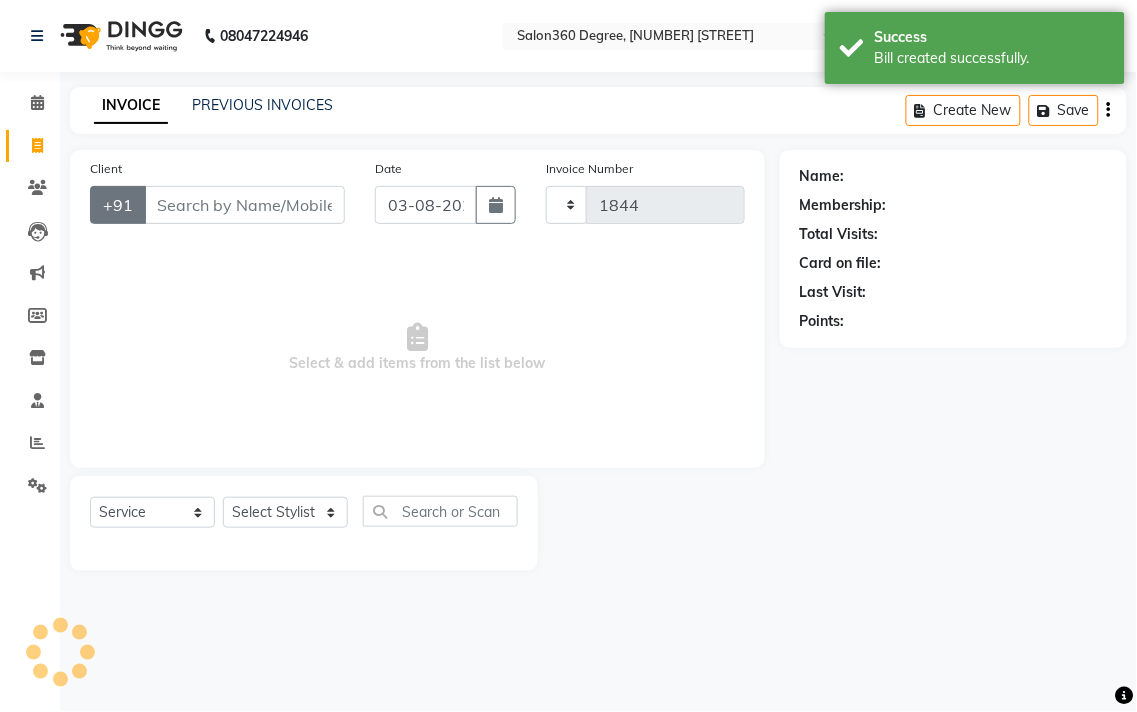 select on "5215" 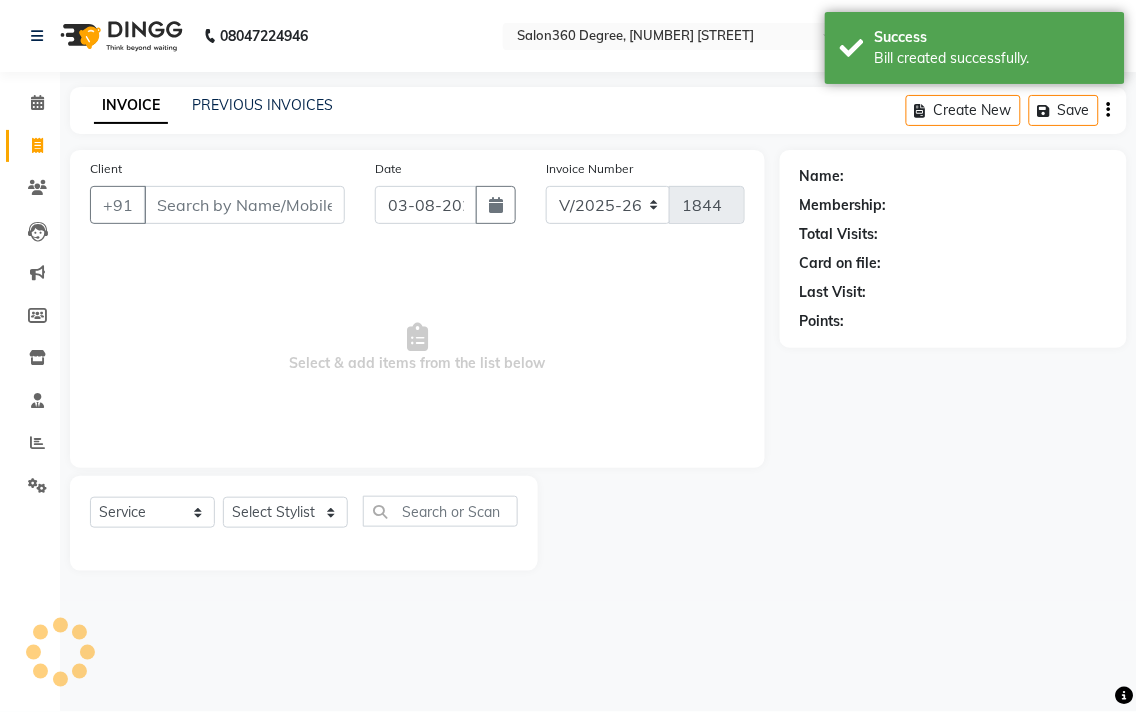 click on "Client" at bounding box center (244, 205) 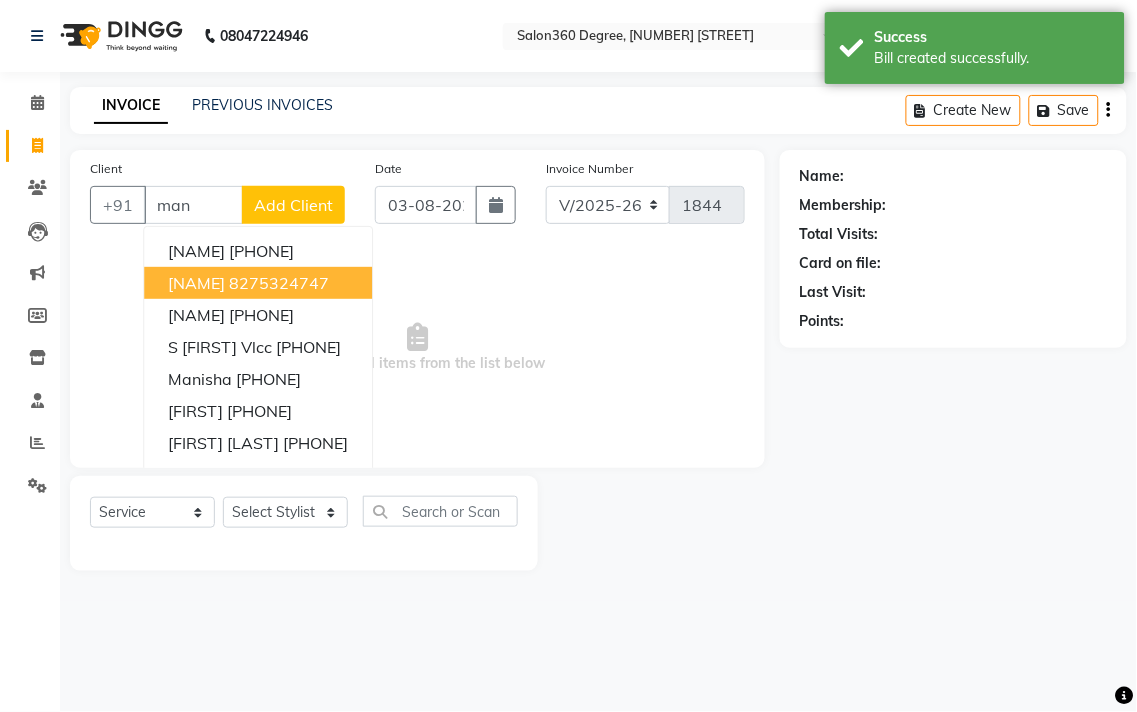 click on "8275324747" at bounding box center [279, 283] 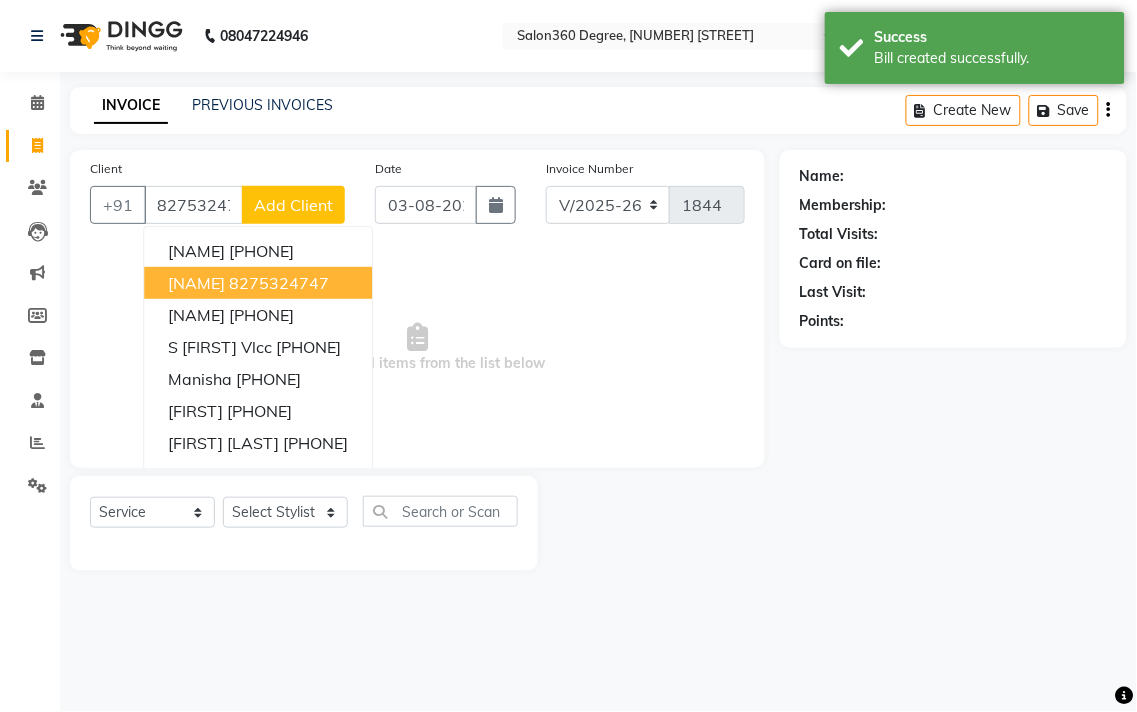type on "8275324747" 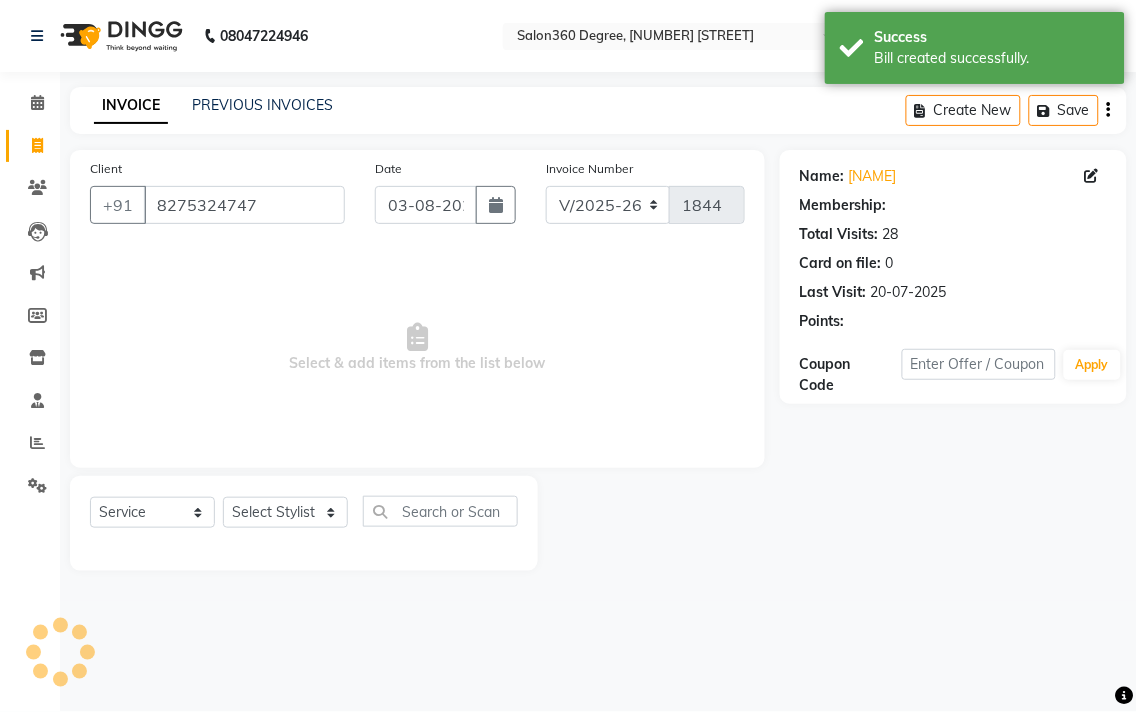 select on "1: Object" 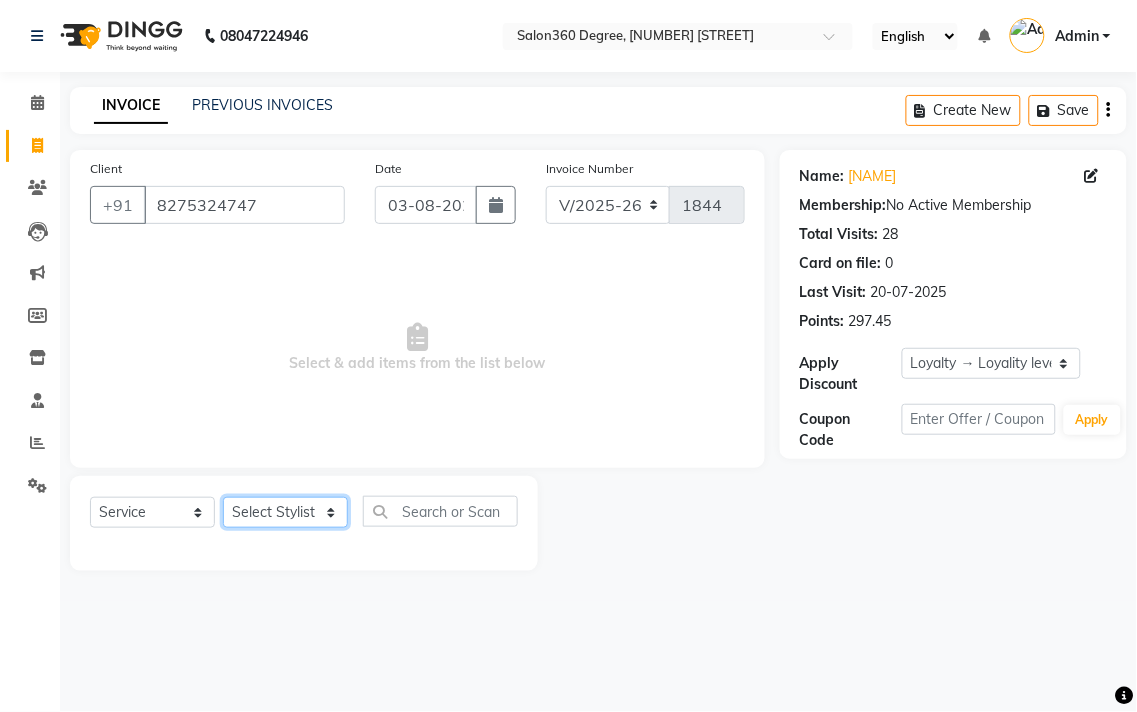 click on "Select Stylist [FIRST] [LAST] [FIRST] [LAST] [FIRST] [LAST] [FIRST] [LAST] [FIRST] [LAST] [FIRST] [LAST] [FIRST] [LAST] [FIRST] [LAST] [FIRST] [LAST] [FIRST] [LAST]" 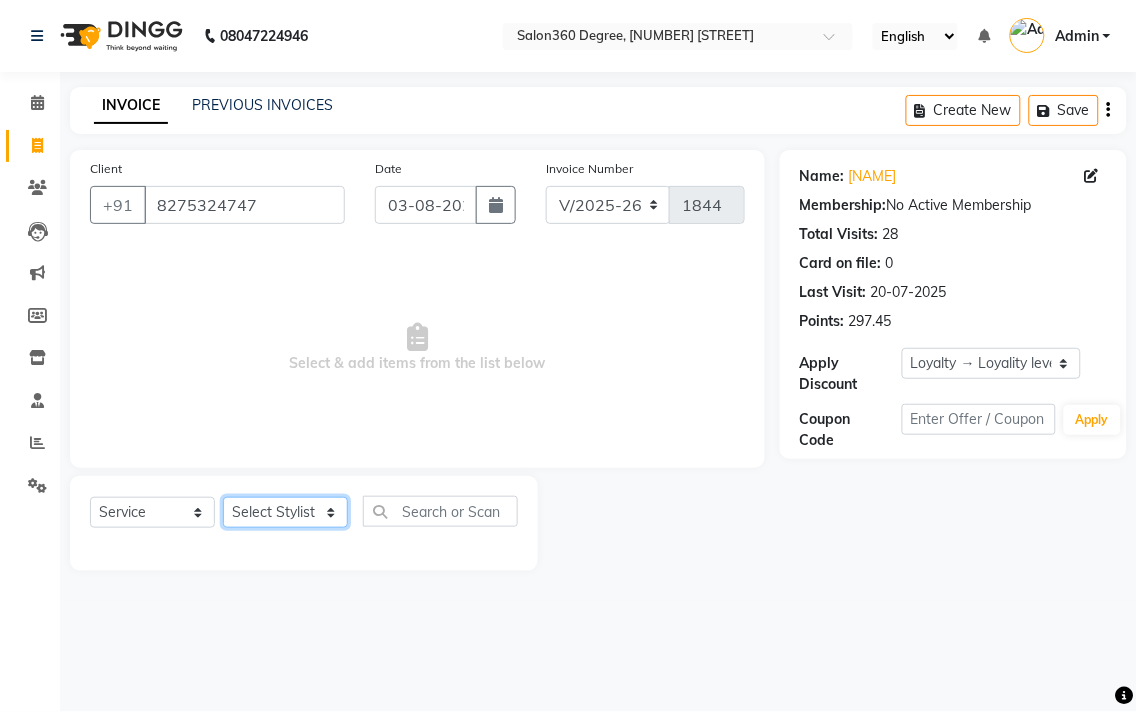 select on "[NUMBER]" 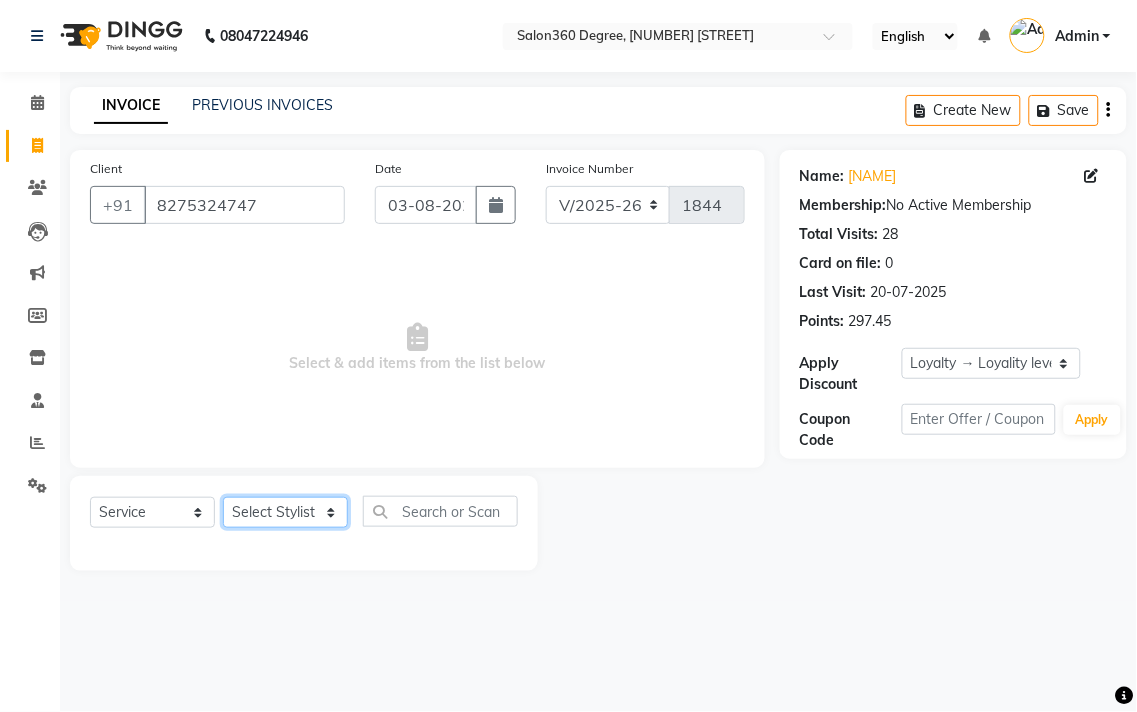 click on "Select Stylist [FIRST] [LAST] [FIRST] [LAST] [FIRST] [LAST] [FIRST] [LAST] [FIRST] [LAST] [FIRST] [LAST] [FIRST] [LAST] [FIRST] [LAST] [FIRST] [LAST] [FIRST] [LAST]" 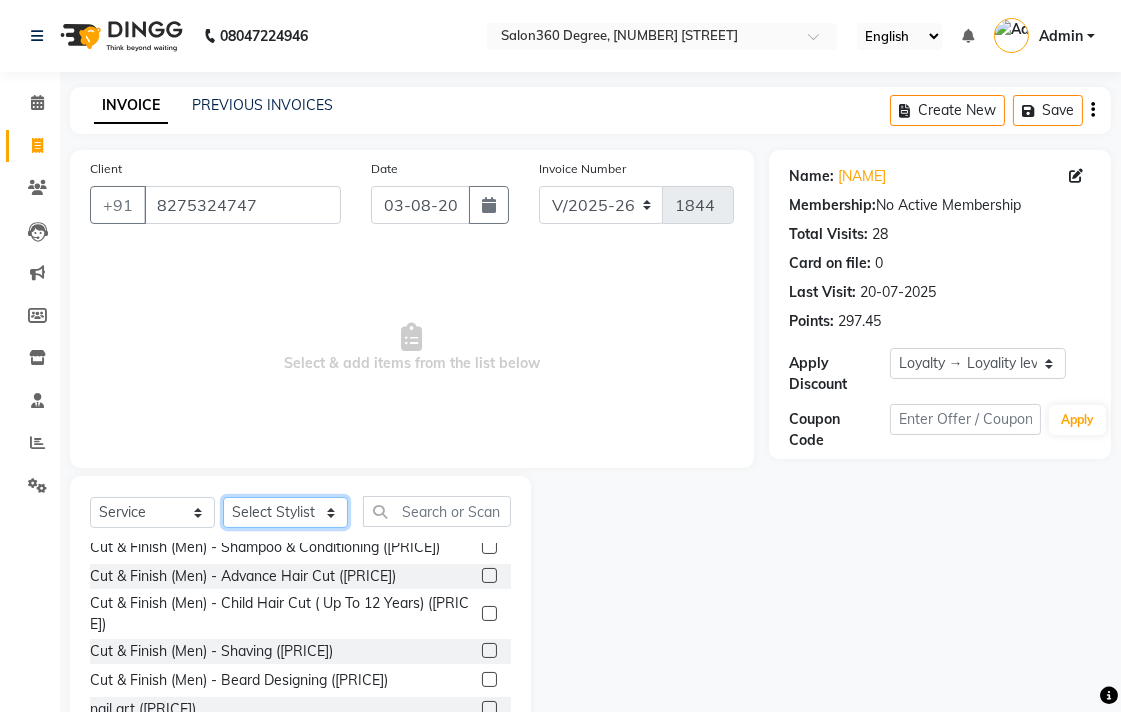 scroll, scrollTop: 0, scrollLeft: 0, axis: both 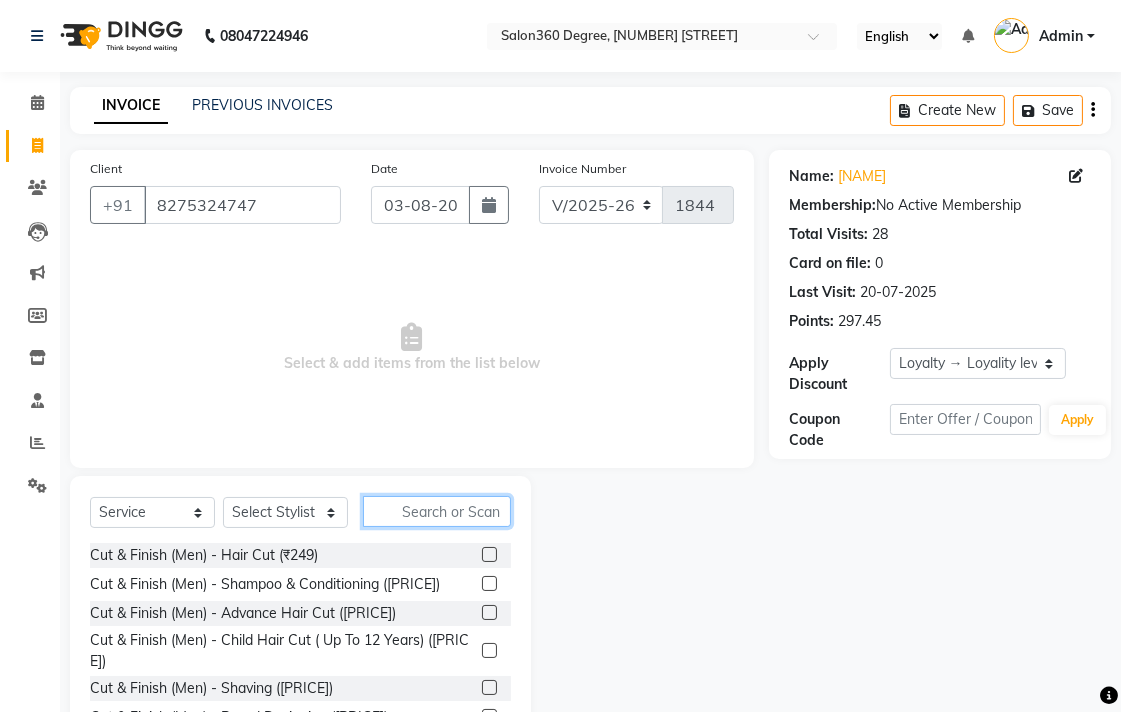 click 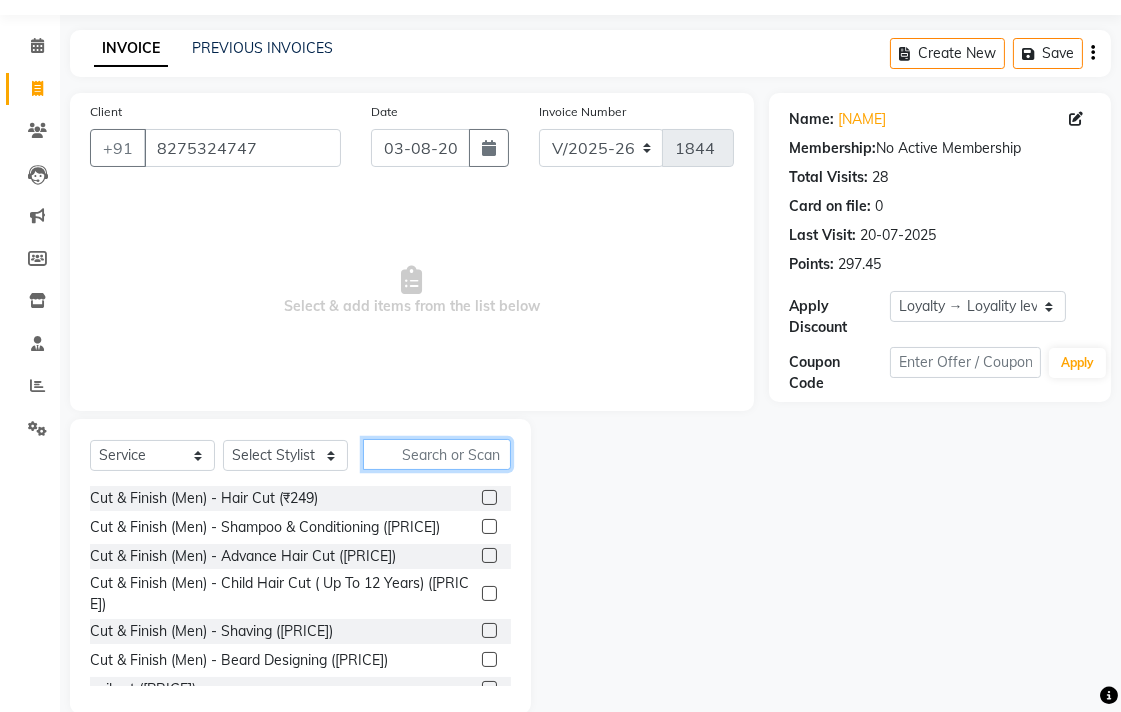 scroll, scrollTop: 88, scrollLeft: 0, axis: vertical 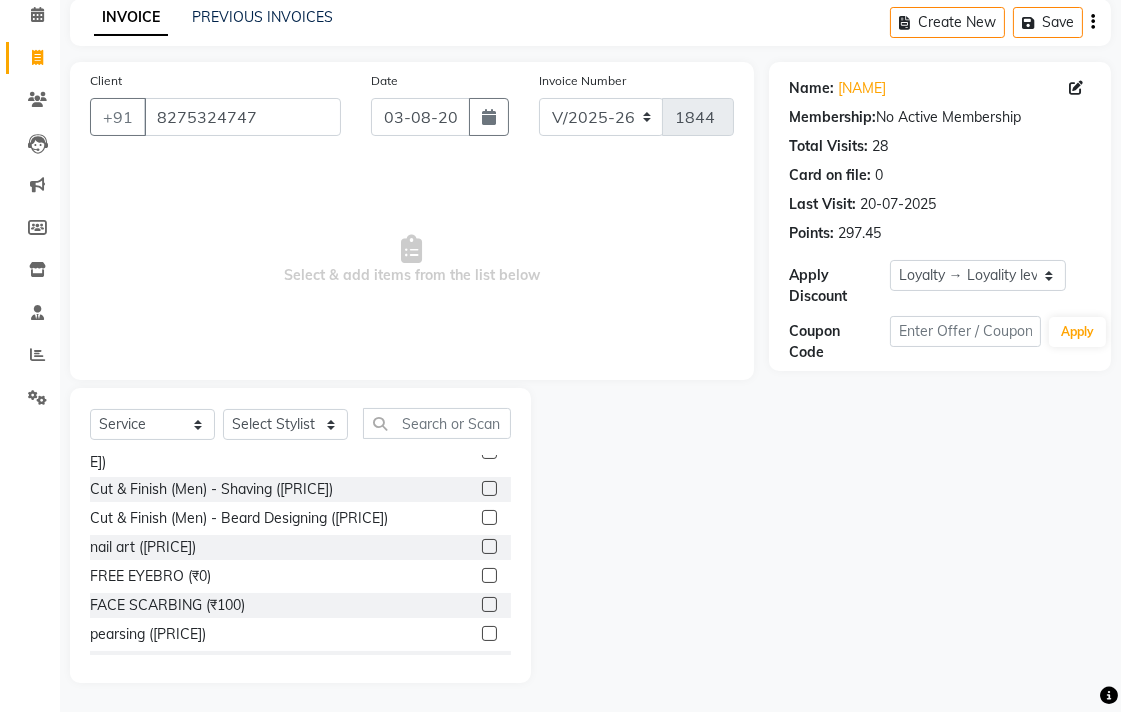 click 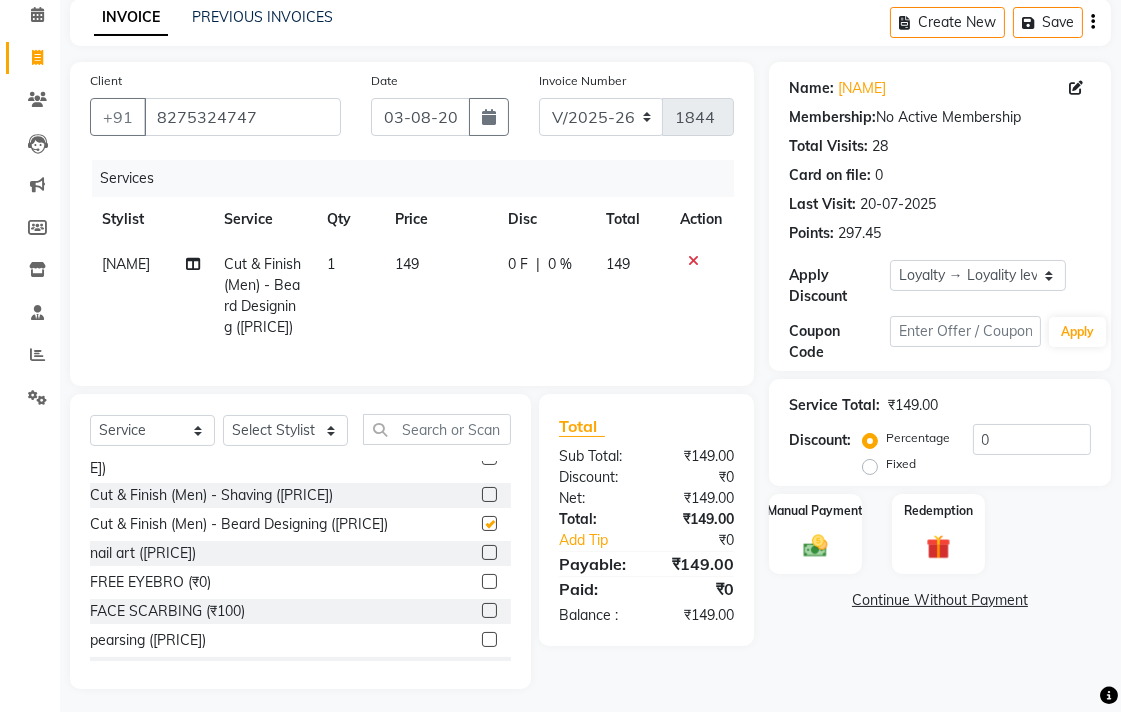 checkbox on "false" 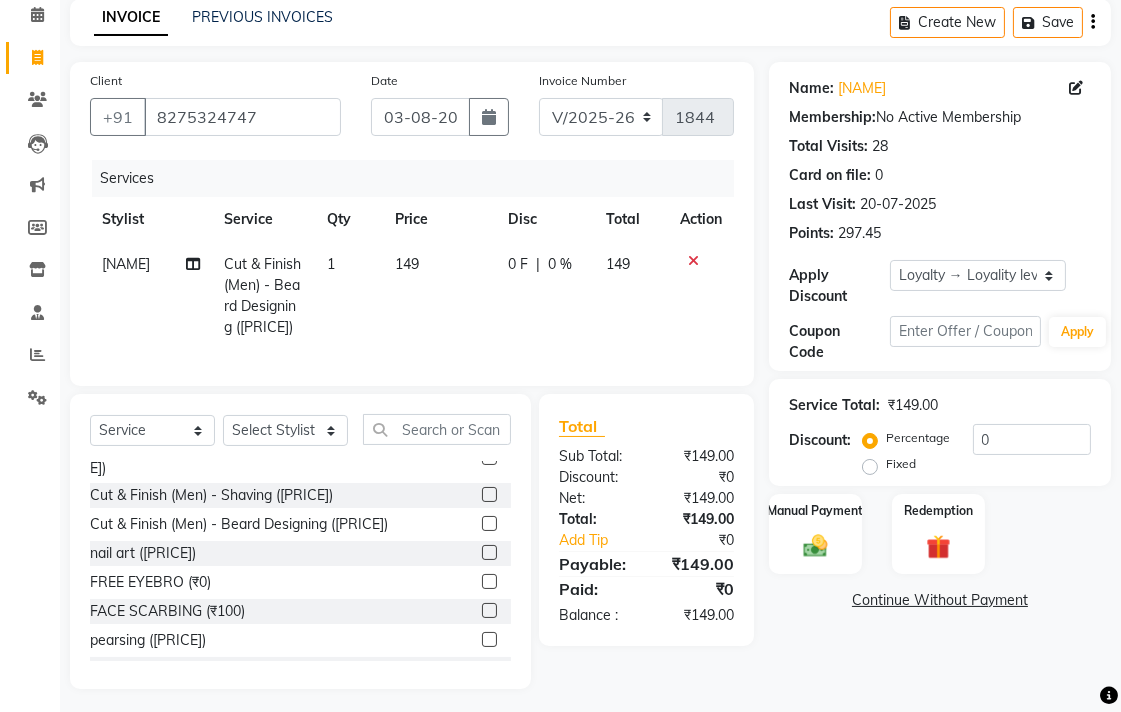 click on "149" 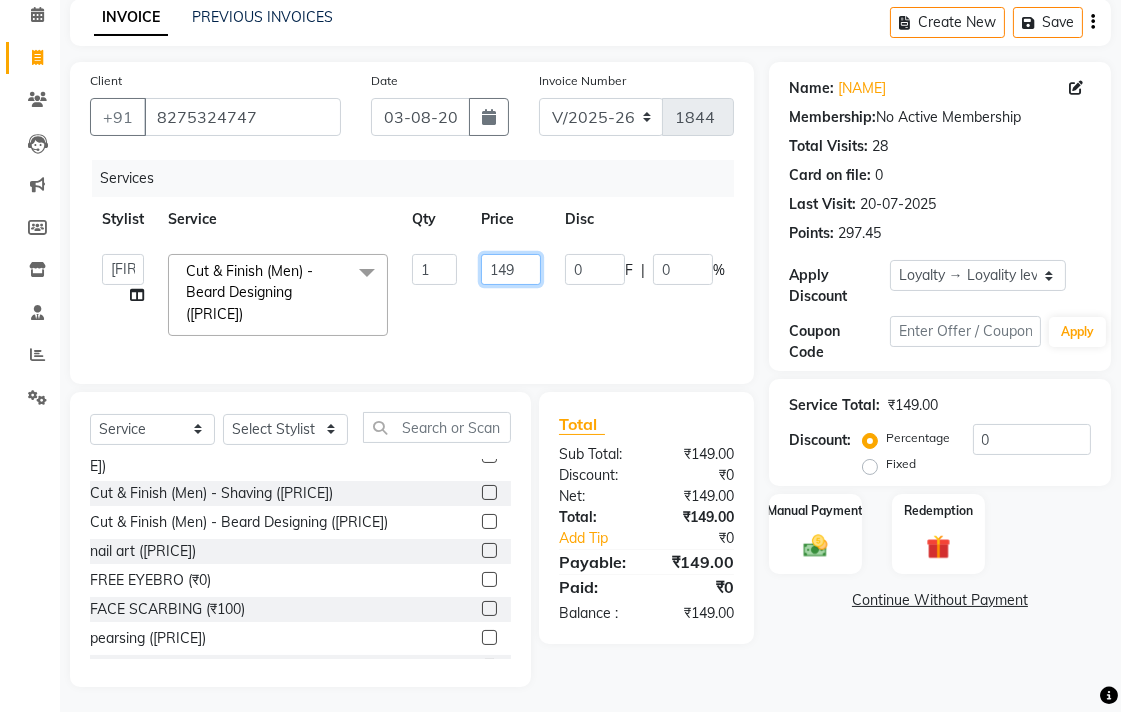 click on "149" 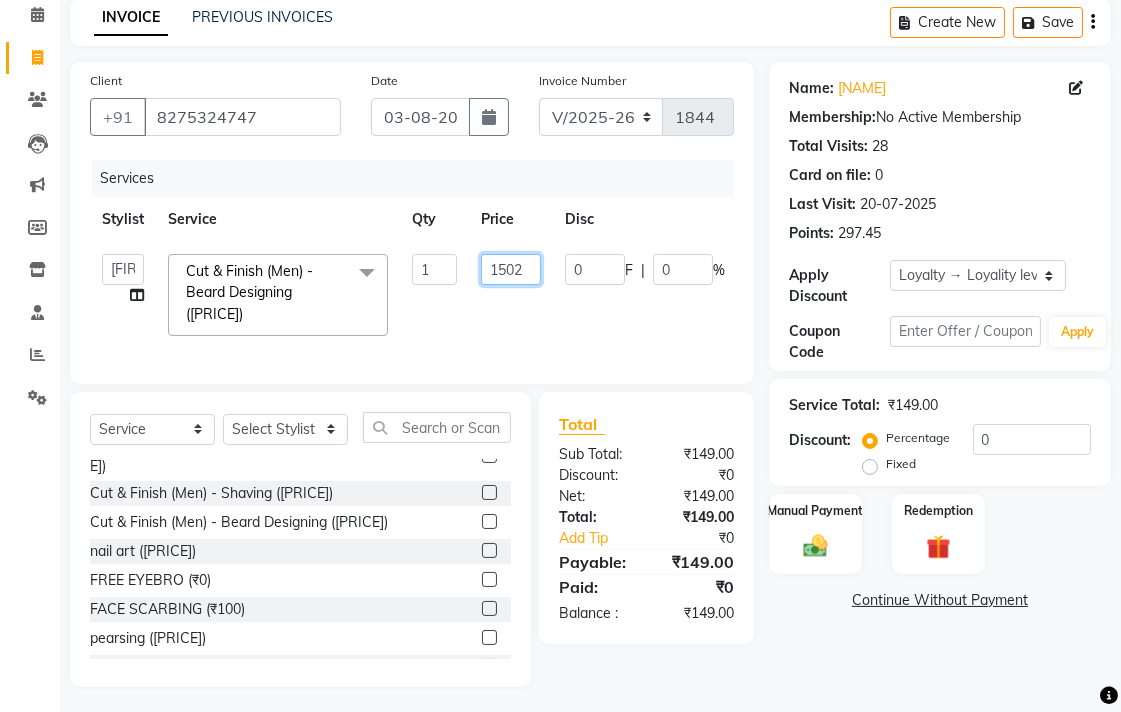 type on "150" 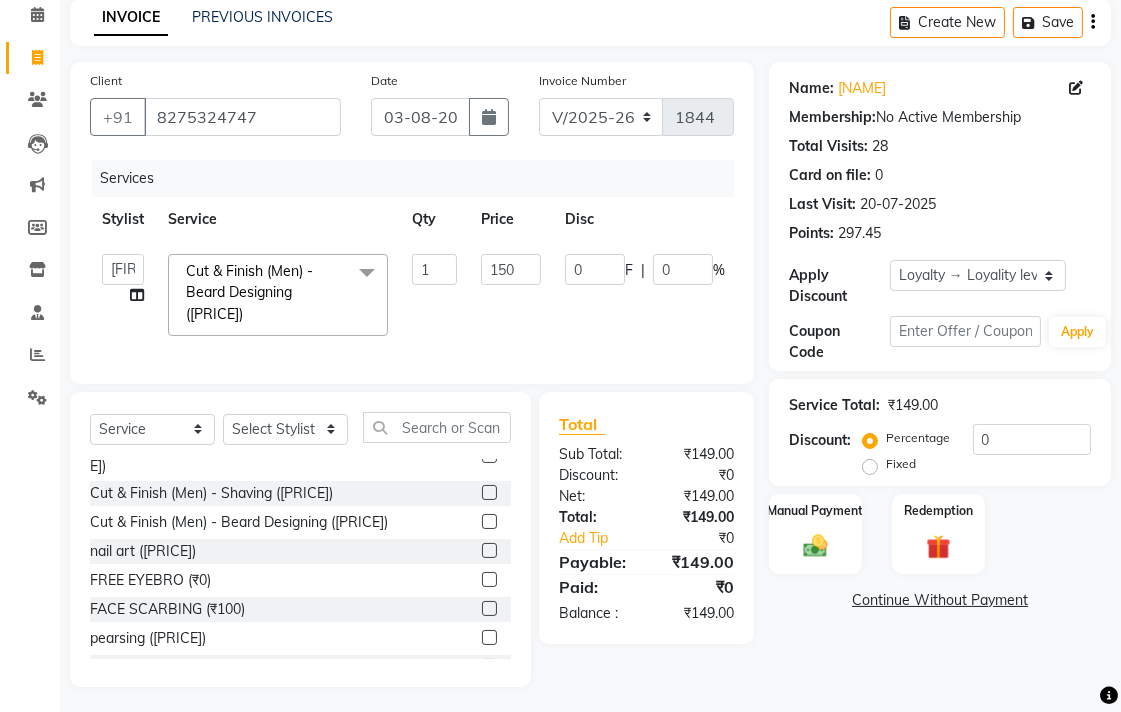 click on "Name: [FIRST] Sir Membership:  No Active Membership  Total Visits:  28 Card on file:  0 Last Visit:   [DATE] Points:   297.45  Apply Discount Select  Loyalty → Loyality level 1  Coupon Code Apply Service Total:  ₹149.00  Discount:  Percentage   Fixed  0 Manual Payment Redemption  Continue Without Payment" 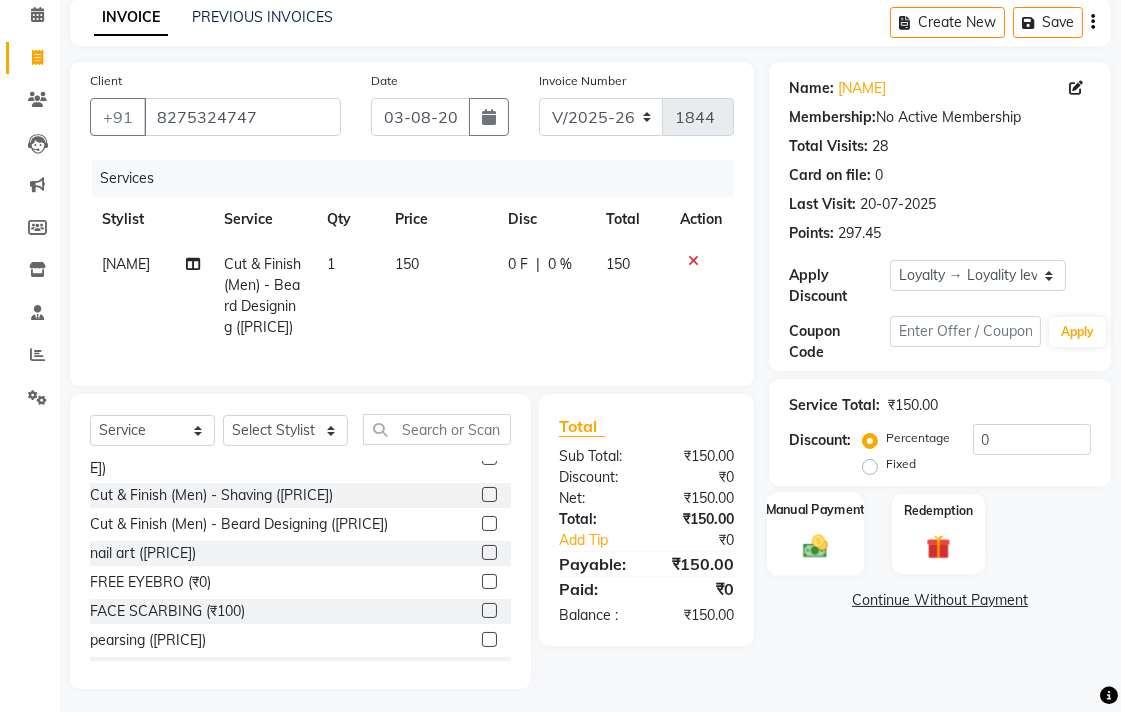 click 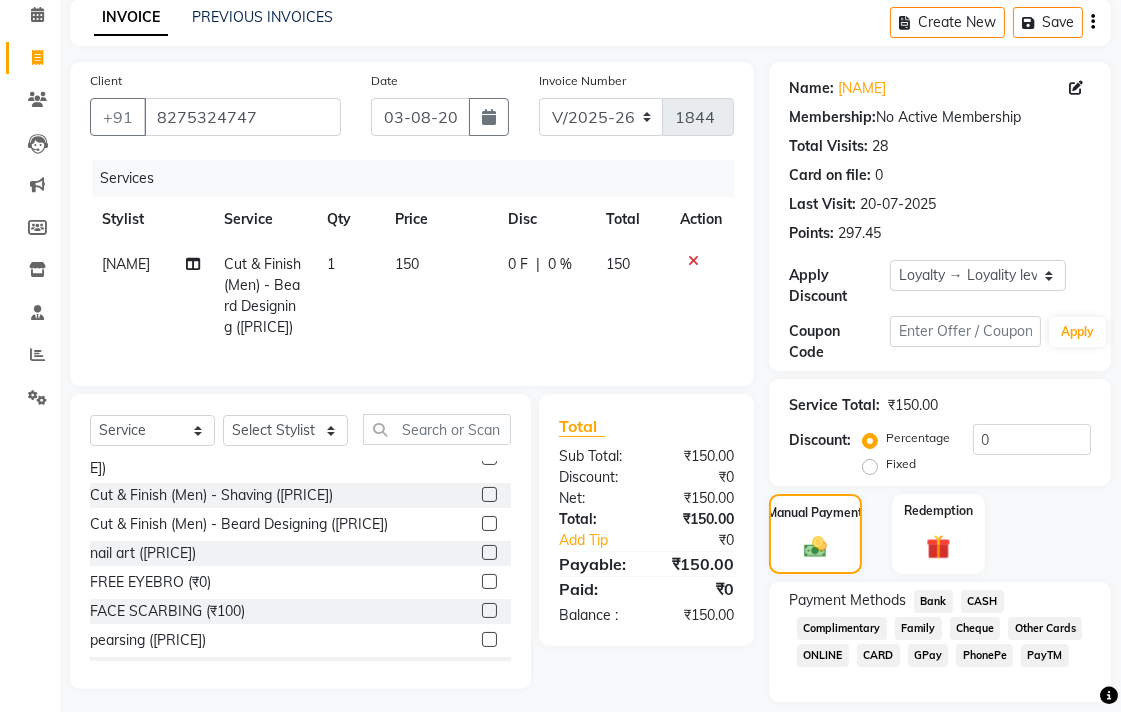 click on "CASH" 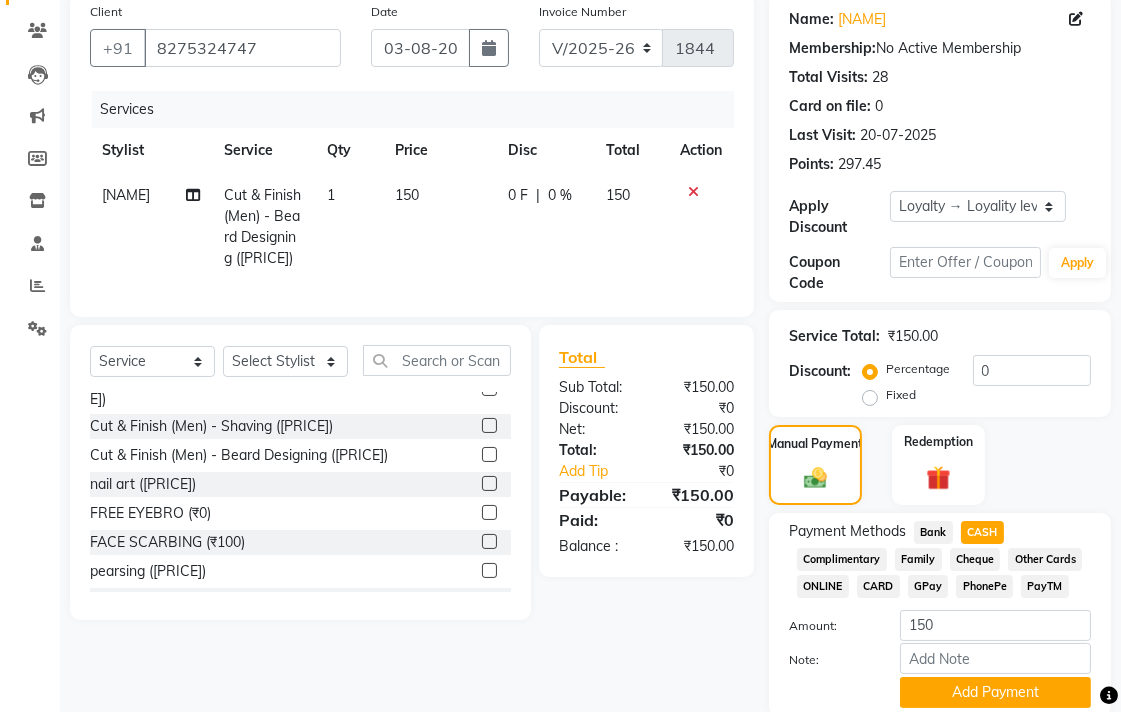 scroll, scrollTop: 233, scrollLeft: 0, axis: vertical 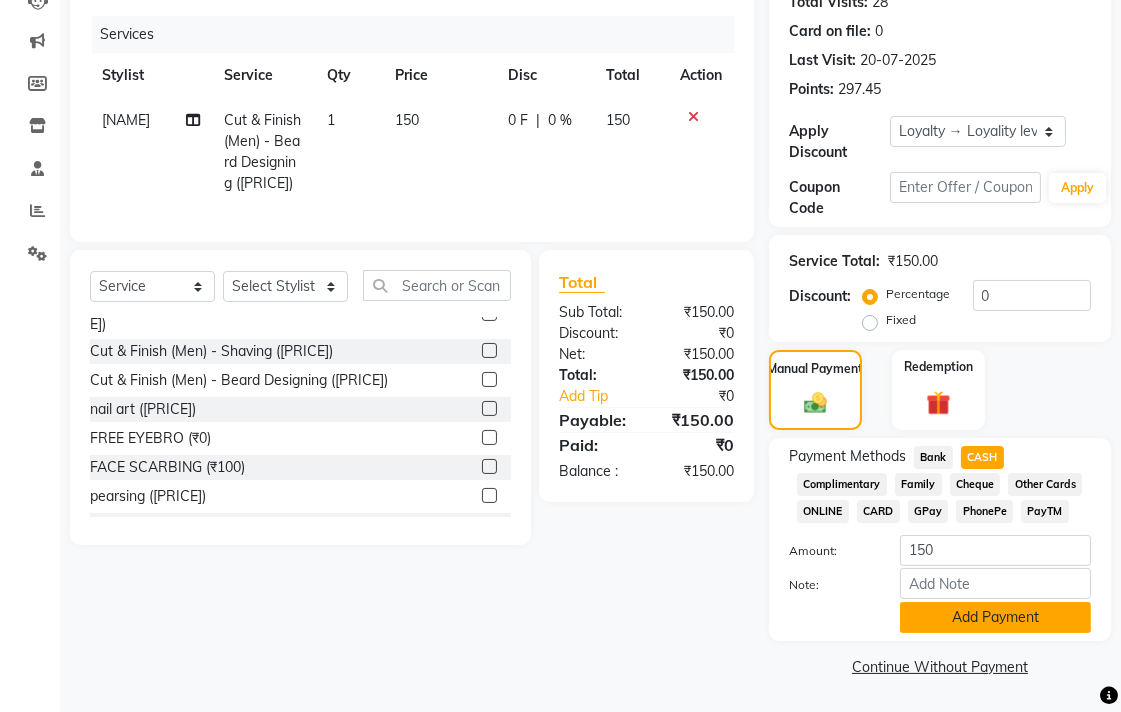 click on "Add Payment" 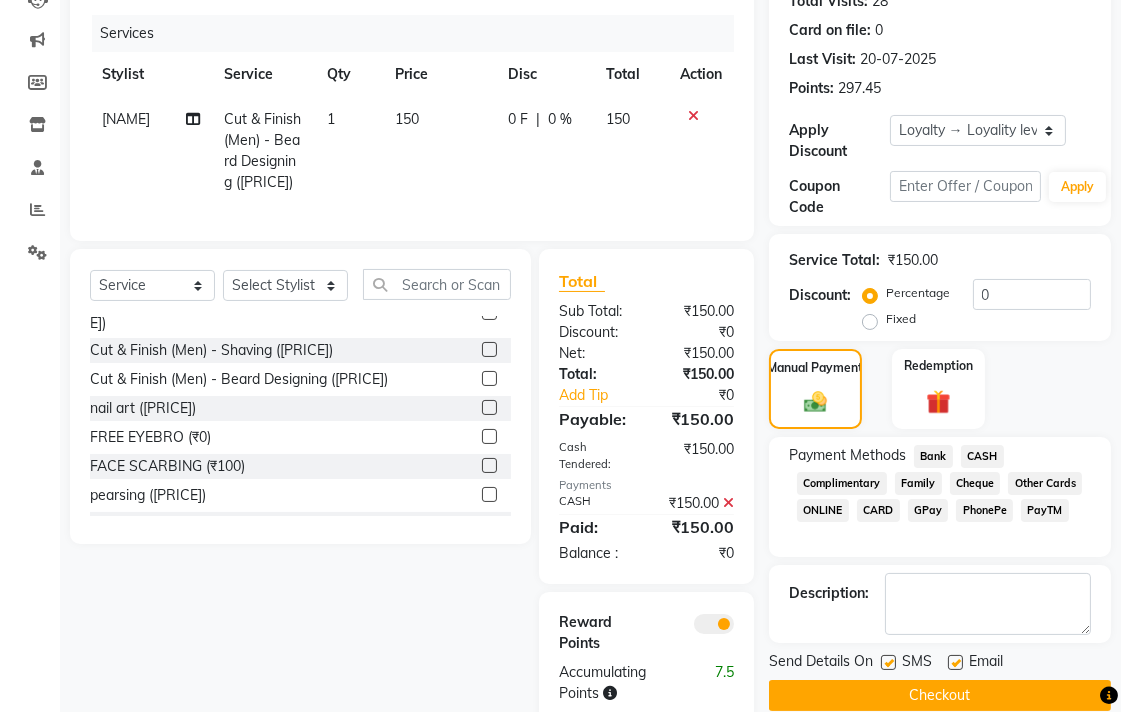 click on "Checkout" 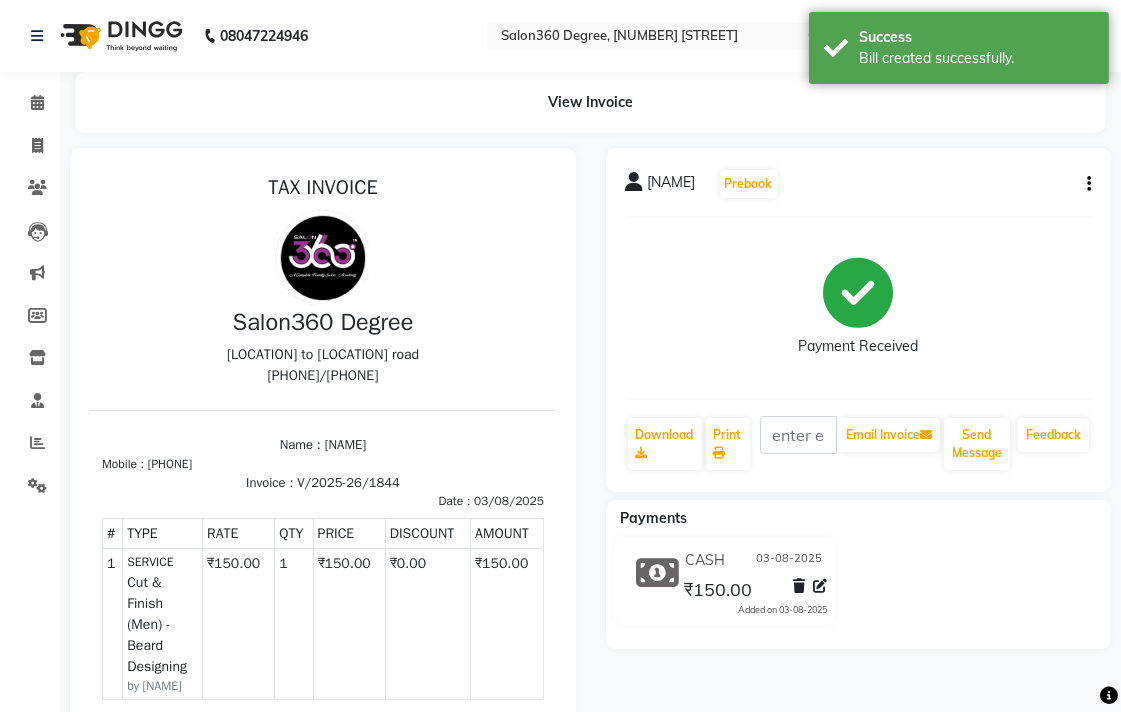 scroll, scrollTop: 0, scrollLeft: 0, axis: both 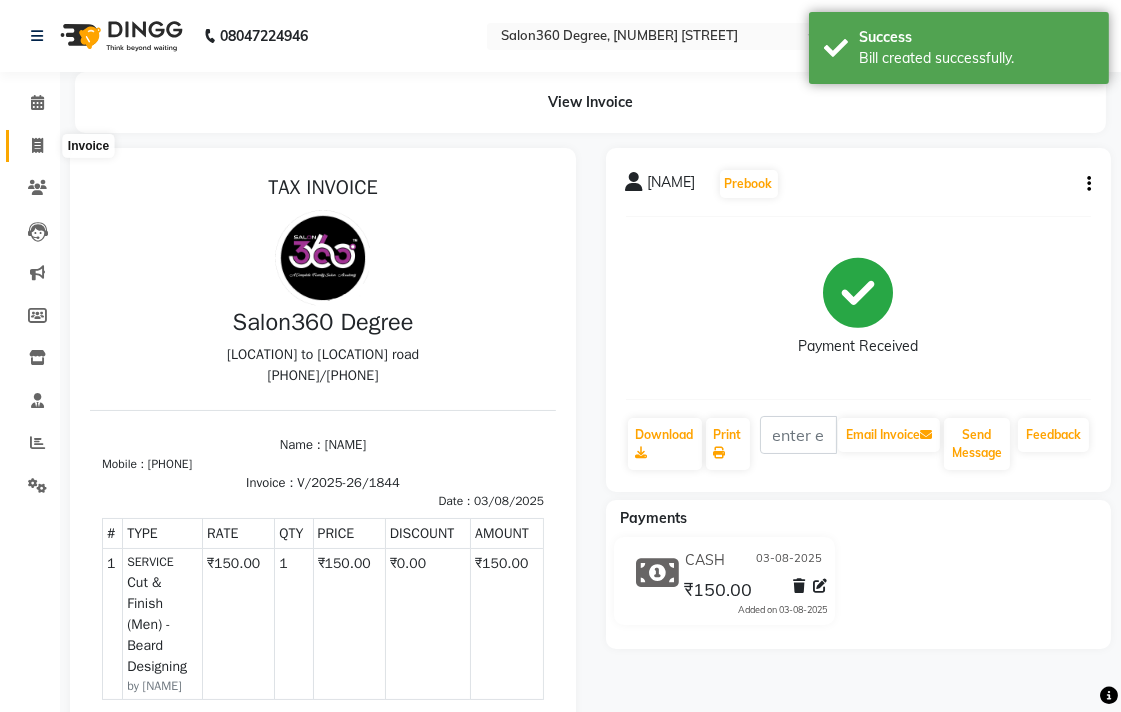 click 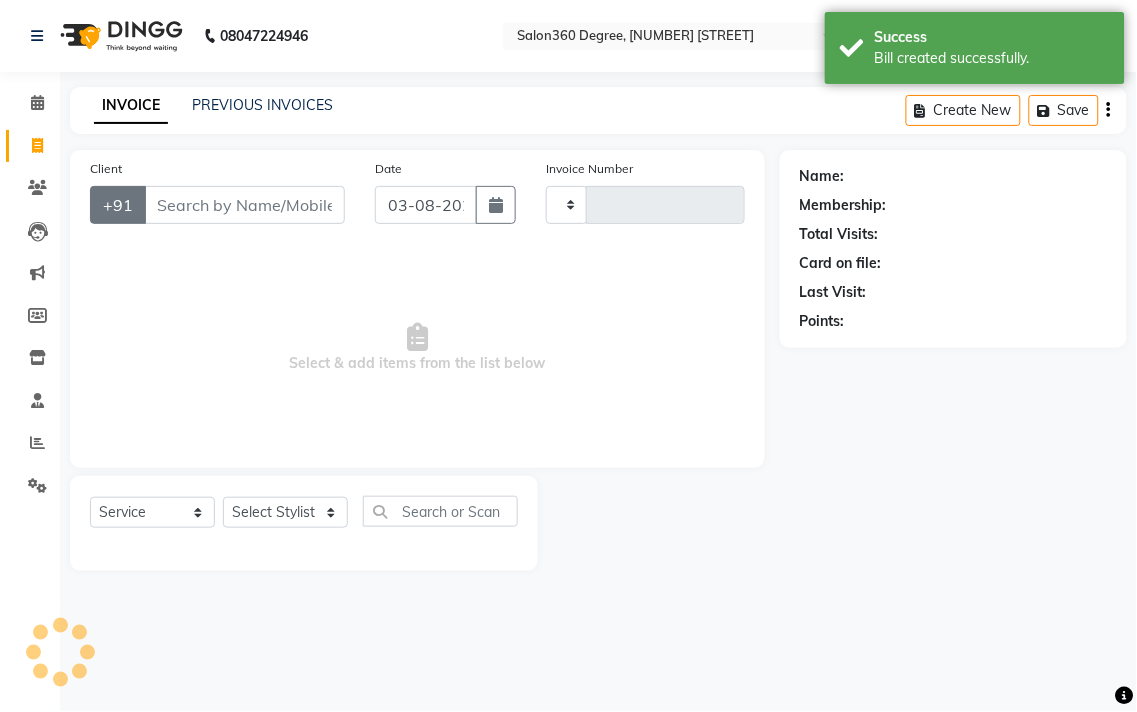 type on "1845" 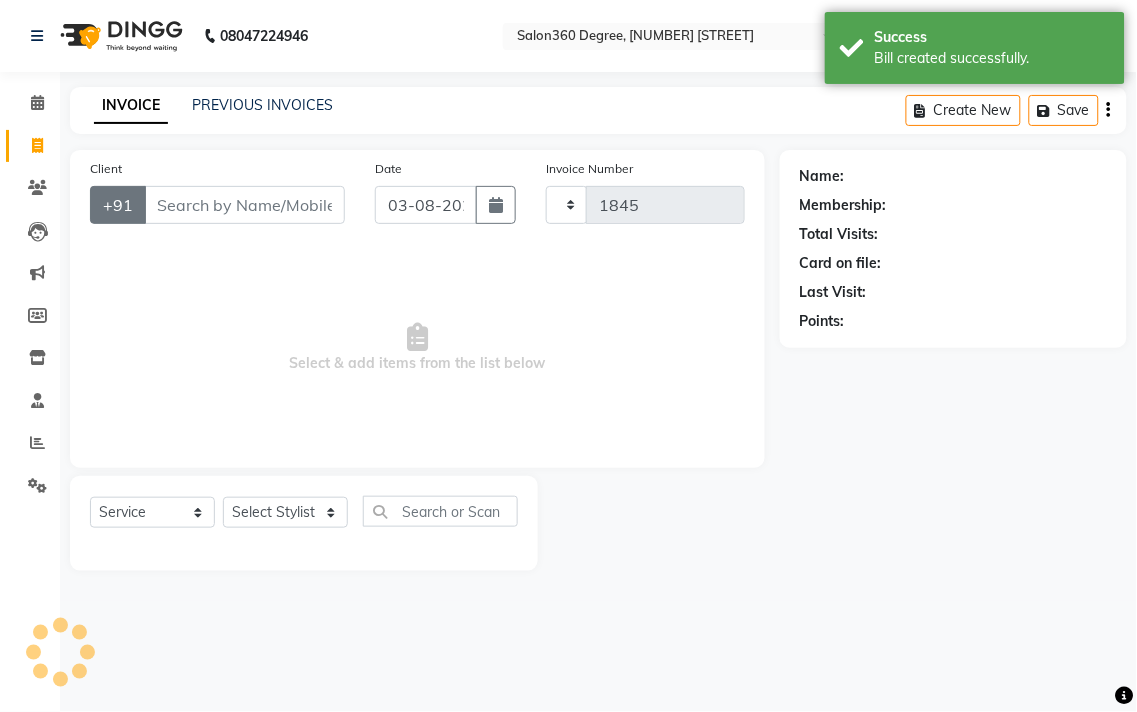 select on "5215" 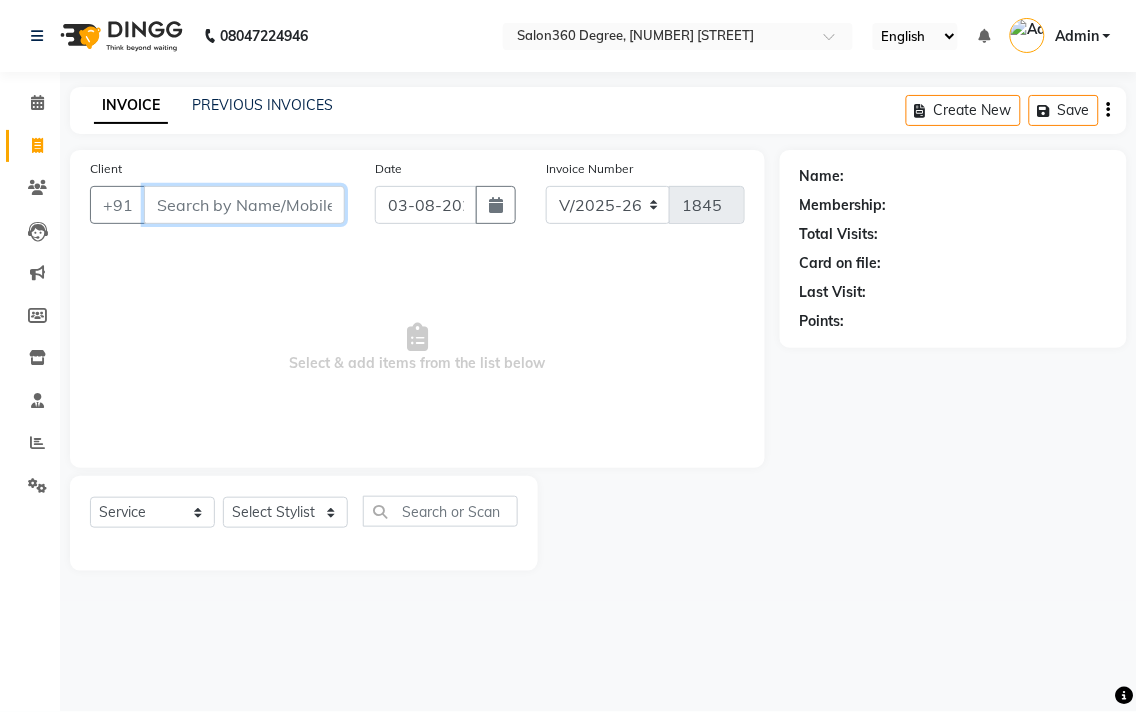 click on "Client" at bounding box center [244, 205] 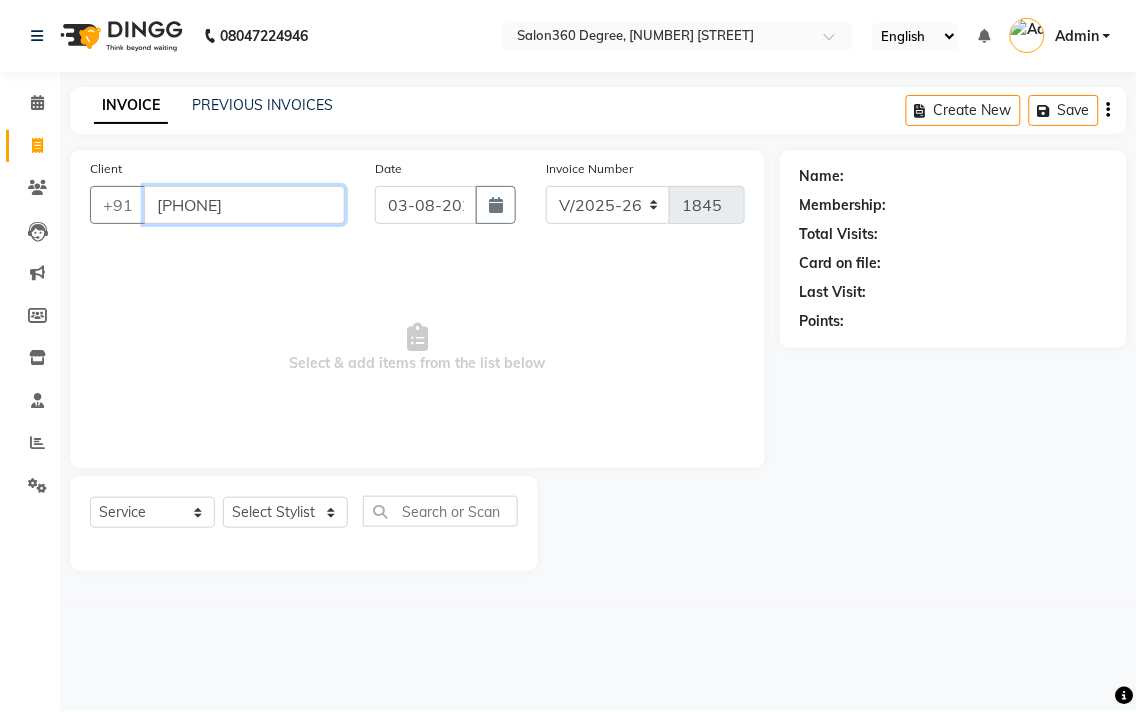 type on "[PHONE]" 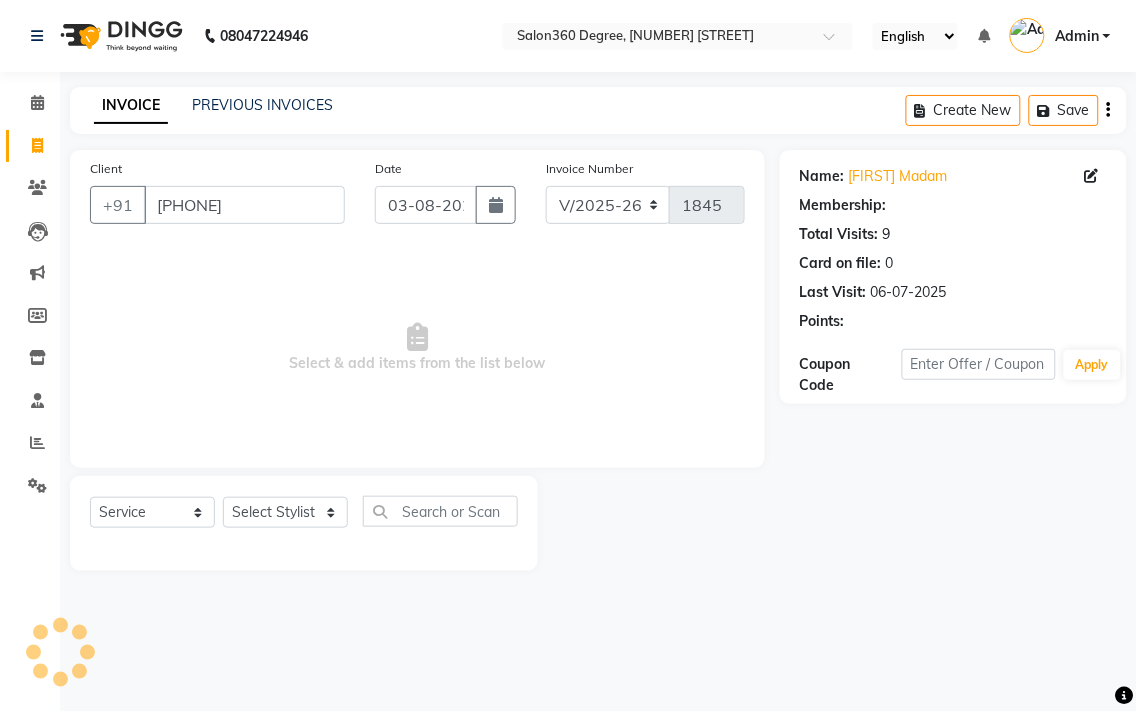 select on "2: Object" 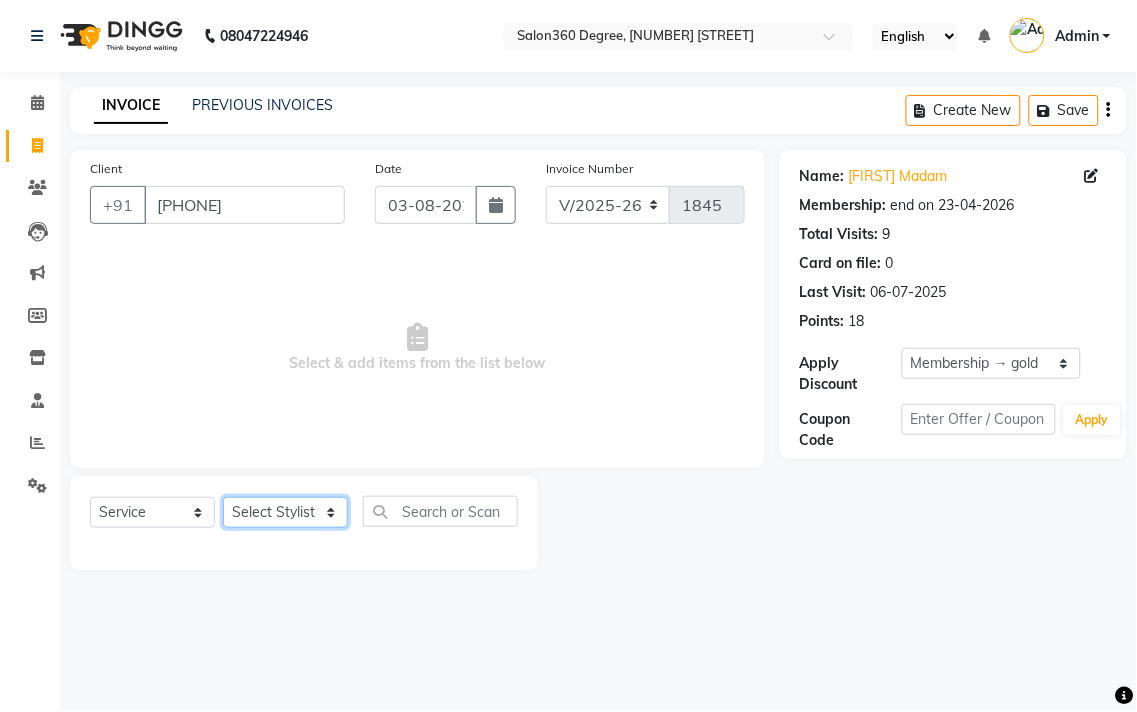 click on "Select Stylist [FIRST] [LAST] [FIRST] [LAST] [FIRST] [LAST] [FIRST] [LAST] [FIRST] [LAST] [FIRST] [LAST] [FIRST] [LAST] [FIRST] [LAST] [FIRST] [LAST] [FIRST] [LAST]" 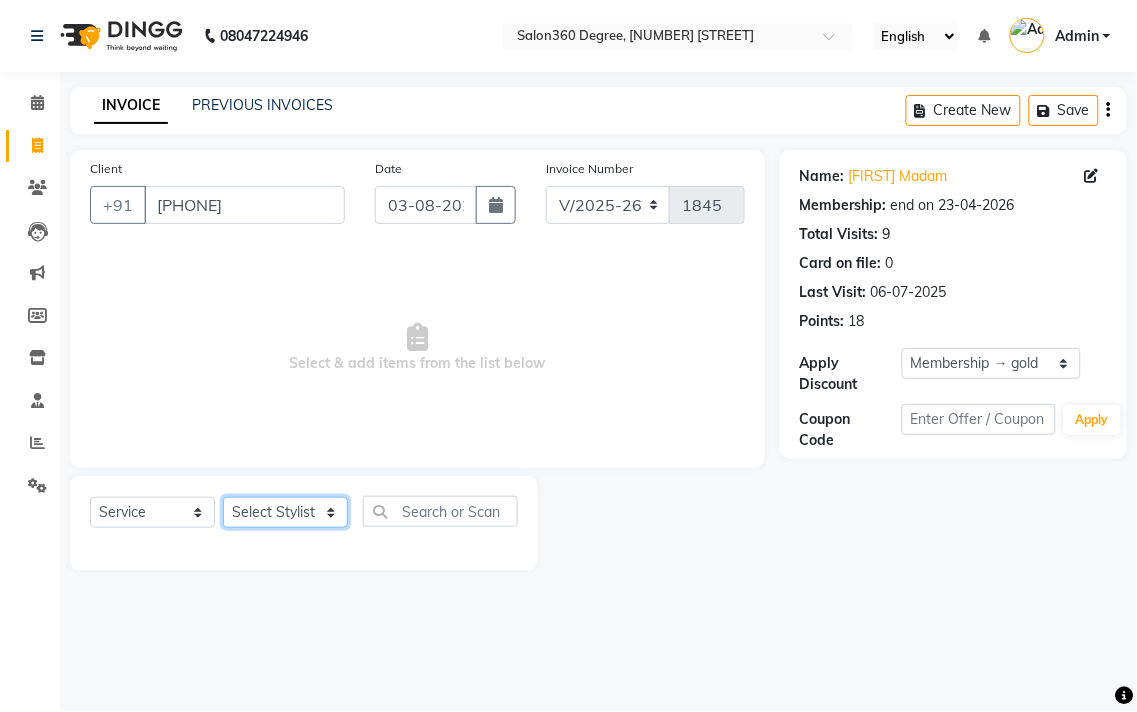 select on "[NUMBER]" 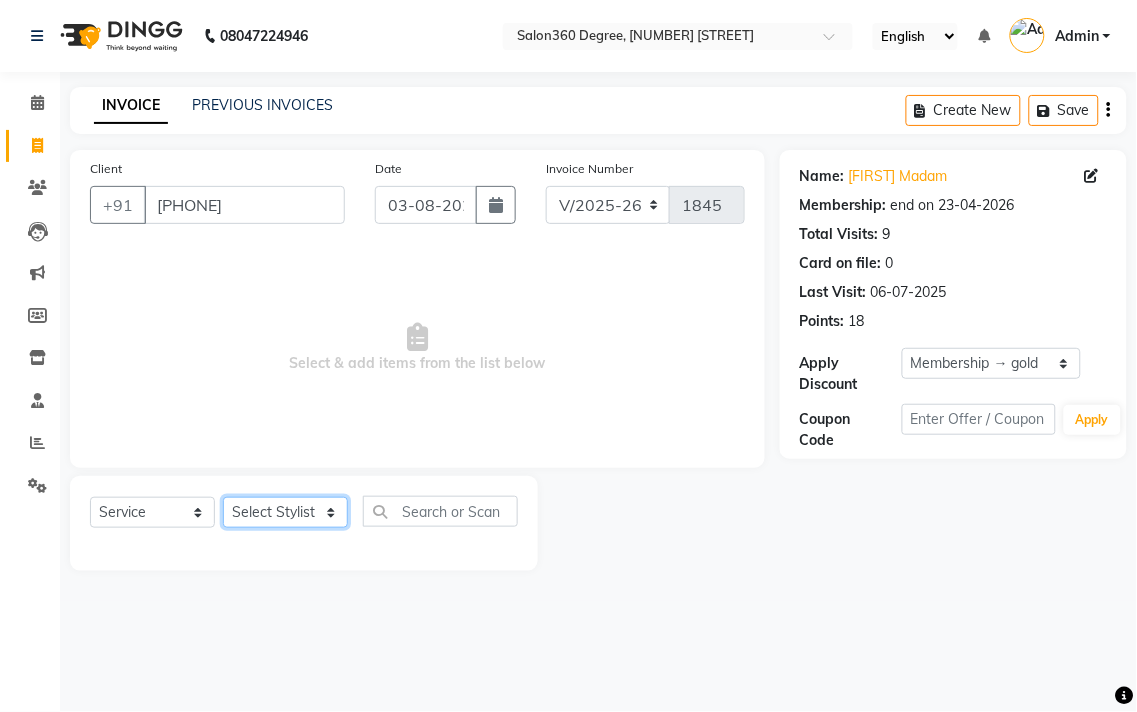 click on "Select Stylist [FIRST] [LAST] [FIRST] [LAST] [FIRST] [LAST] [FIRST] [LAST] [FIRST] [LAST] [FIRST] [LAST] [FIRST] [LAST] [FIRST] [LAST] [FIRST] [LAST] [FIRST] [LAST]" 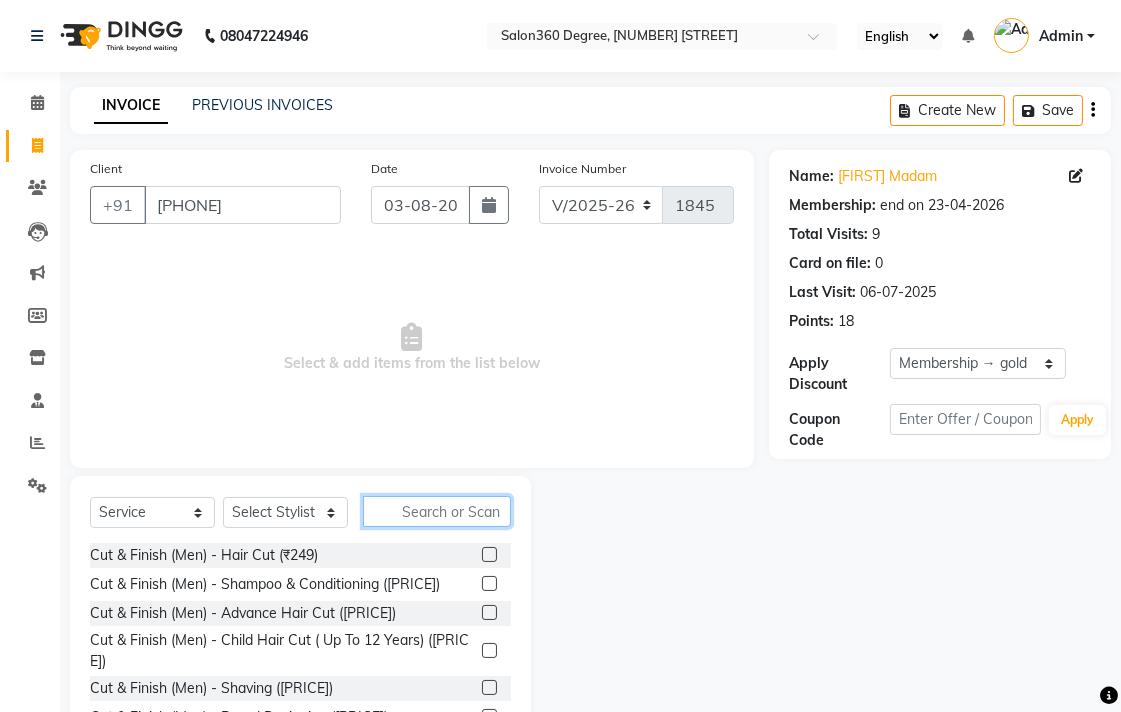 click 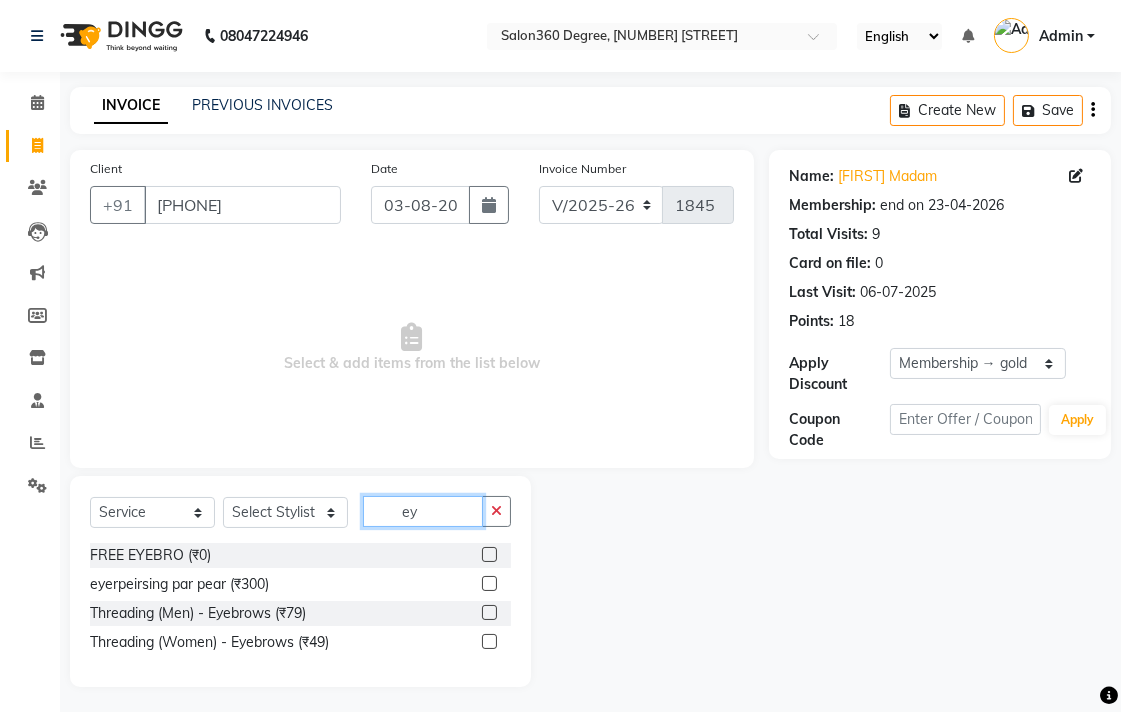 type on "e" 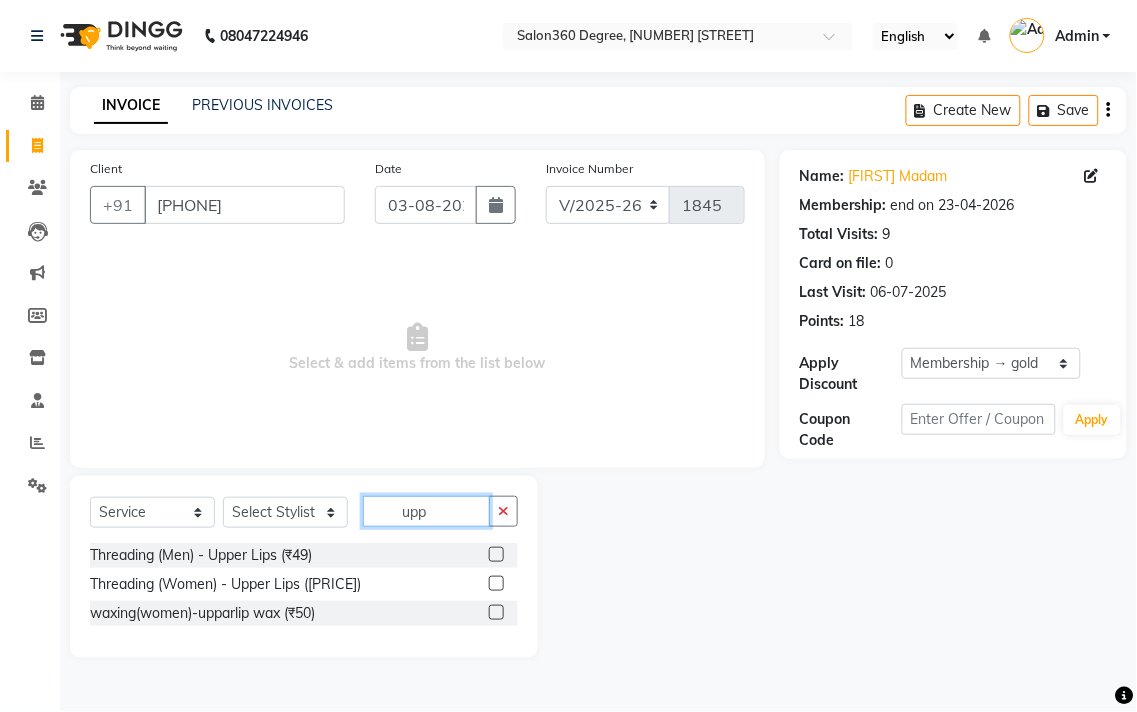 type on "upp" 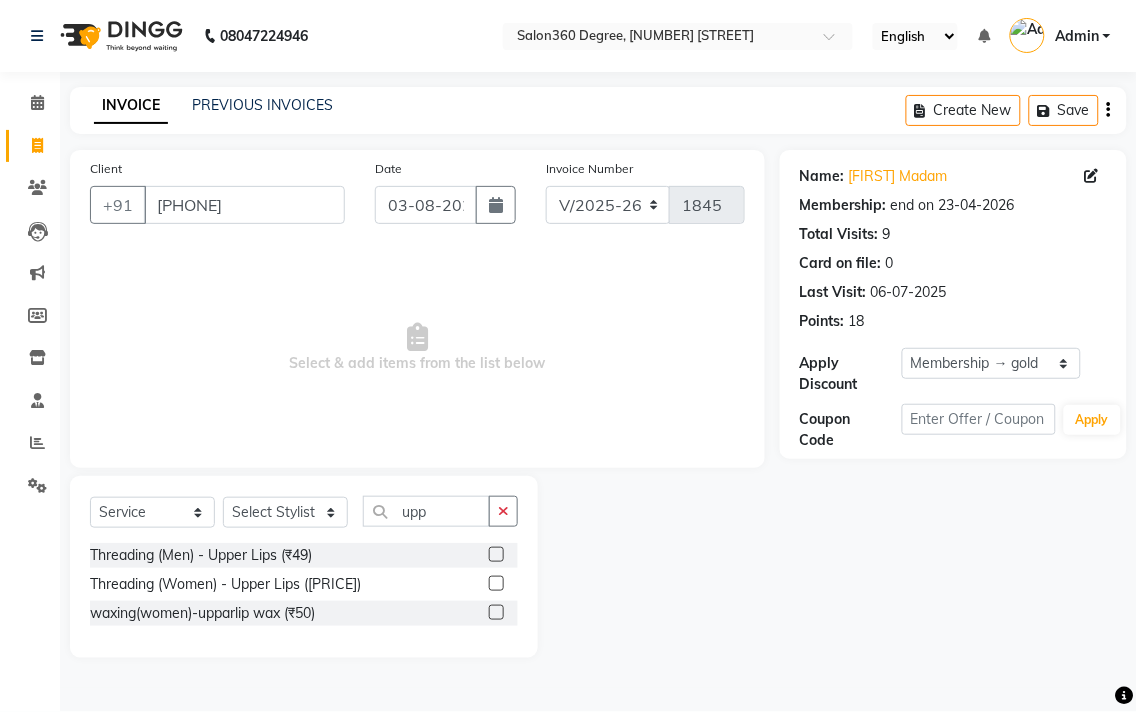 click 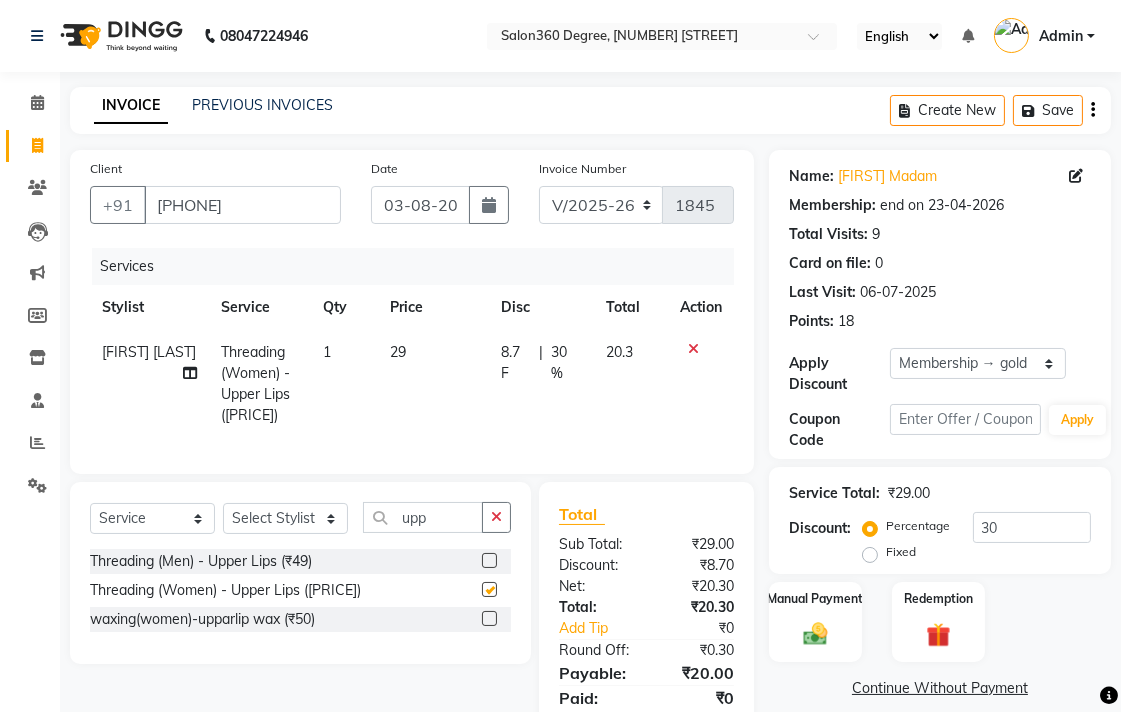 checkbox on "false" 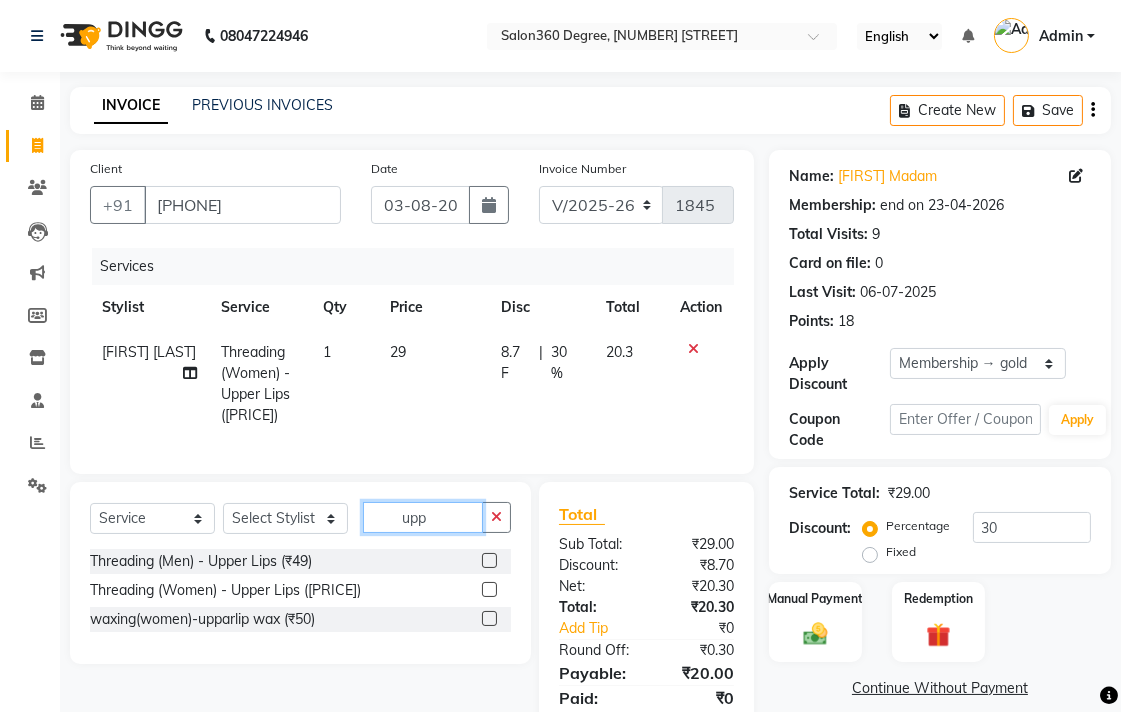 click on "upp" 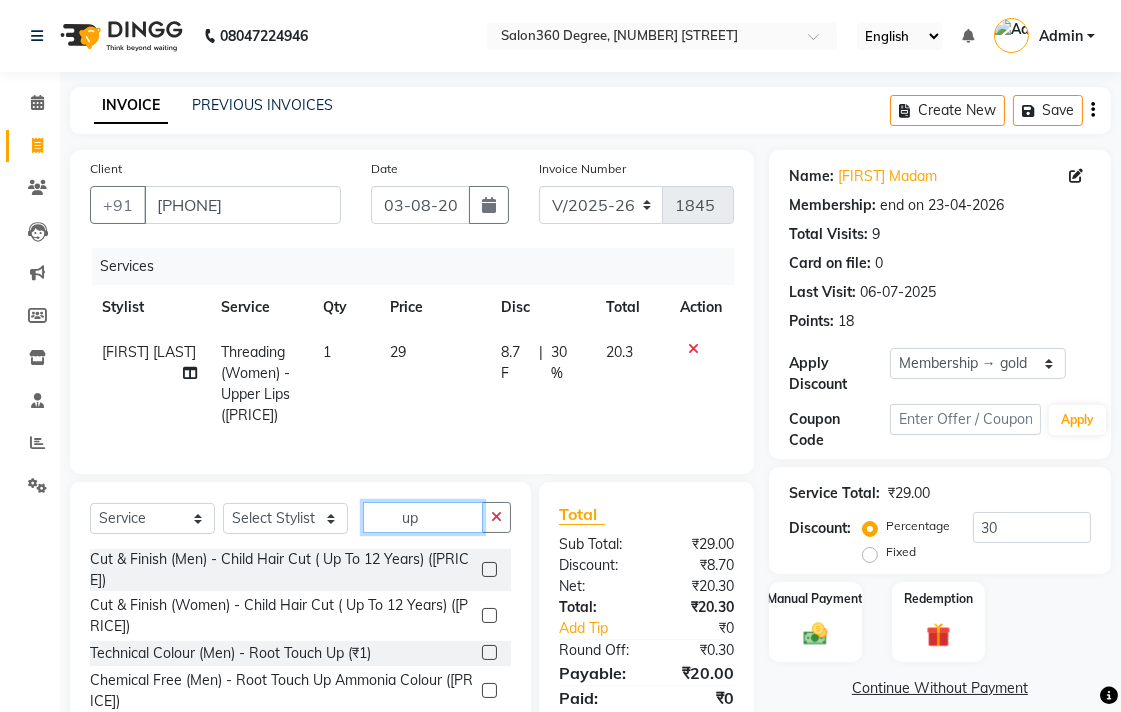 type on "u" 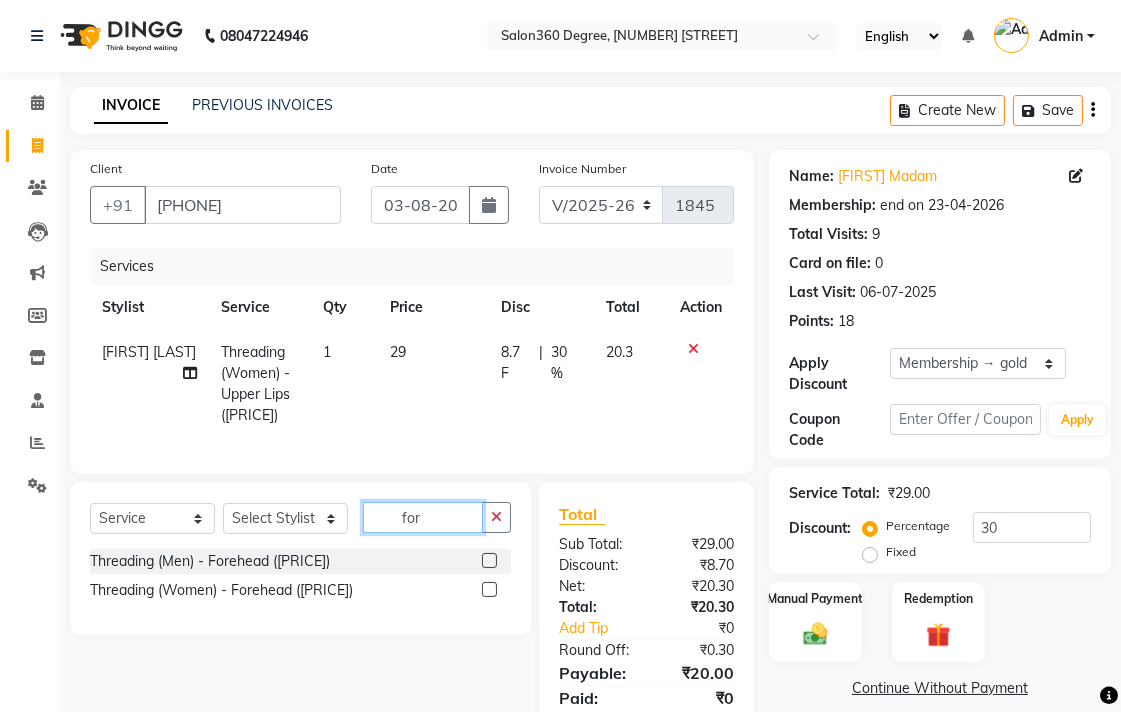 type on "for" 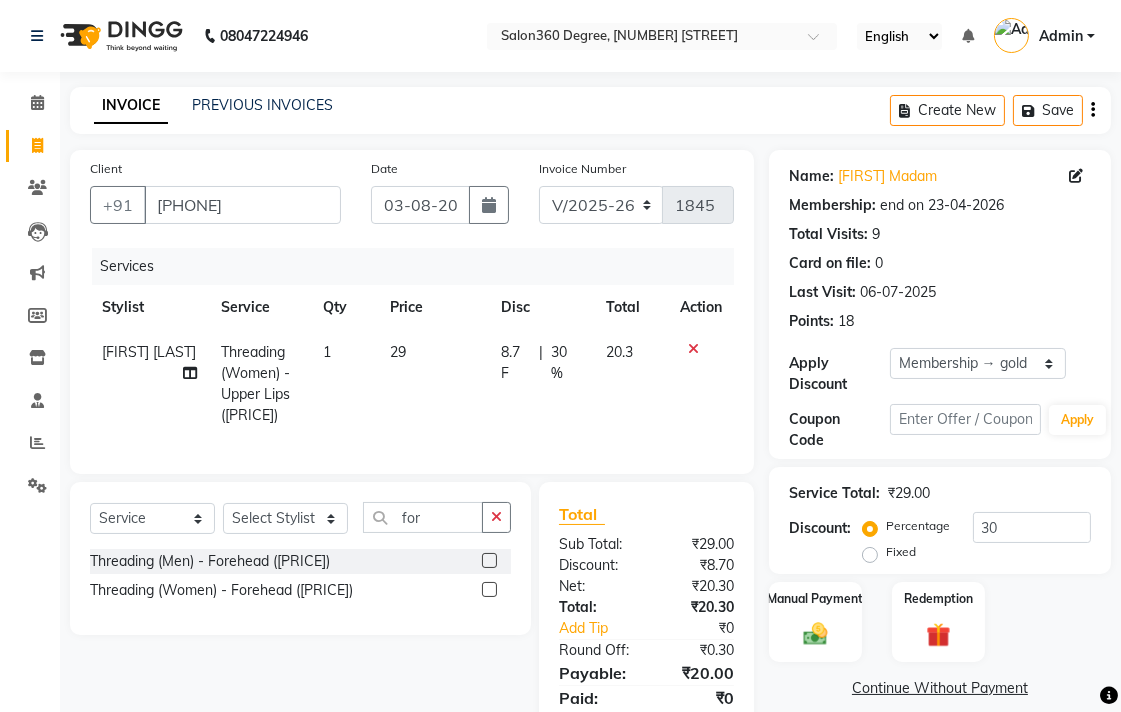 click 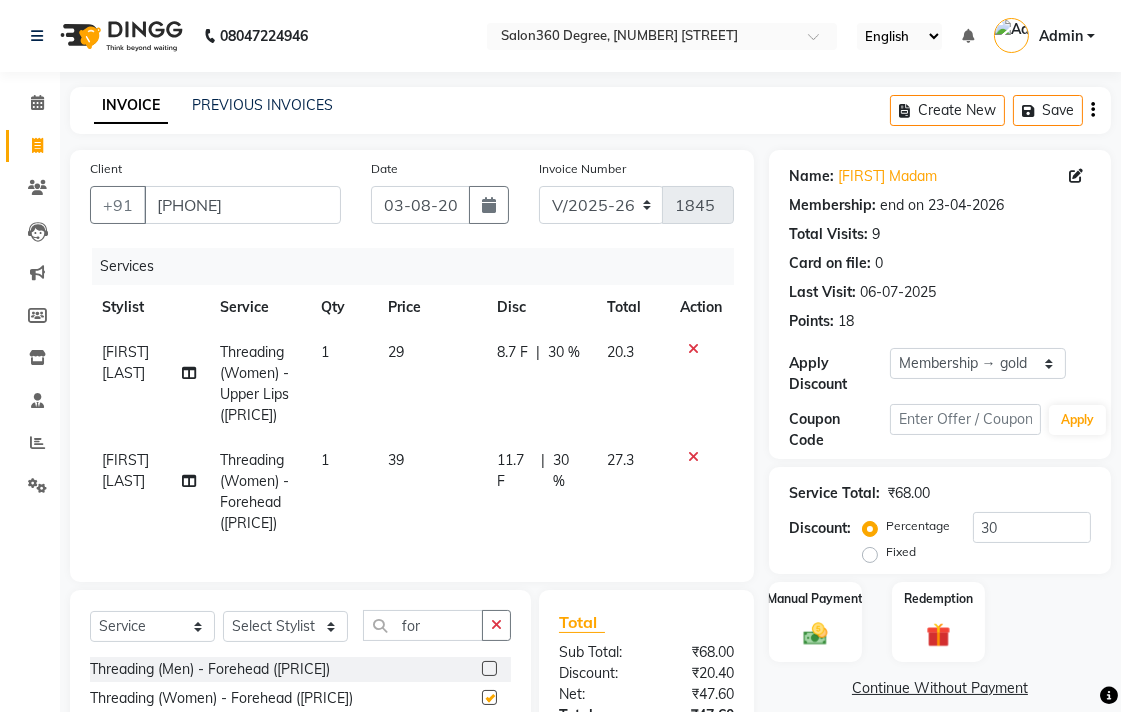 checkbox on "false" 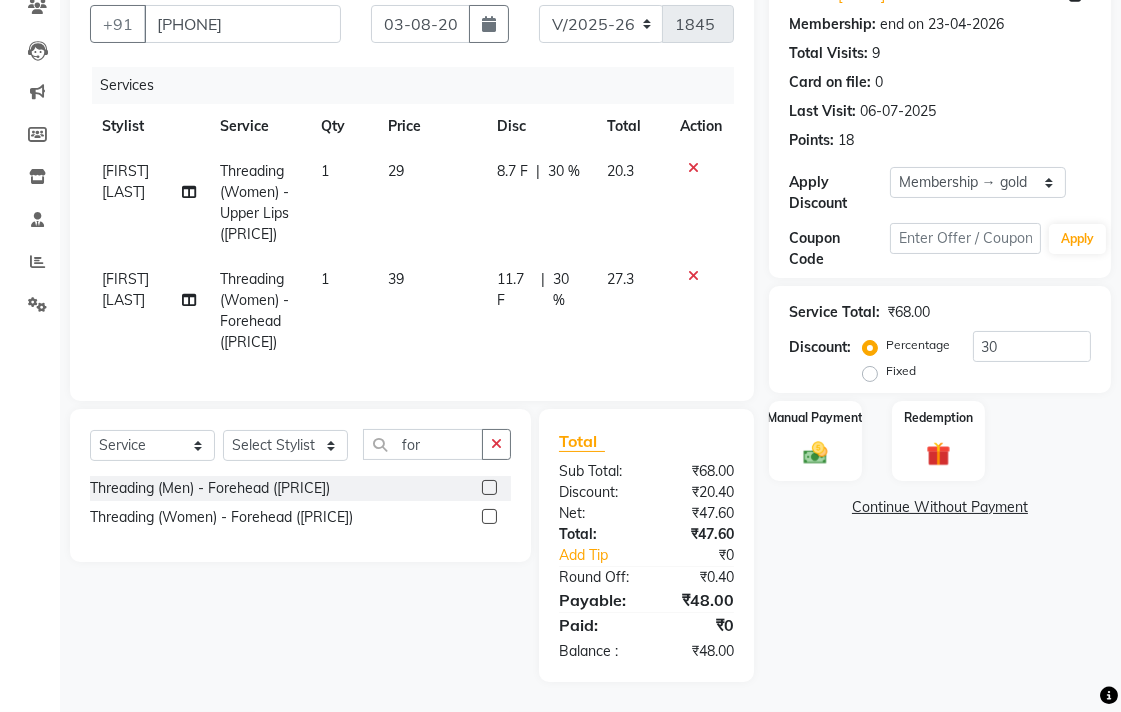 scroll, scrollTop: 197, scrollLeft: 0, axis: vertical 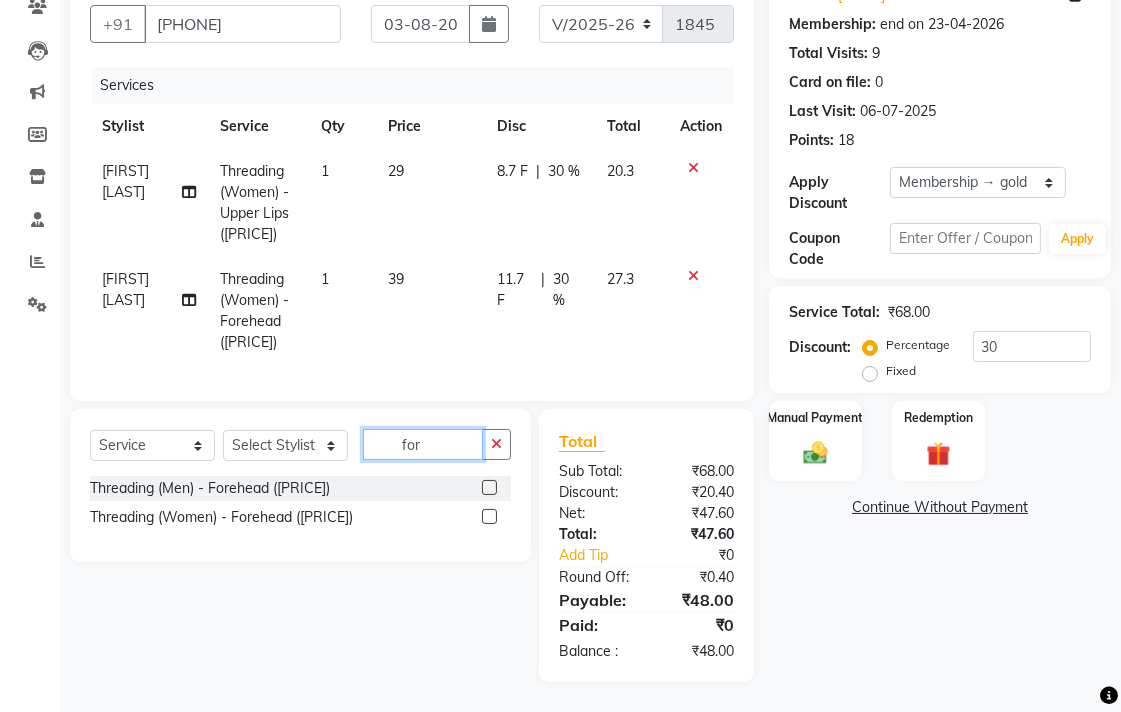 click on "for" 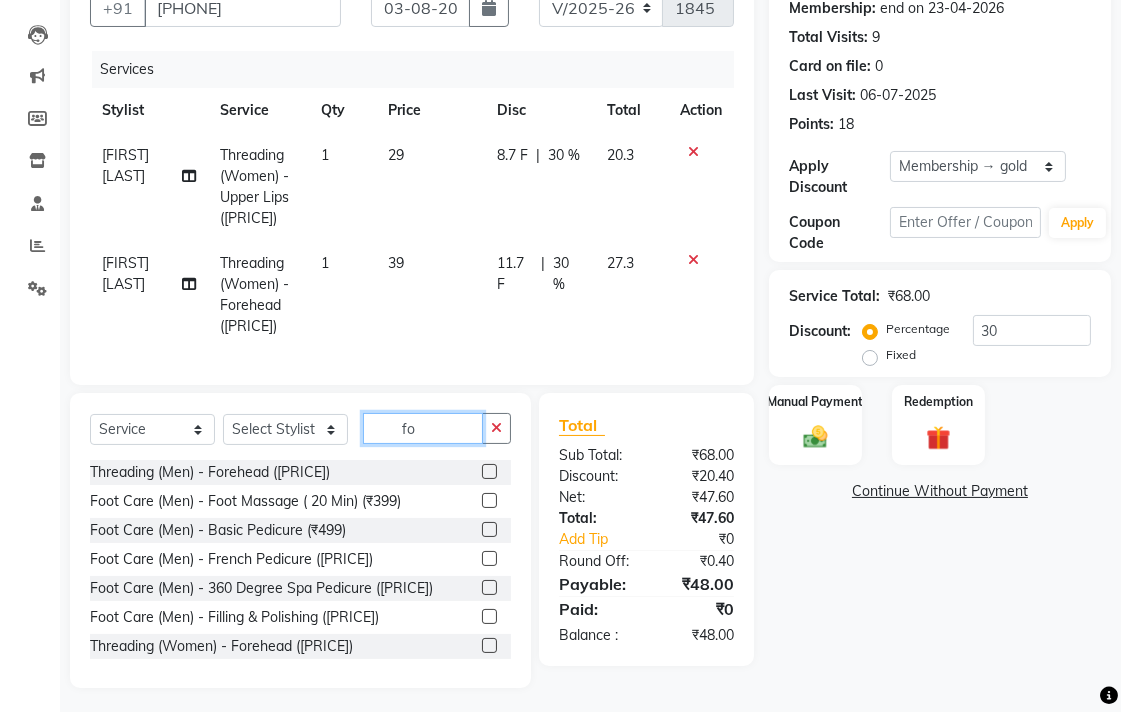 type on "f" 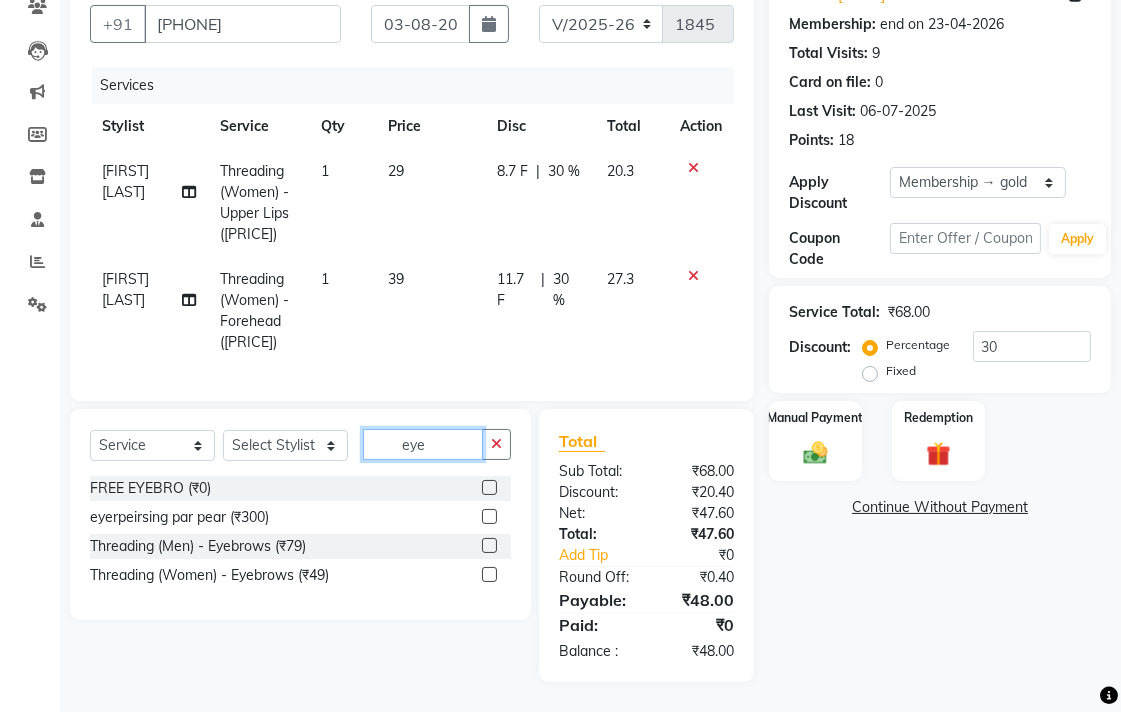 type on "eye" 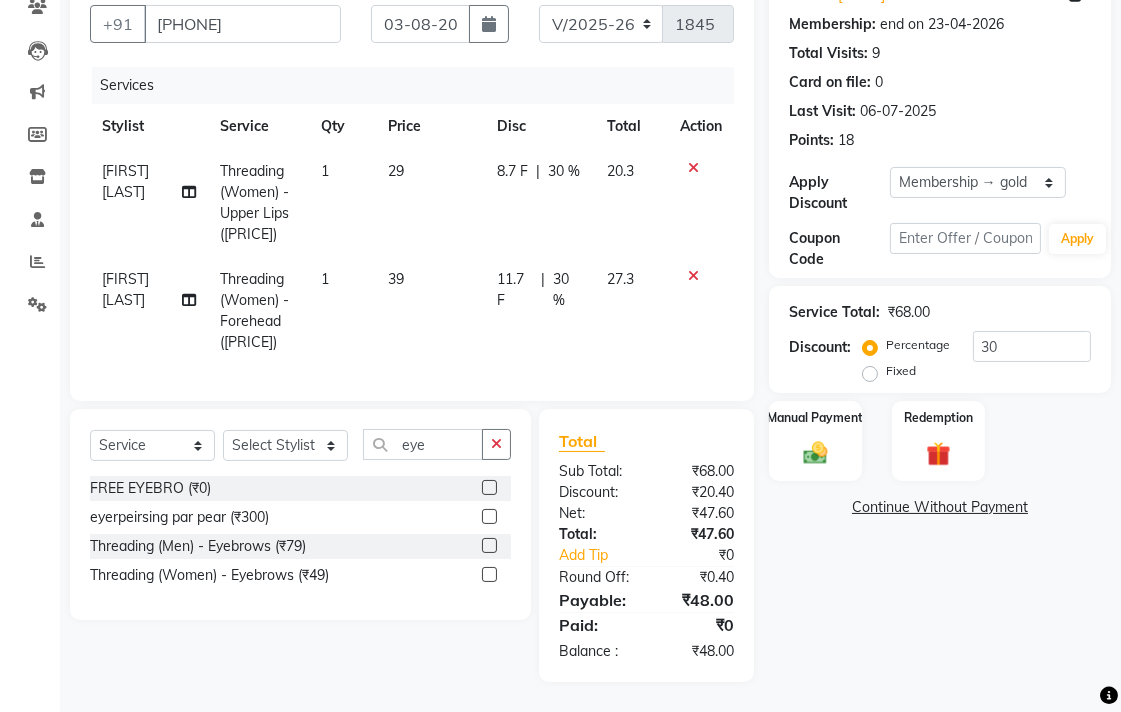click 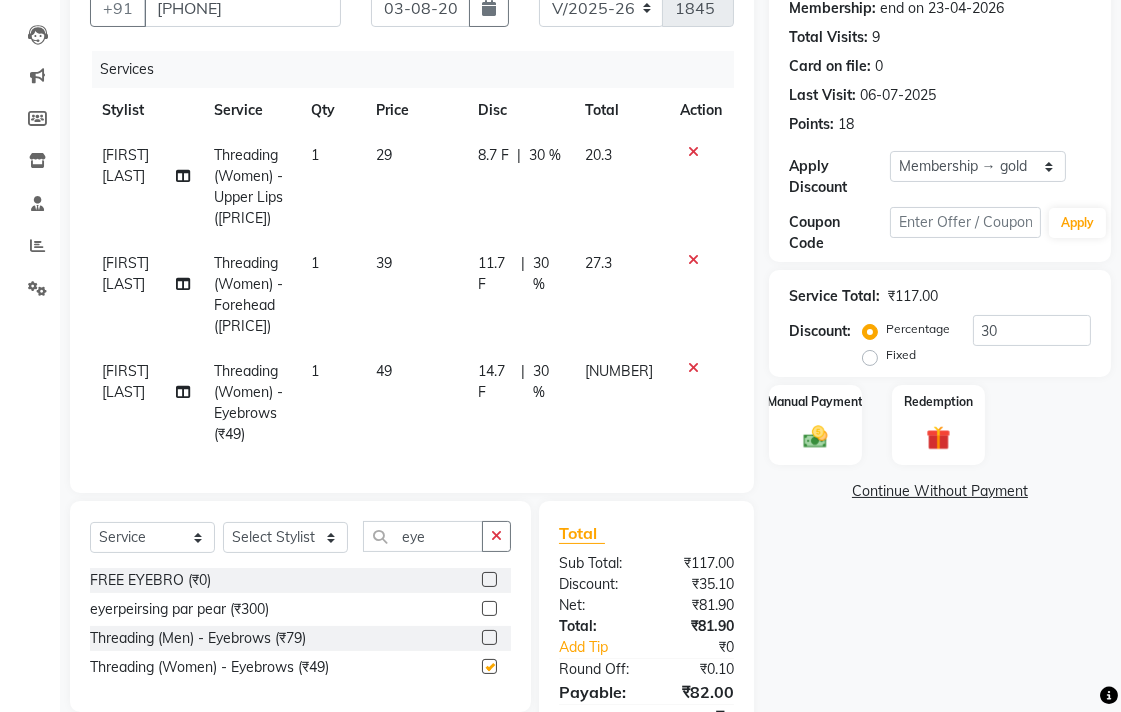 checkbox on "false" 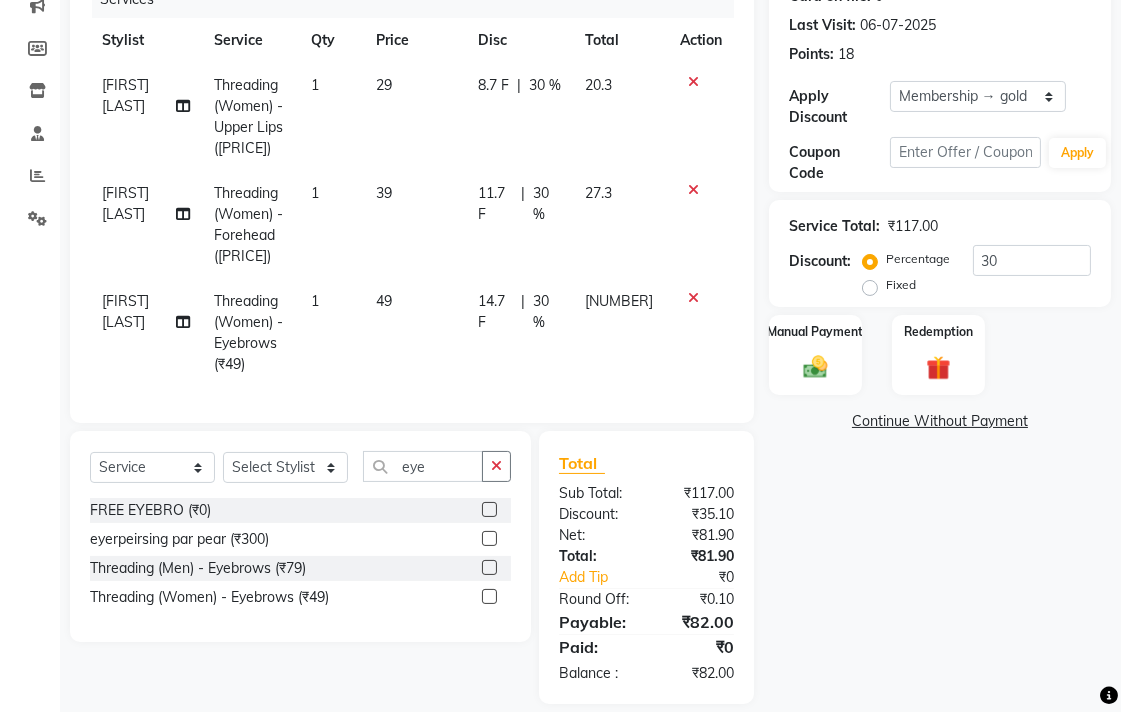 scroll, scrollTop: 305, scrollLeft: 0, axis: vertical 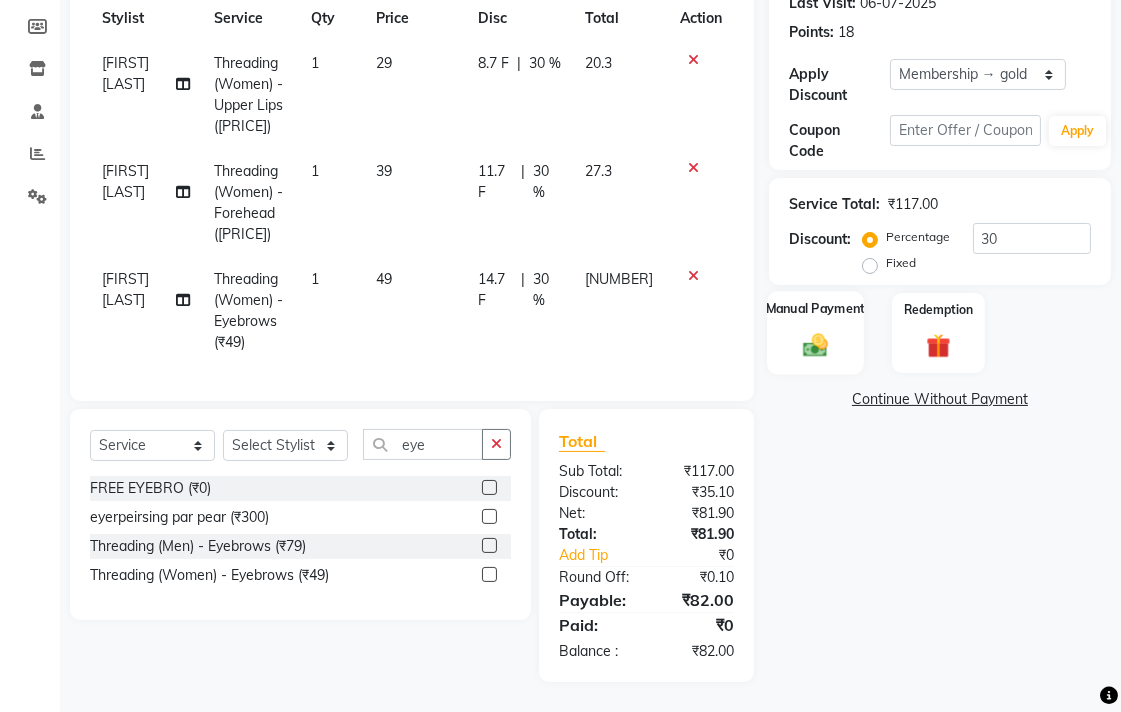 click 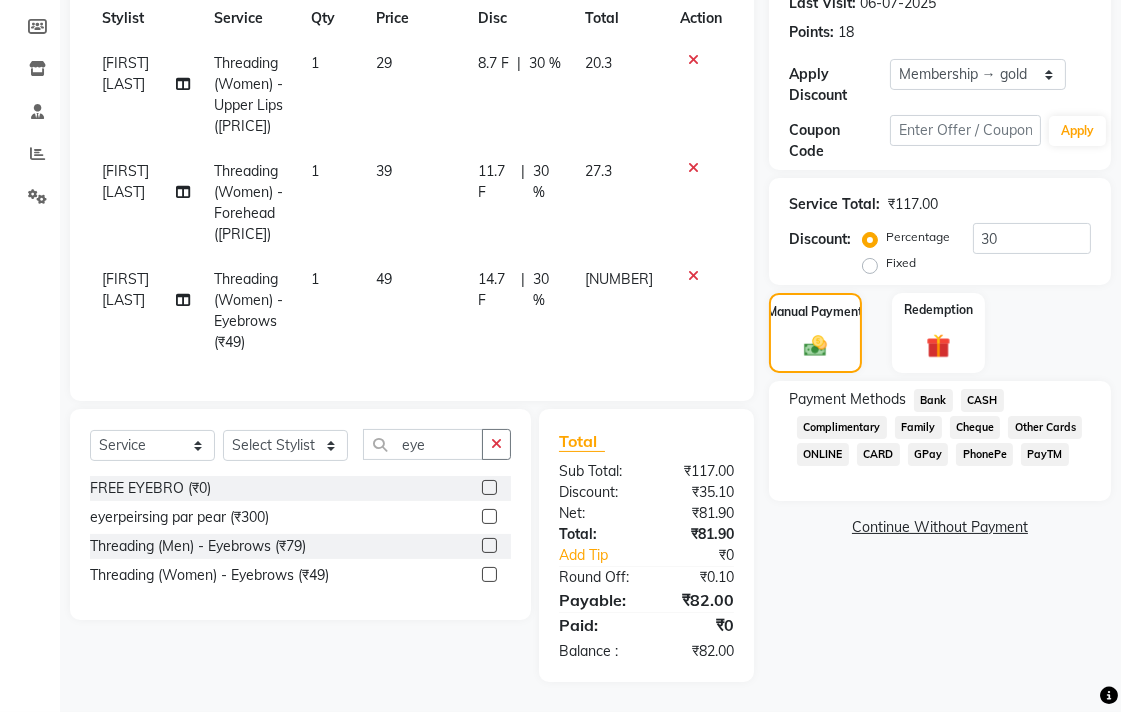 click on "Bank" 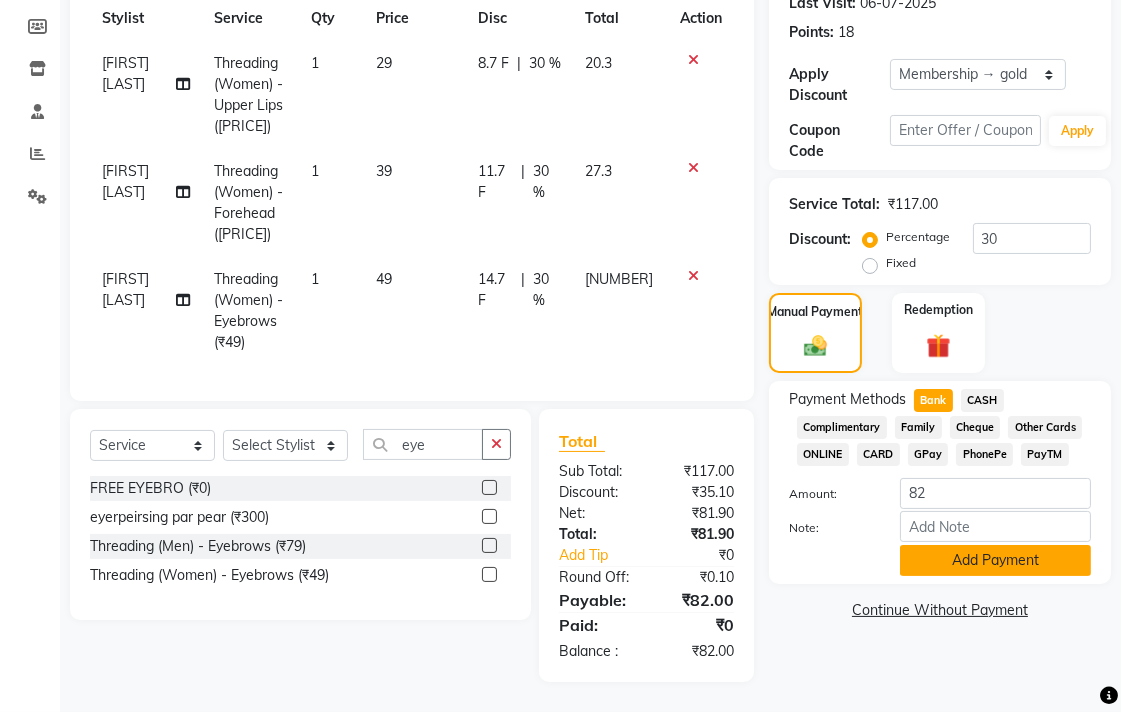 click on "Add Payment" 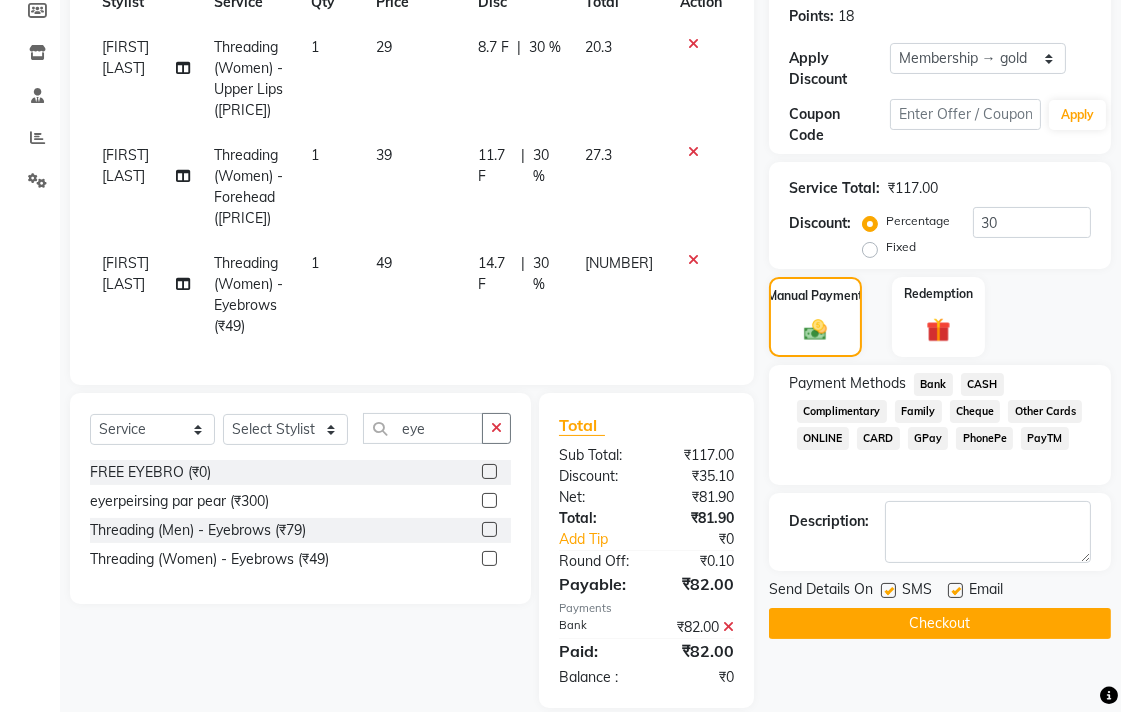 click on "Checkout" 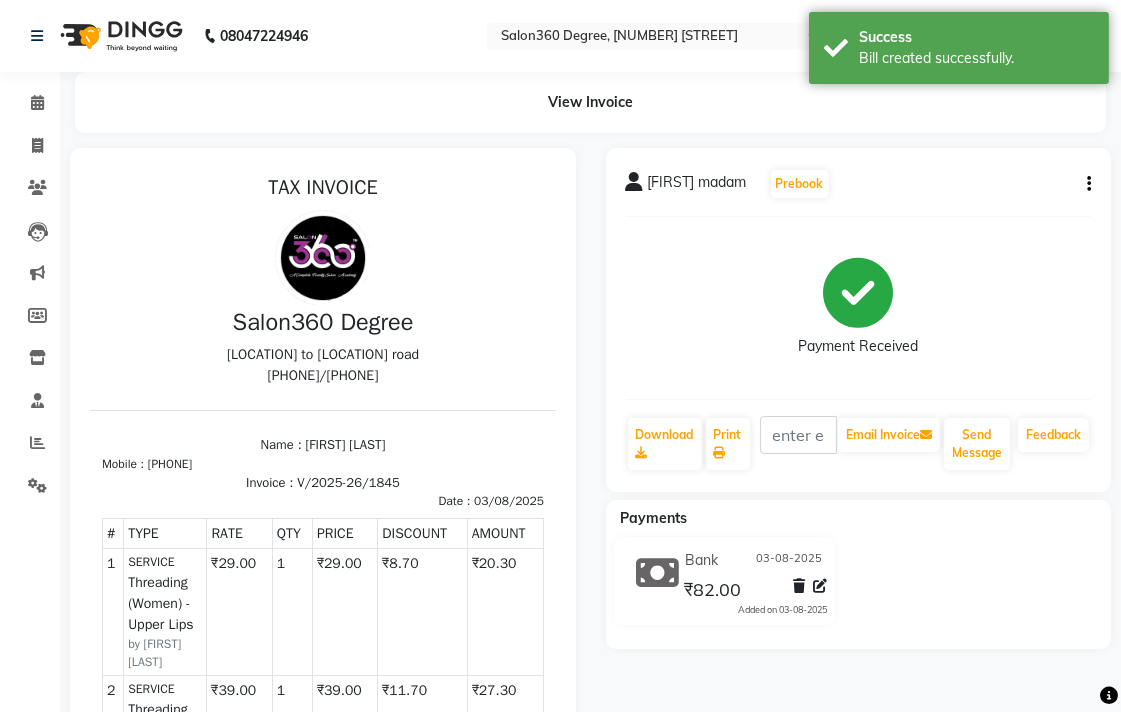 scroll, scrollTop: 0, scrollLeft: 0, axis: both 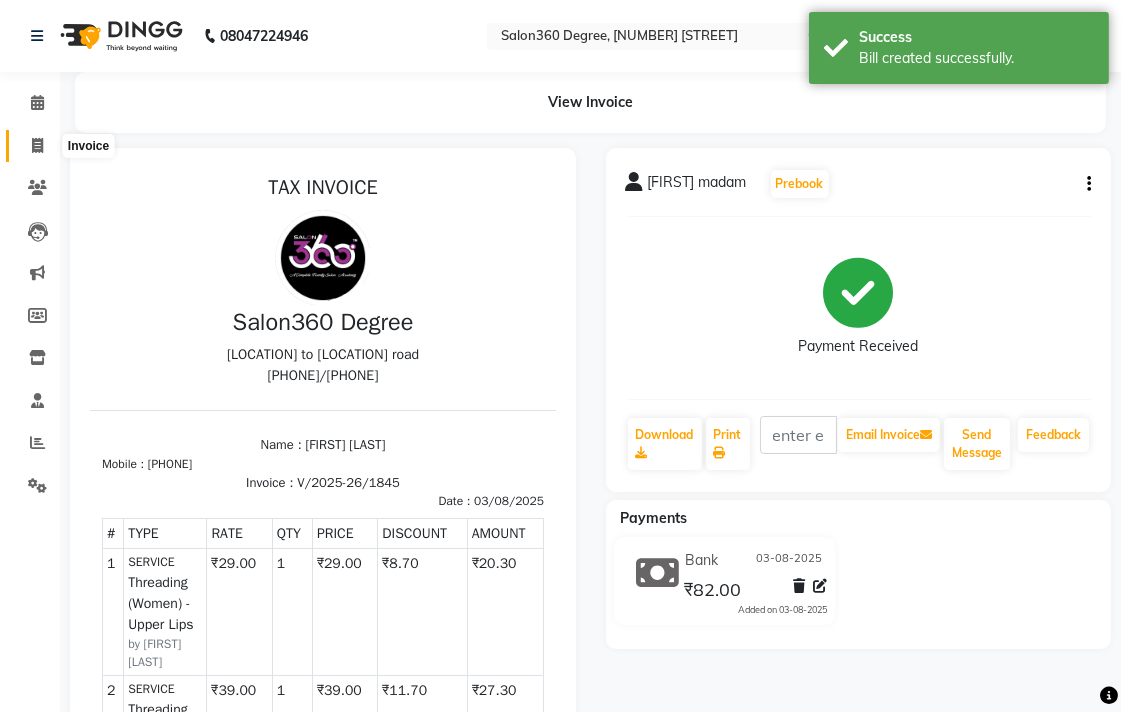 click 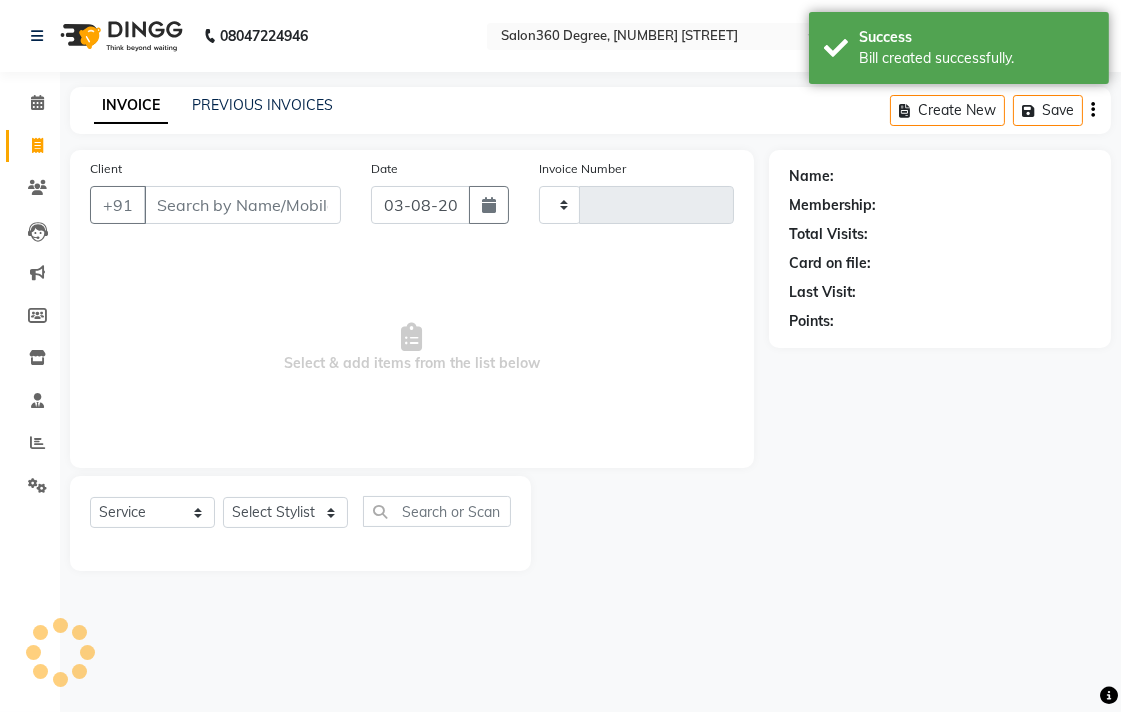 type on "1846" 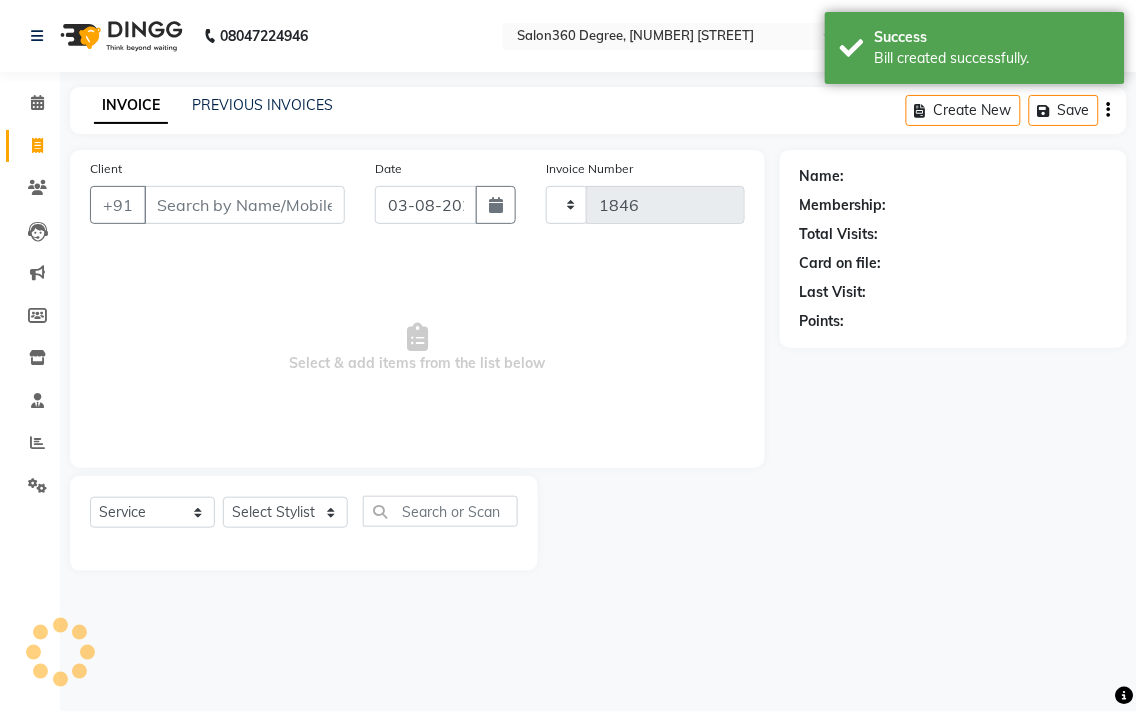 select on "5215" 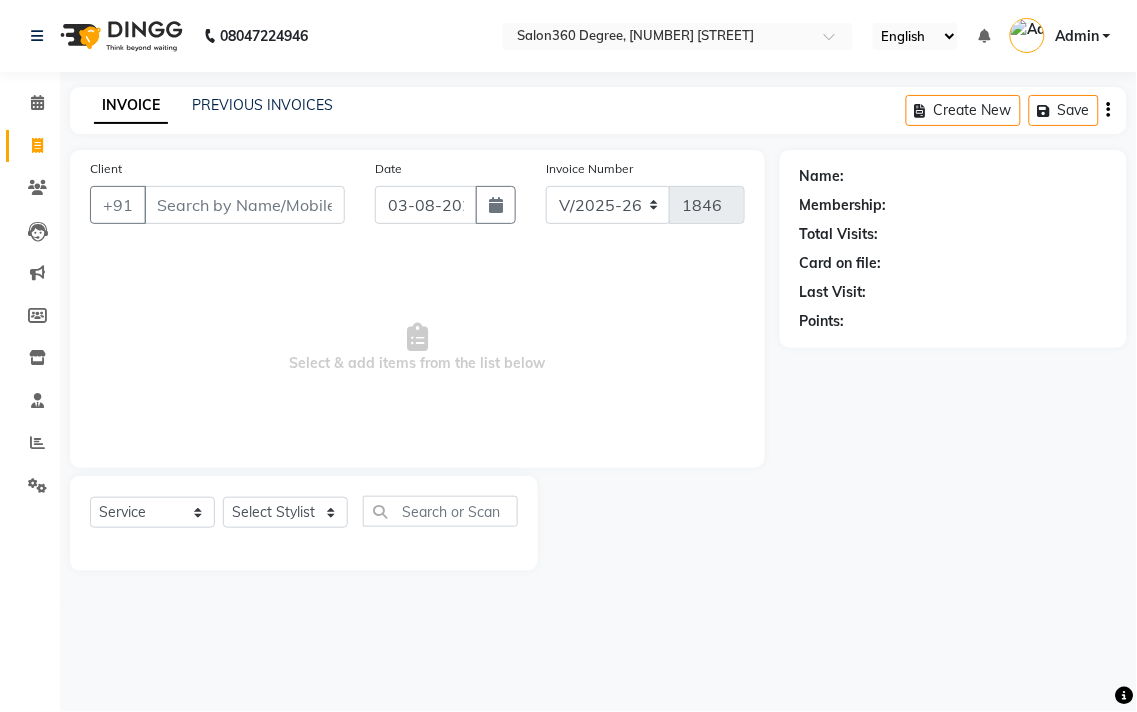 click on "PREVIOUS INVOICES" 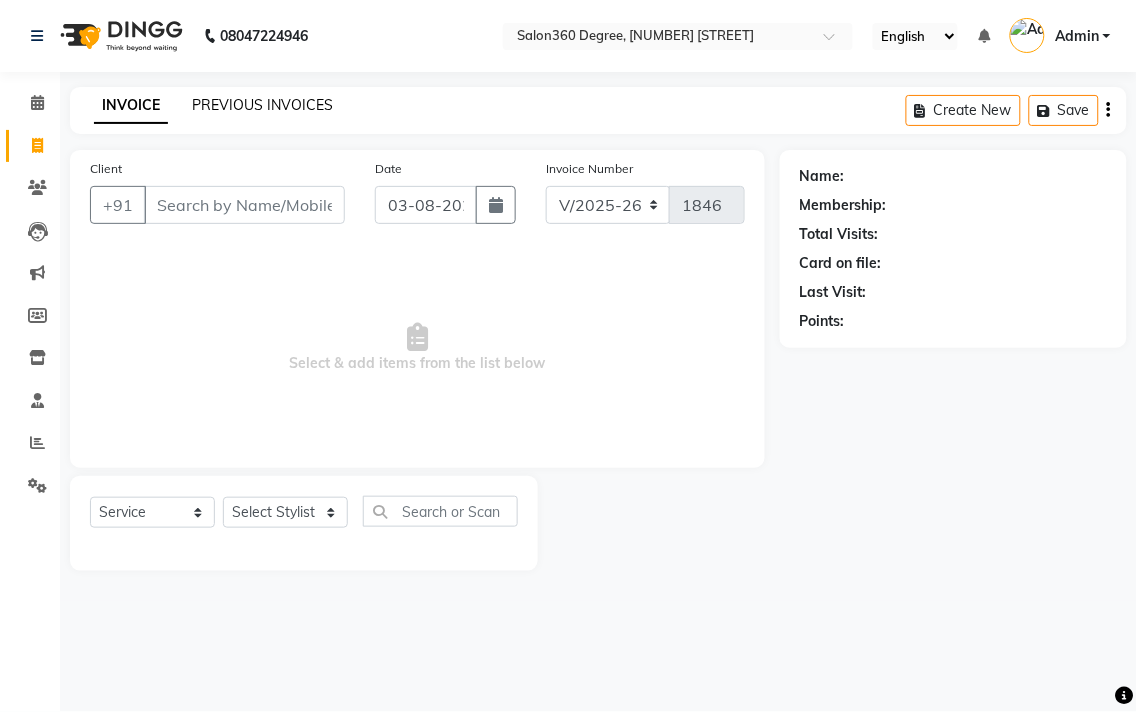 click on "PREVIOUS INVOICES" 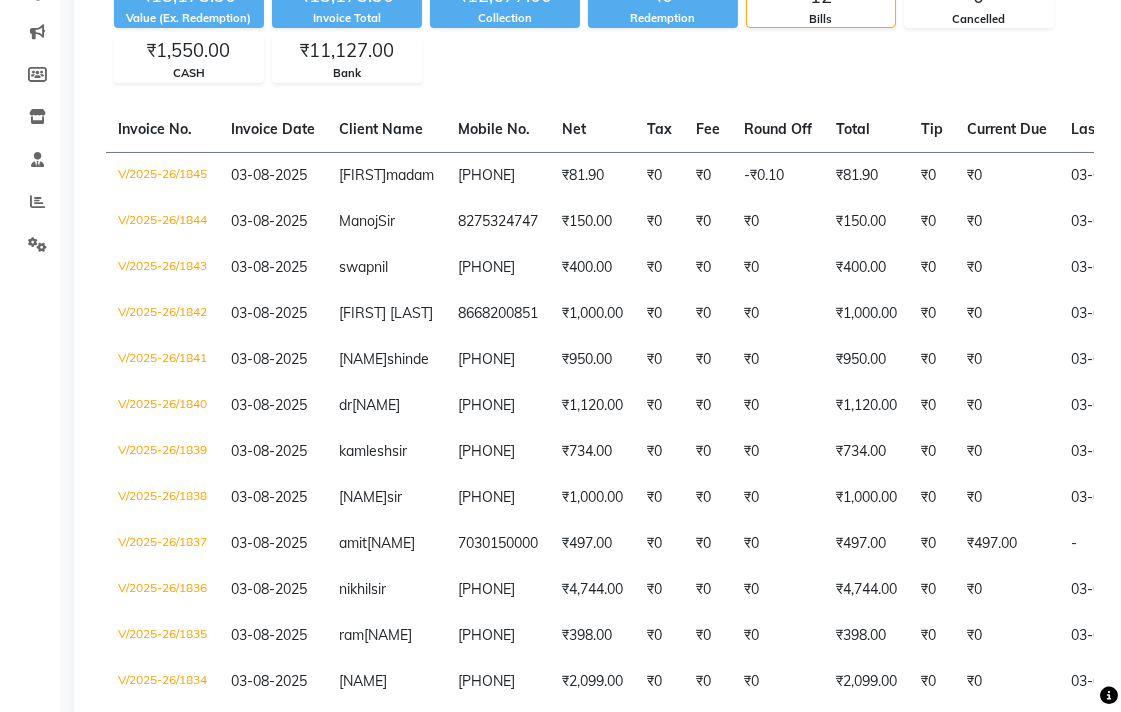 scroll, scrollTop: 0, scrollLeft: 0, axis: both 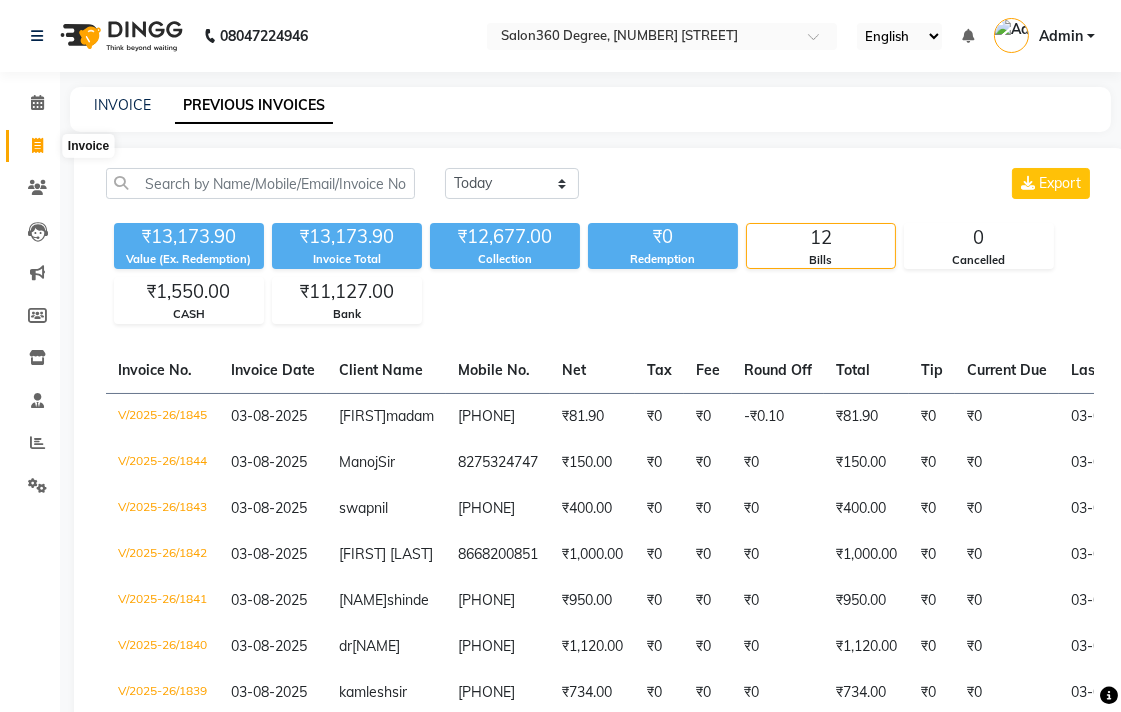 click 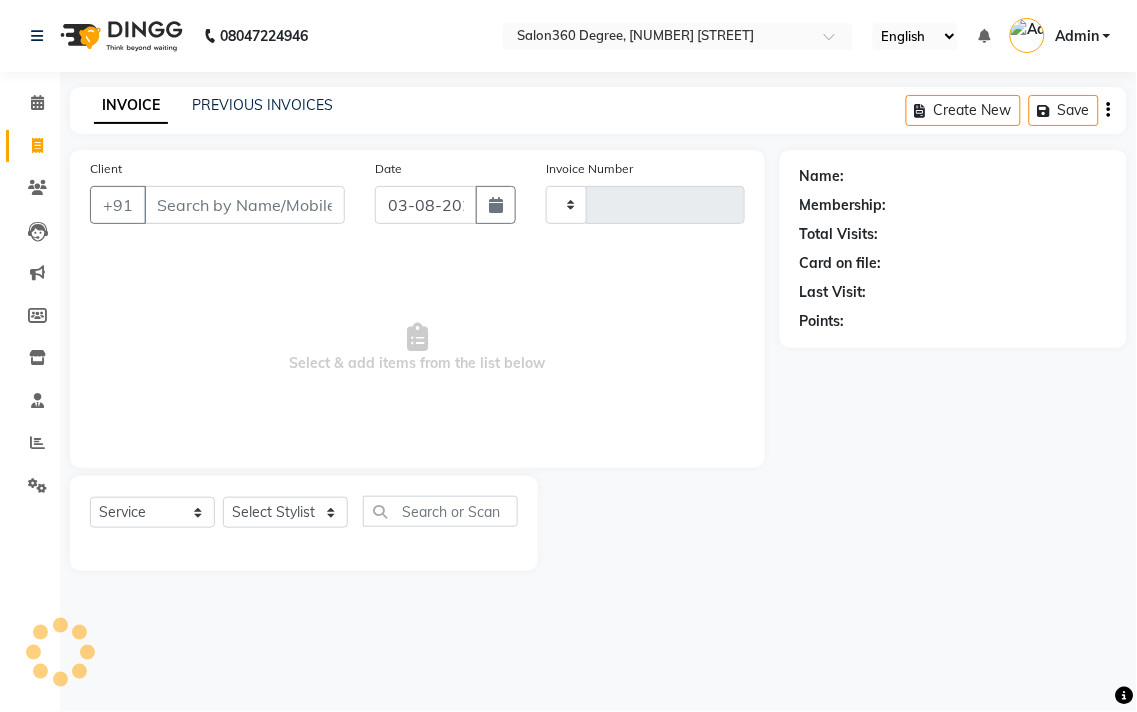type on "1846" 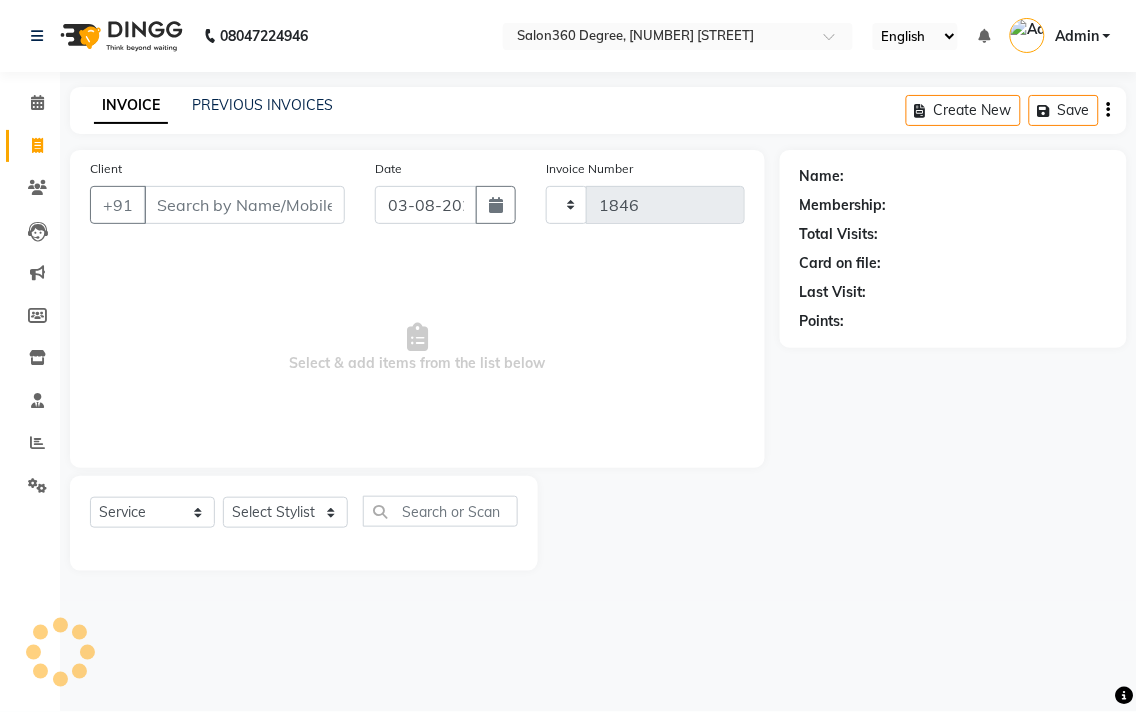 select on "5215" 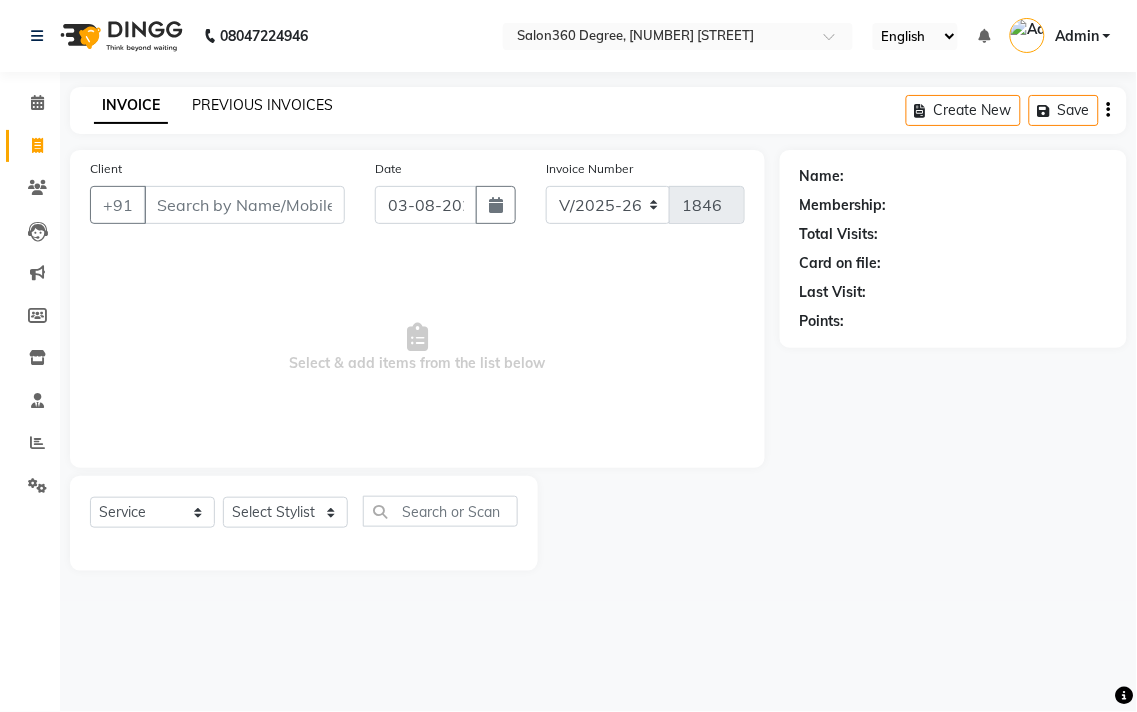 click on "PREVIOUS INVOICES" 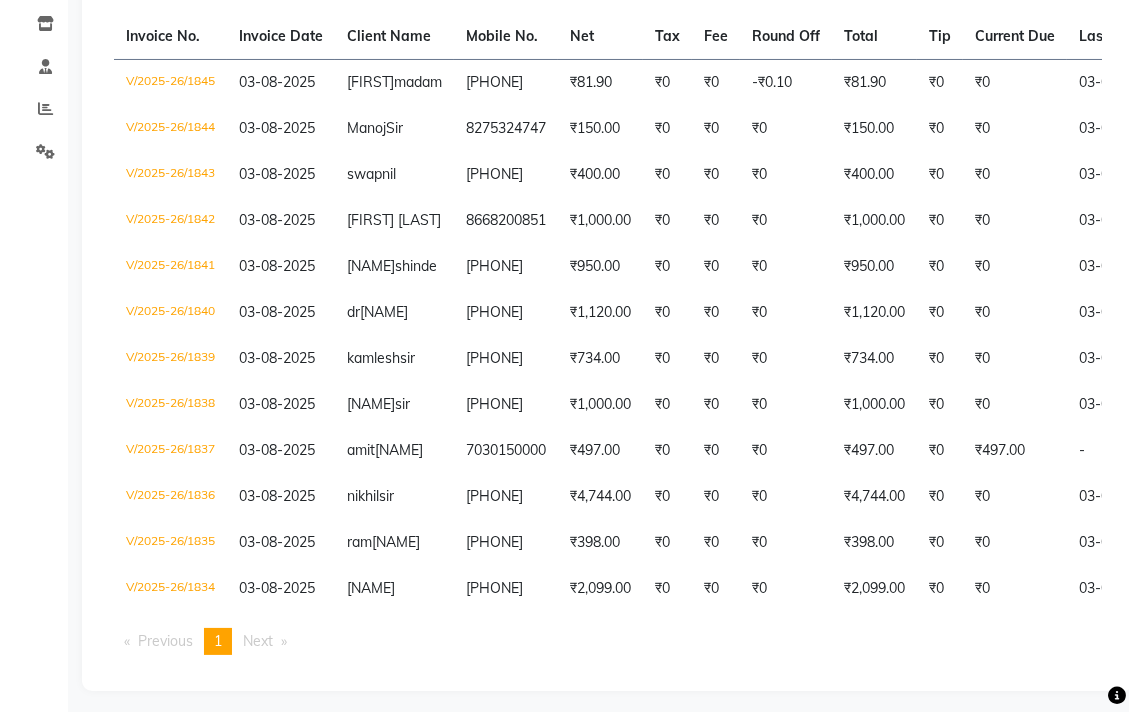 scroll, scrollTop: 0, scrollLeft: 0, axis: both 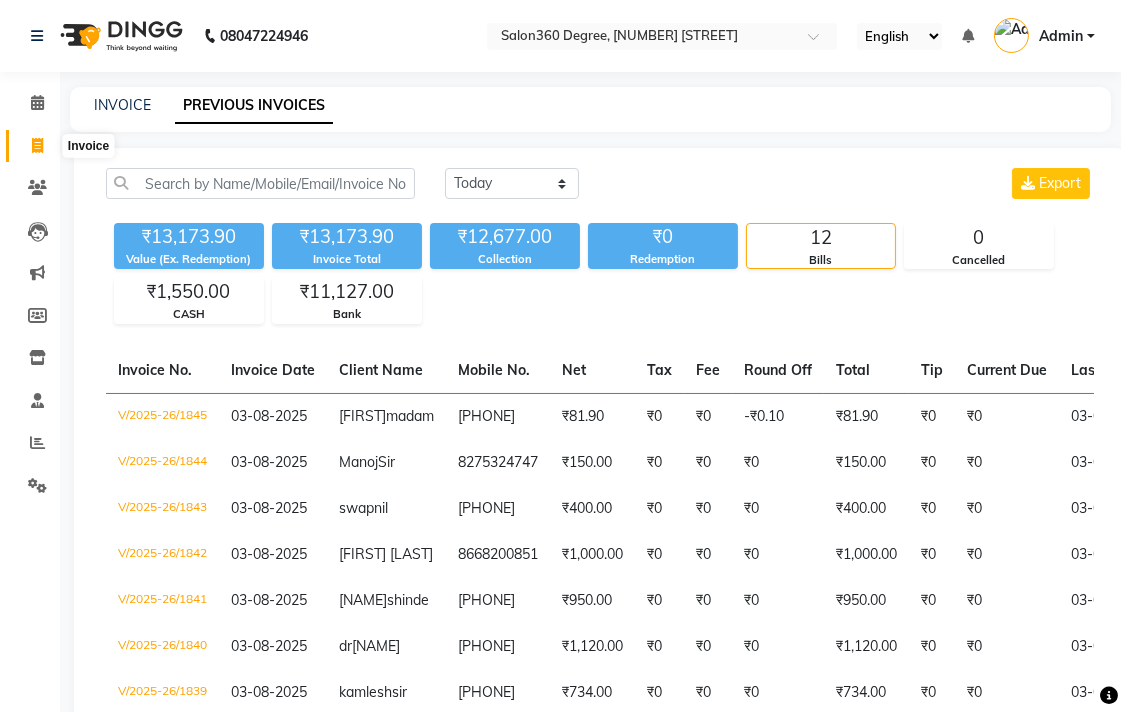 click 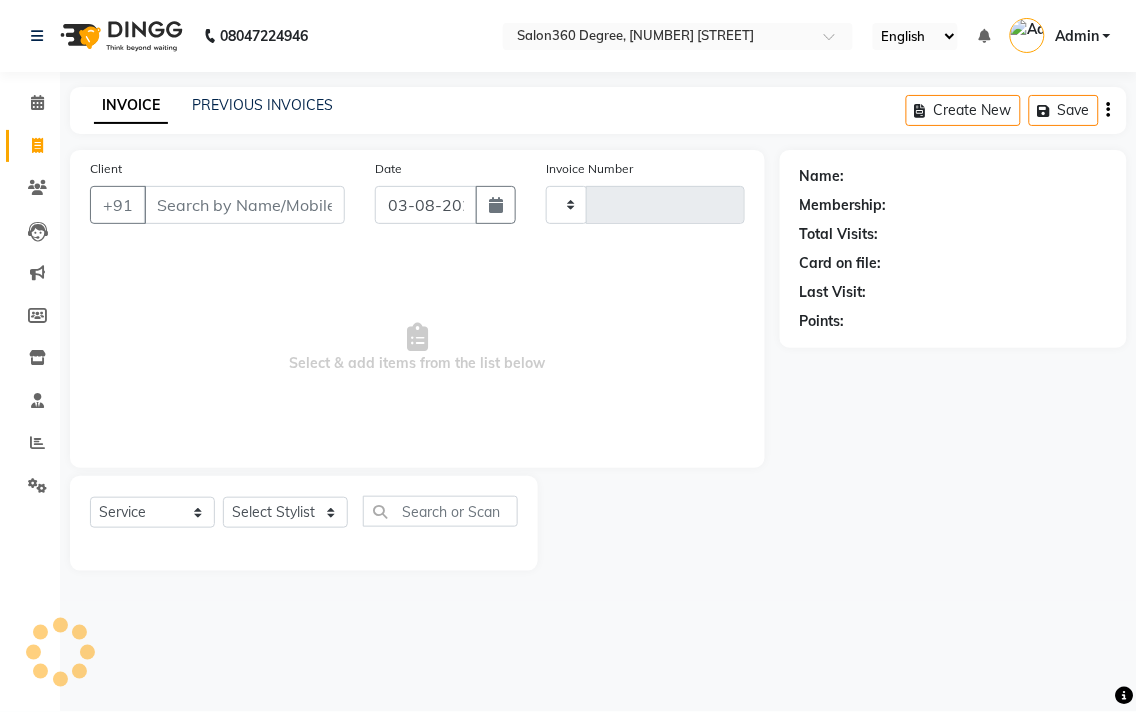 type on "1846" 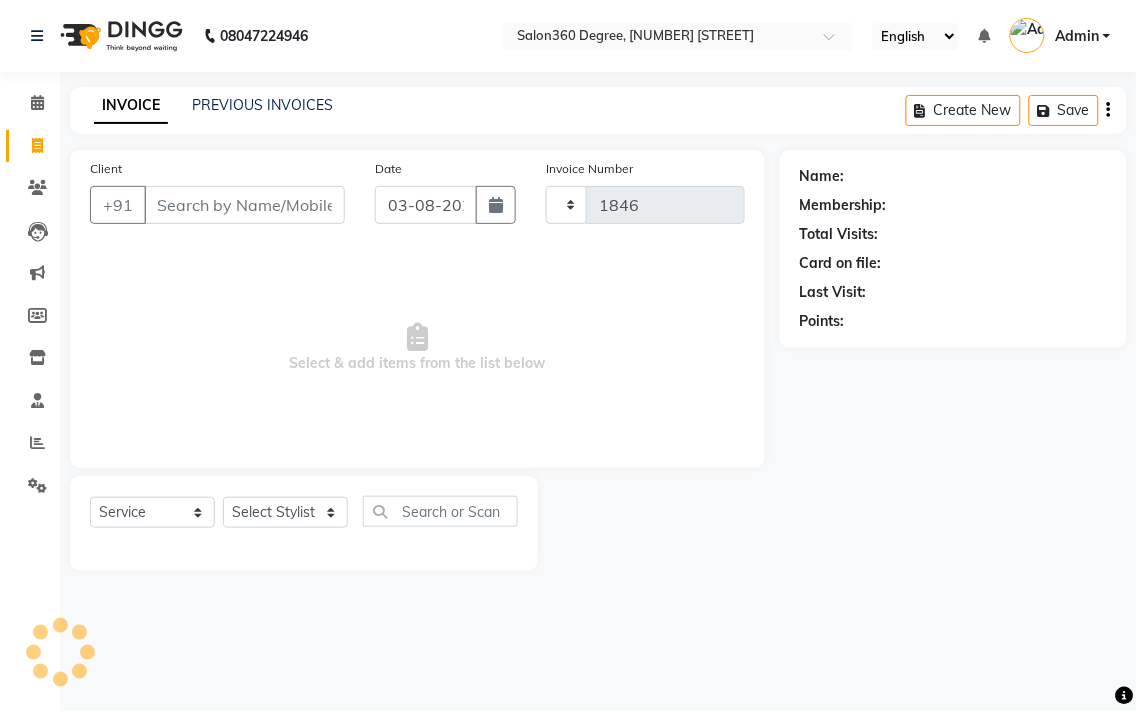 select on "5215" 